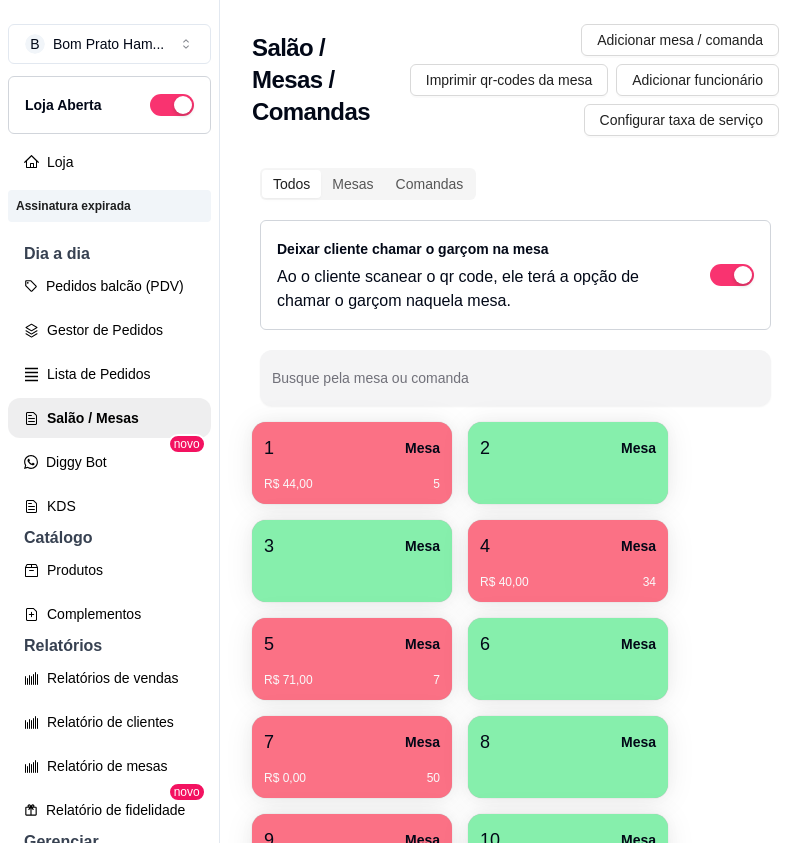 scroll, scrollTop: 0, scrollLeft: 0, axis: both 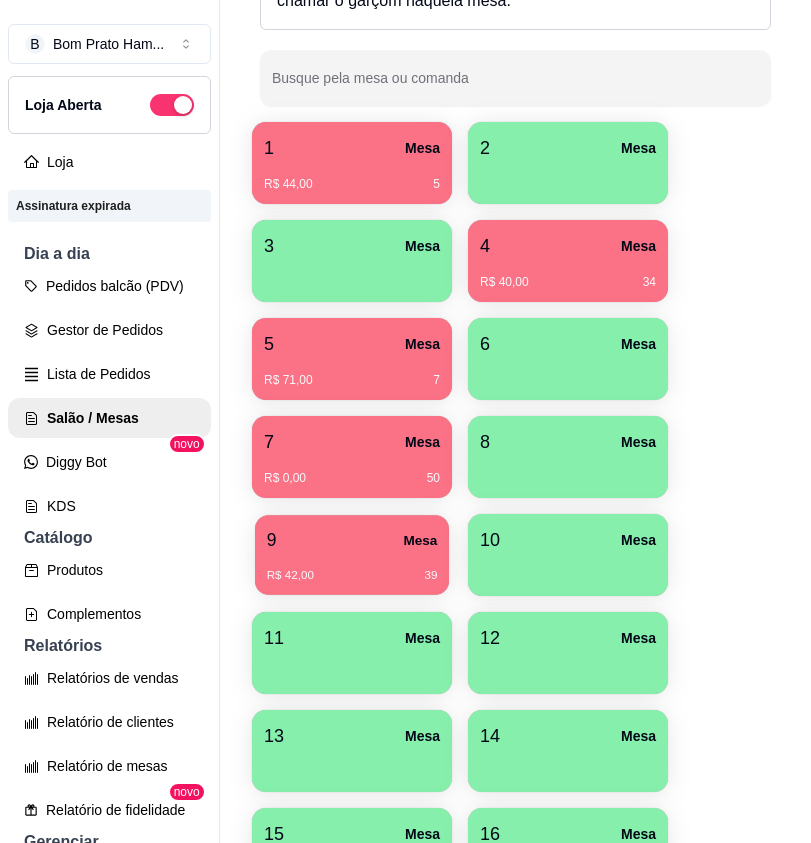 click on "9 Mesa" at bounding box center [352, 540] 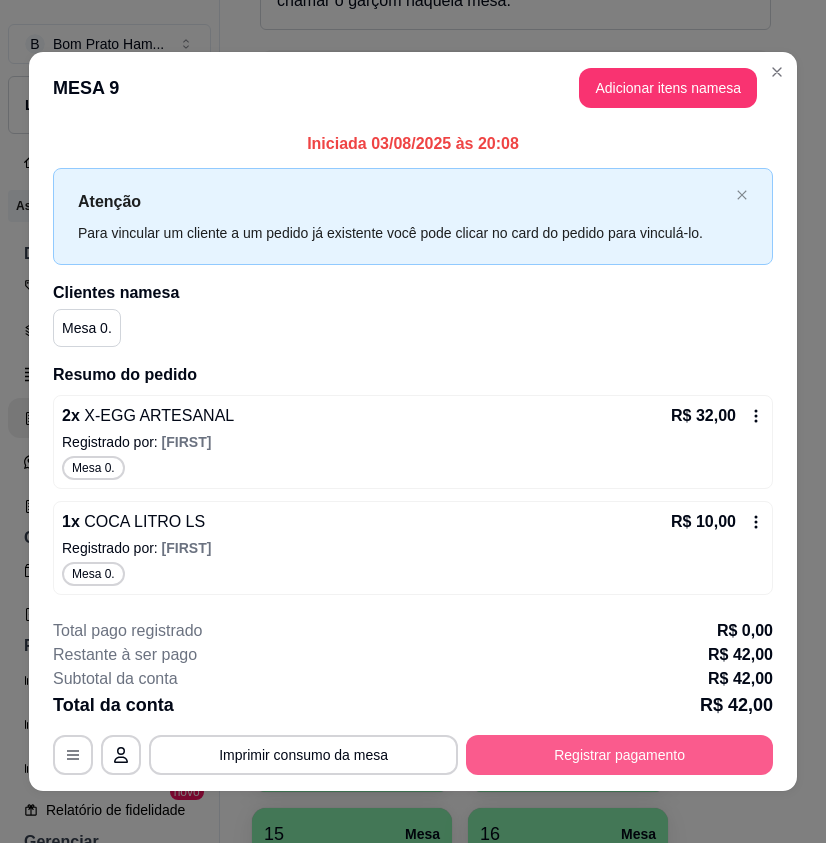click on "Registrar pagamento" at bounding box center (619, 755) 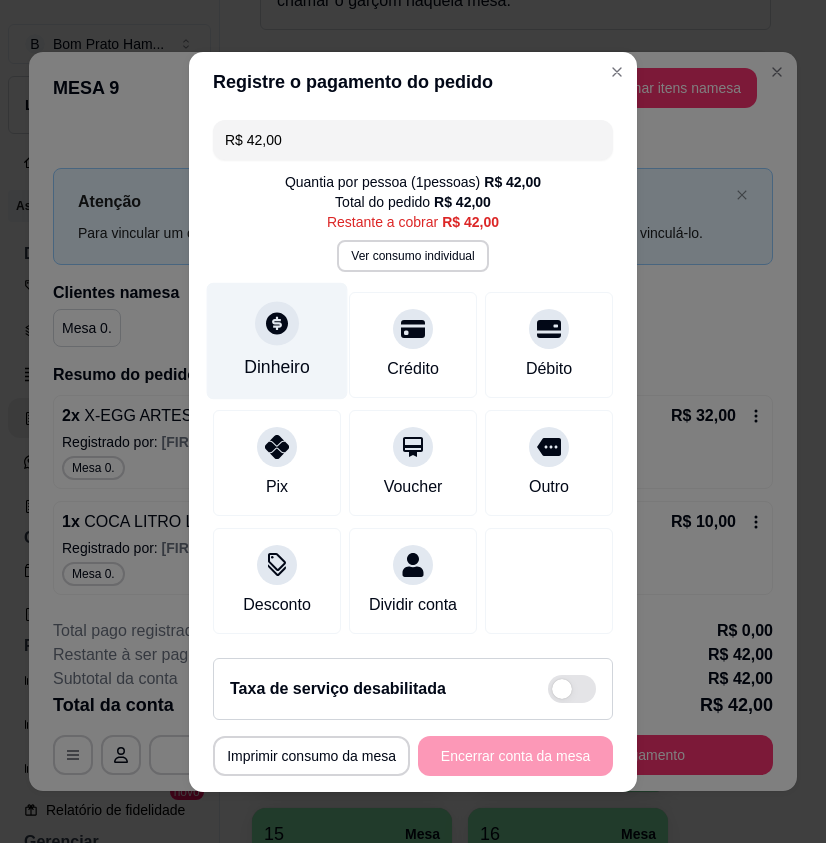 click on "Dinheiro" at bounding box center [277, 367] 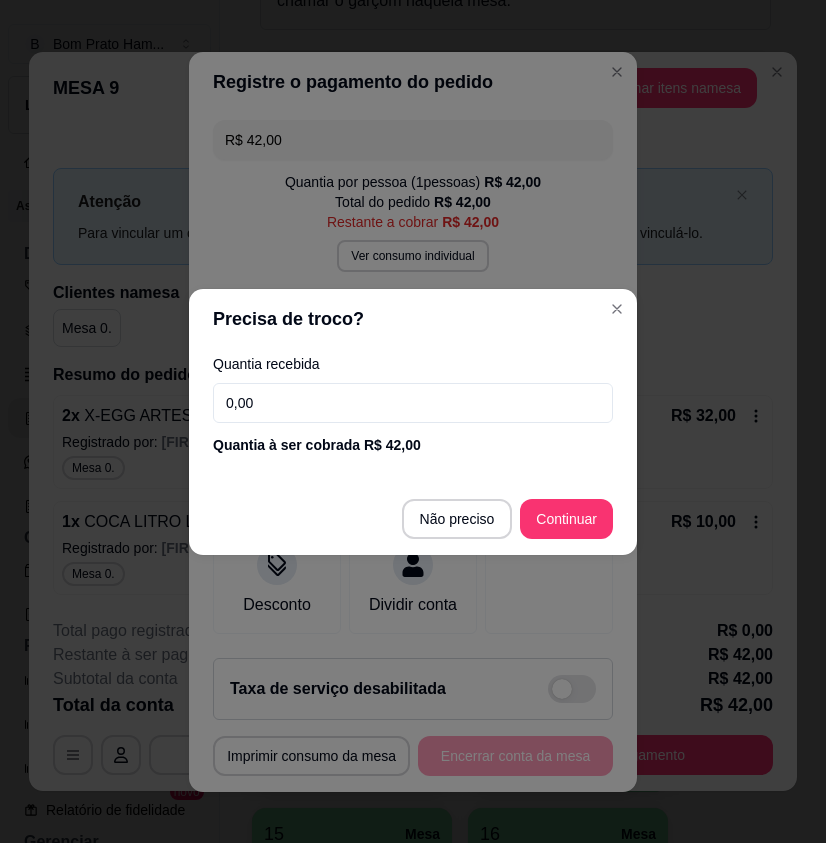 click on "0,00" at bounding box center (413, 403) 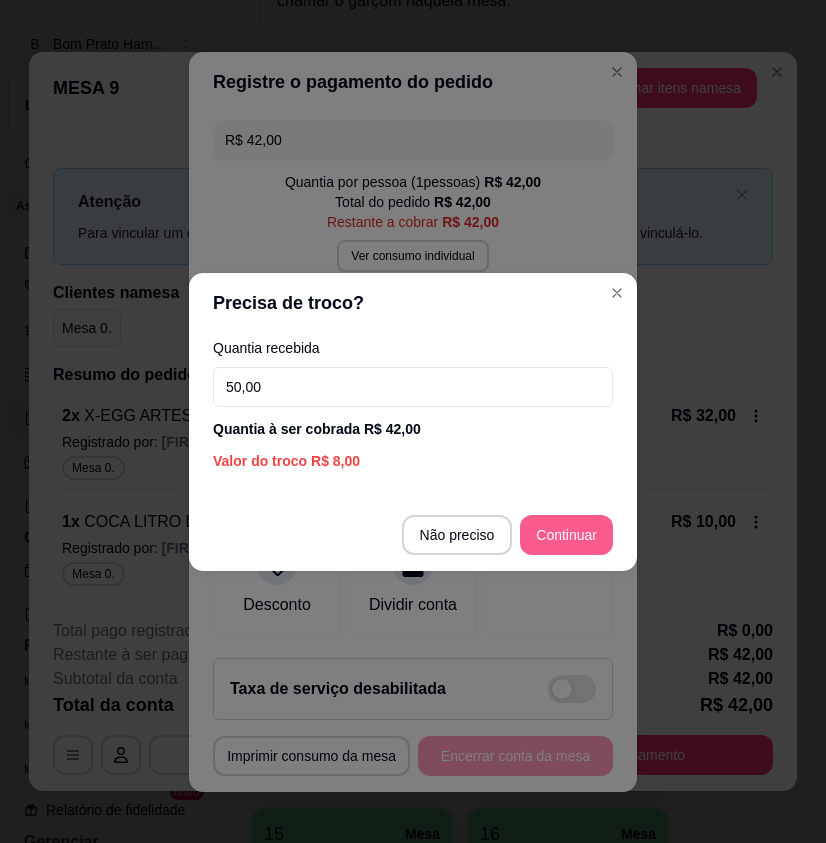 type on "50,00" 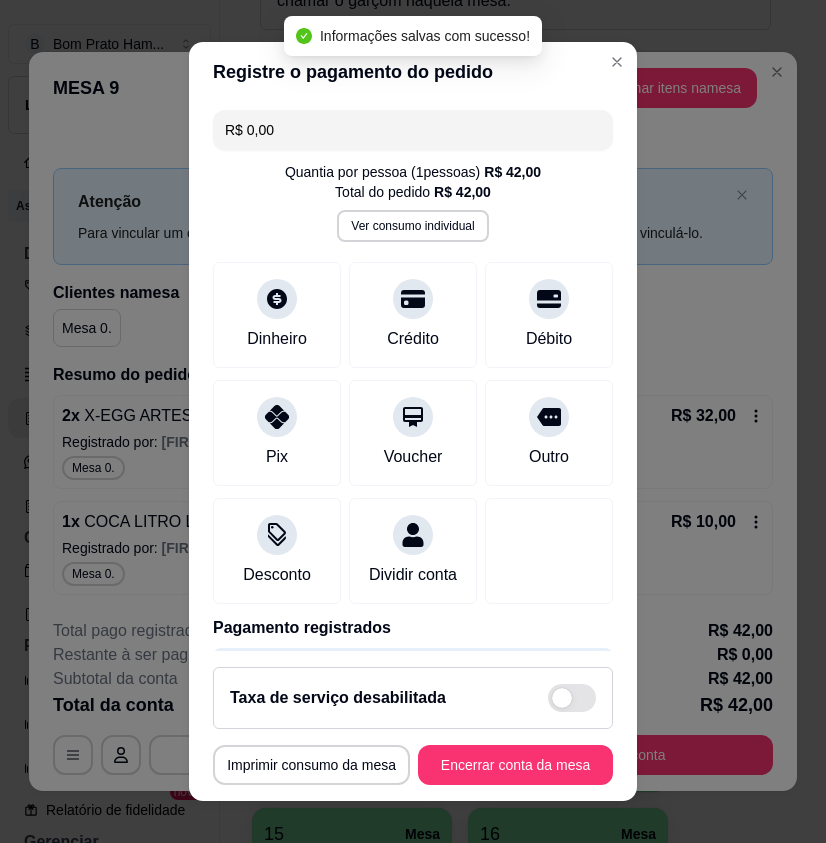 type on "R$ 0,00" 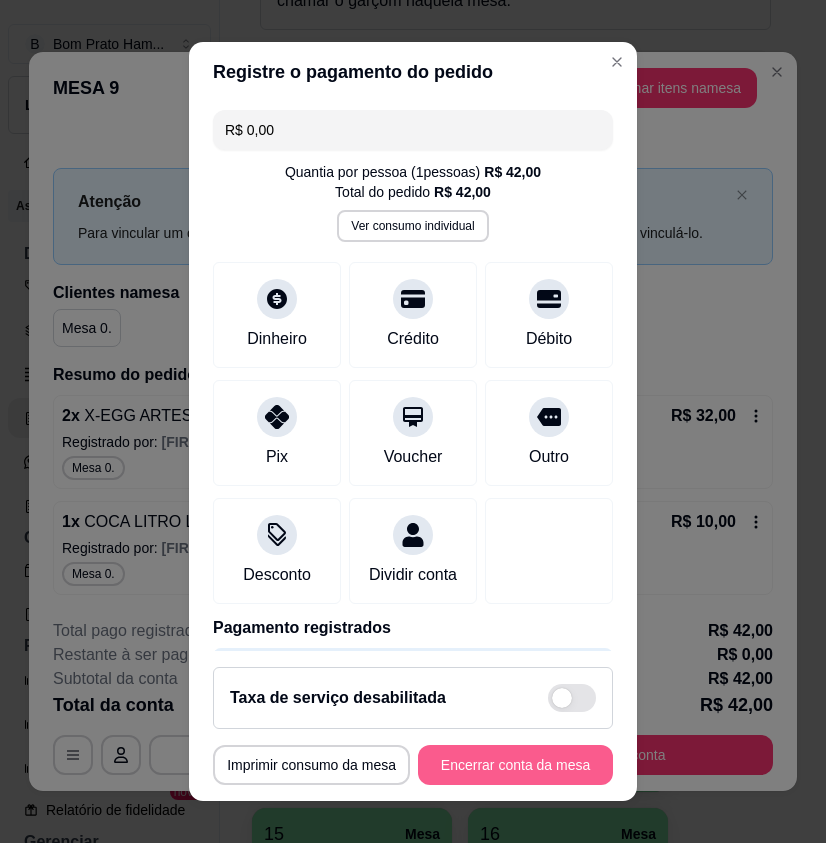 click on "Encerrar conta da mesa" at bounding box center [515, 765] 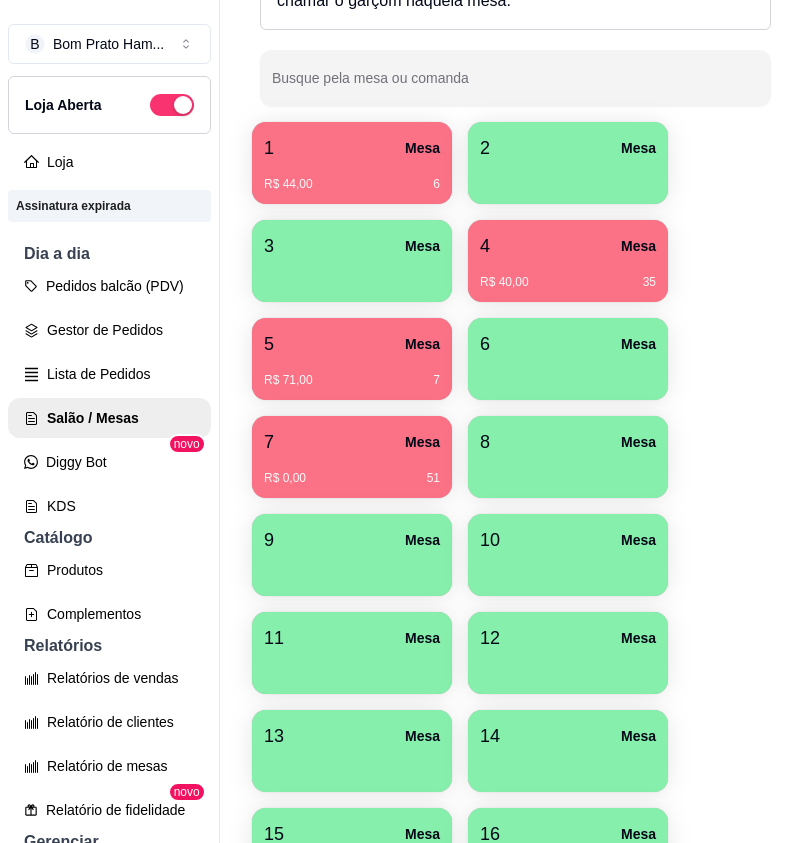 scroll, scrollTop: 0, scrollLeft: 0, axis: both 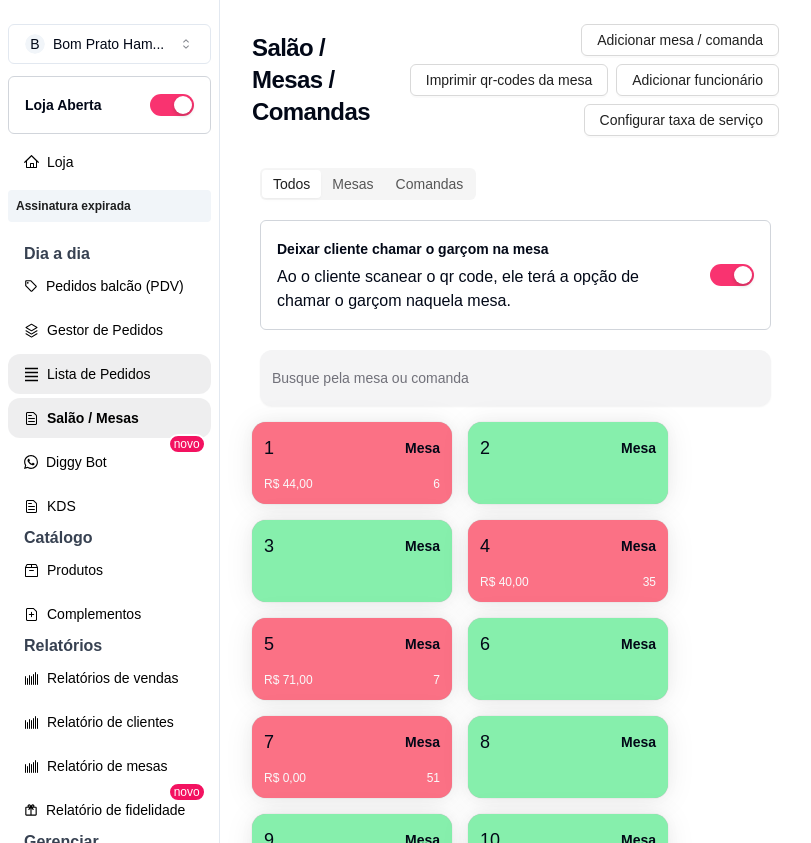 click on "Lista de Pedidos" at bounding box center (109, 374) 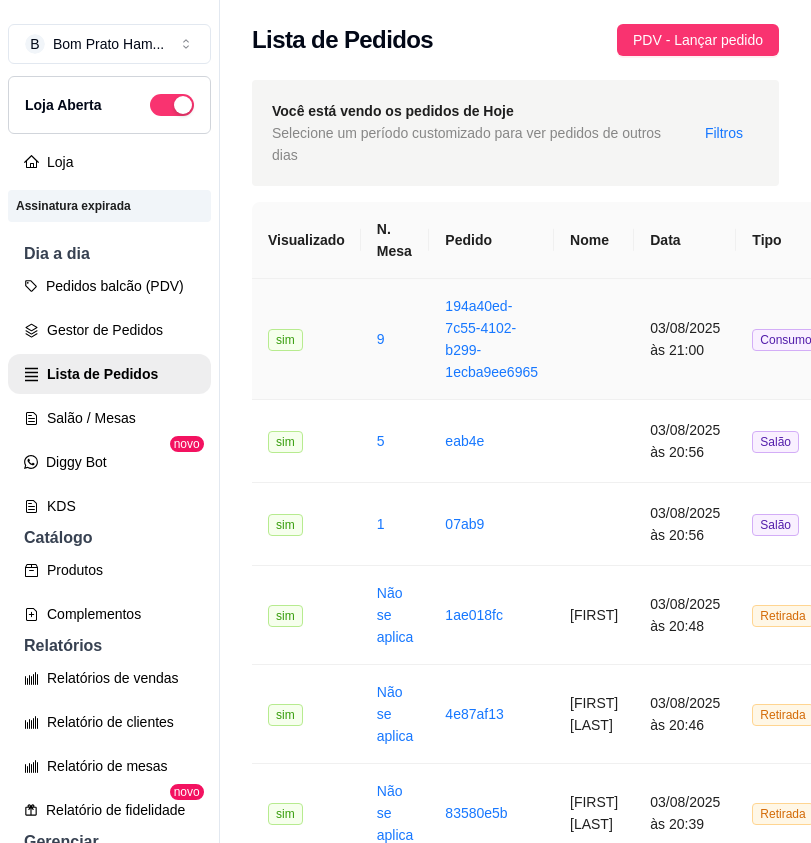 click at bounding box center [594, 339] 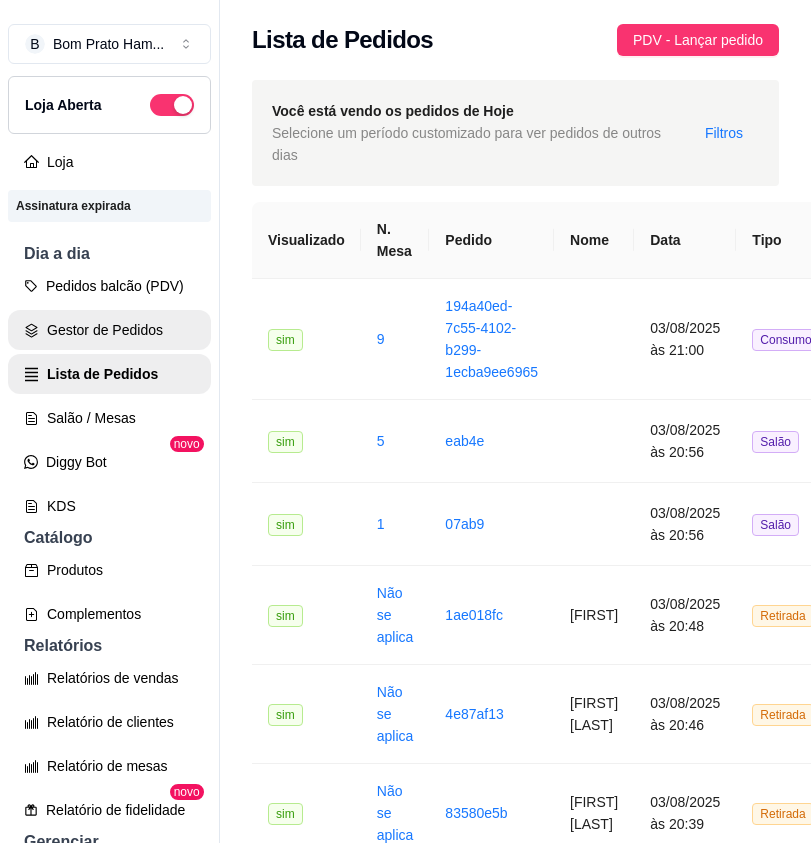 click on "Pedidos balcão (PDV)" at bounding box center [109, 286] 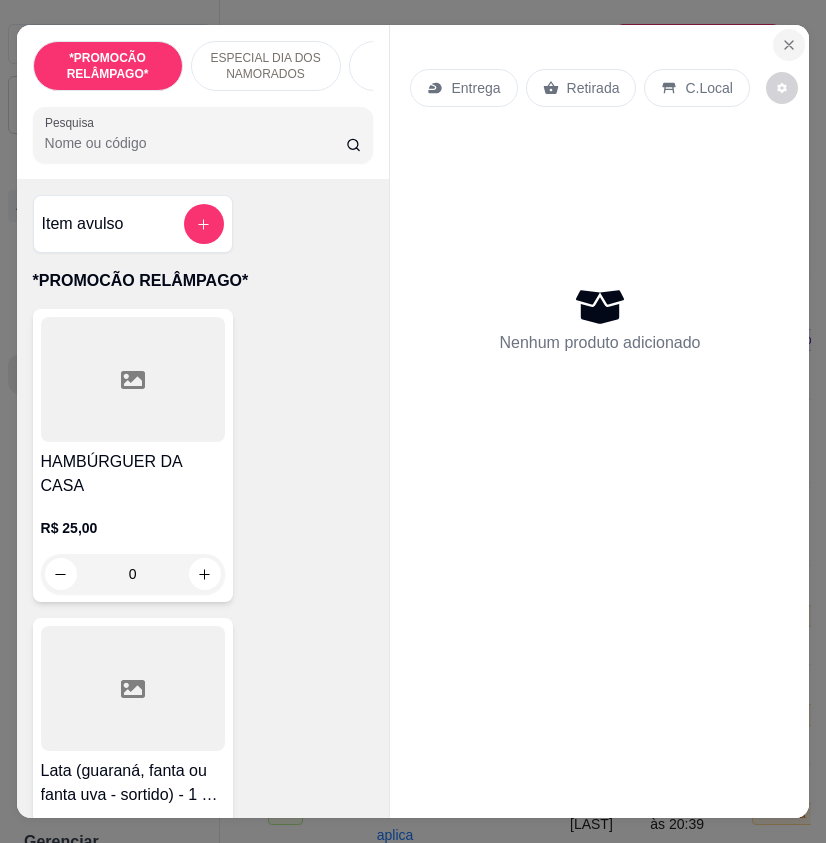 click 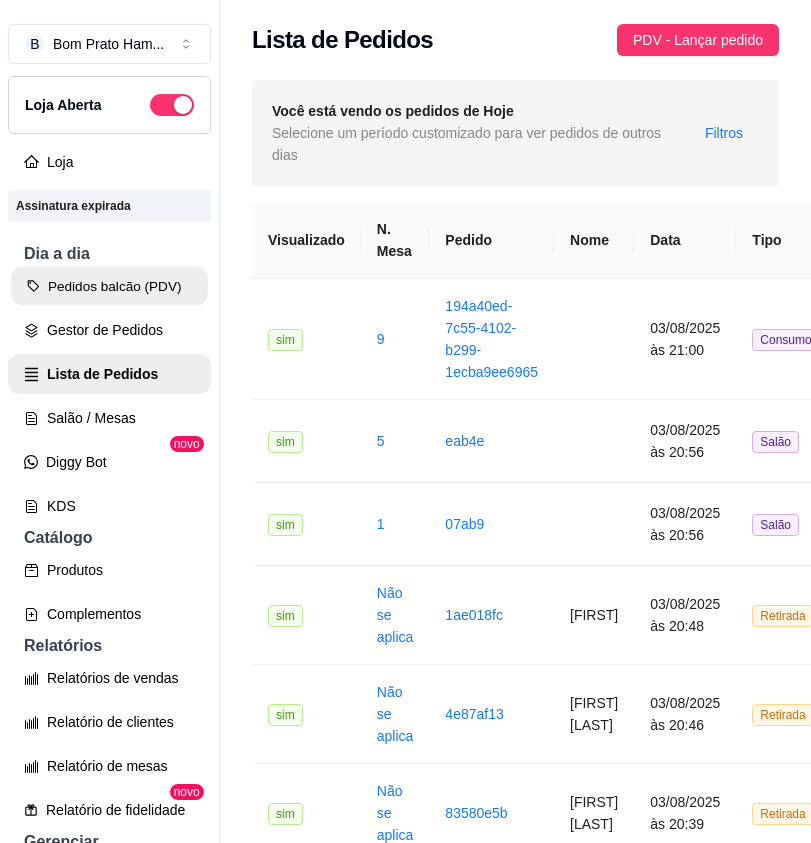 click on "Pedidos balcão (PDV)" at bounding box center (109, 286) 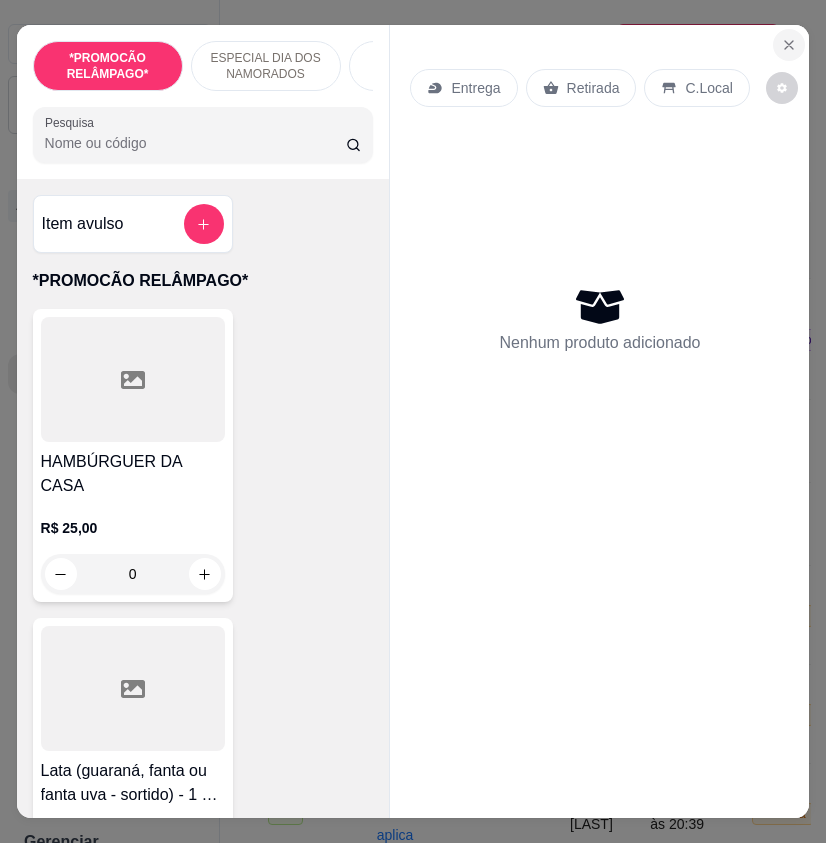 click 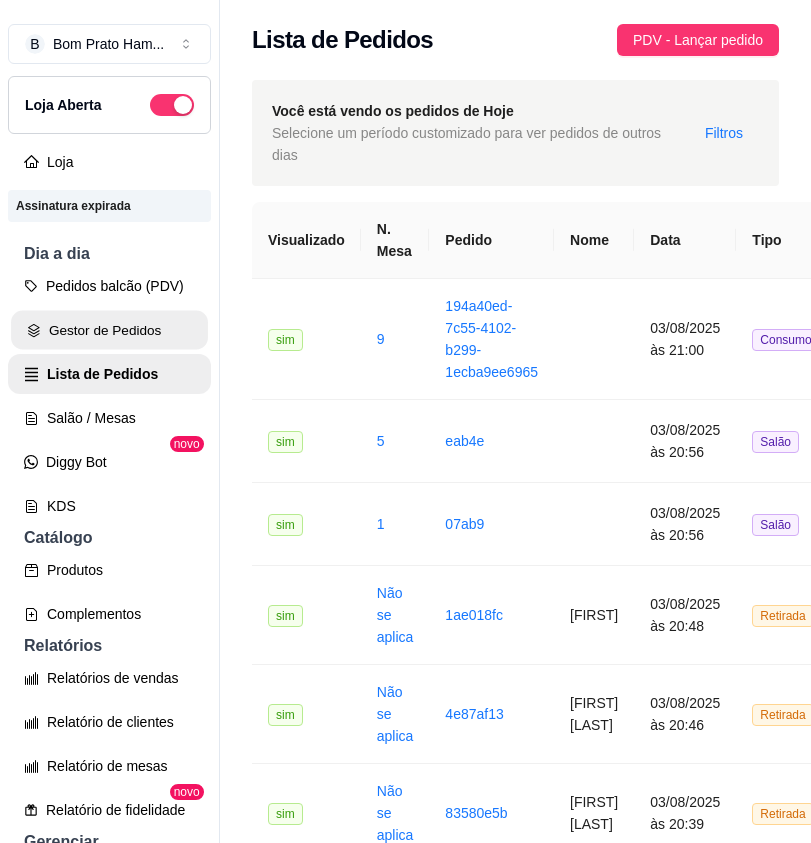 click on "Gestor de Pedidos" at bounding box center [109, 330] 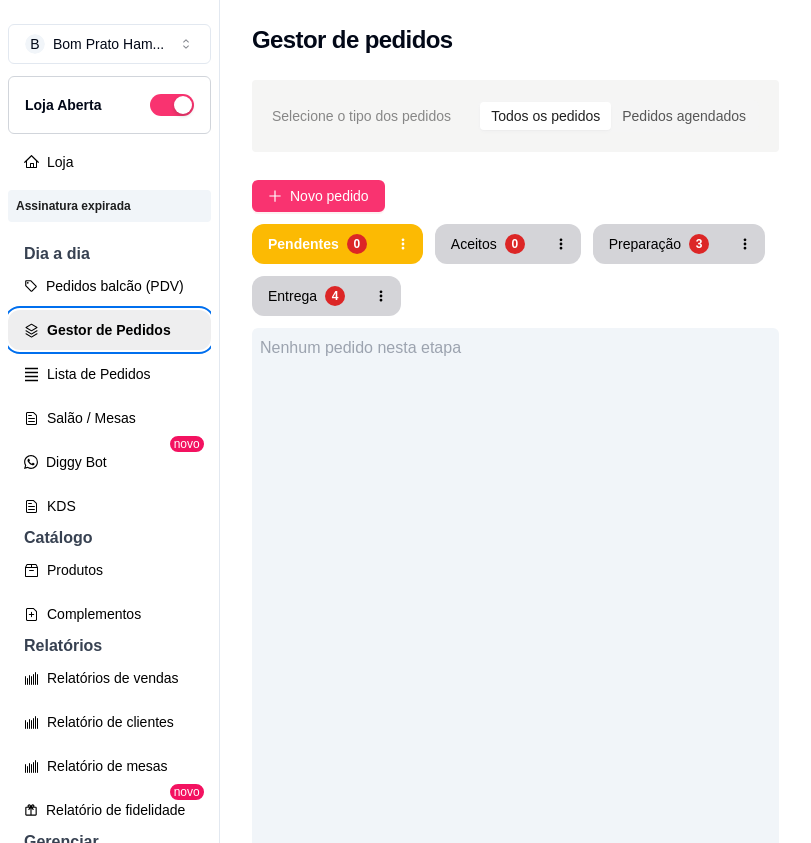 click on "Pendentes 0 Aceitos 0 Preparação 3 Entrega 4" at bounding box center [515, 270] 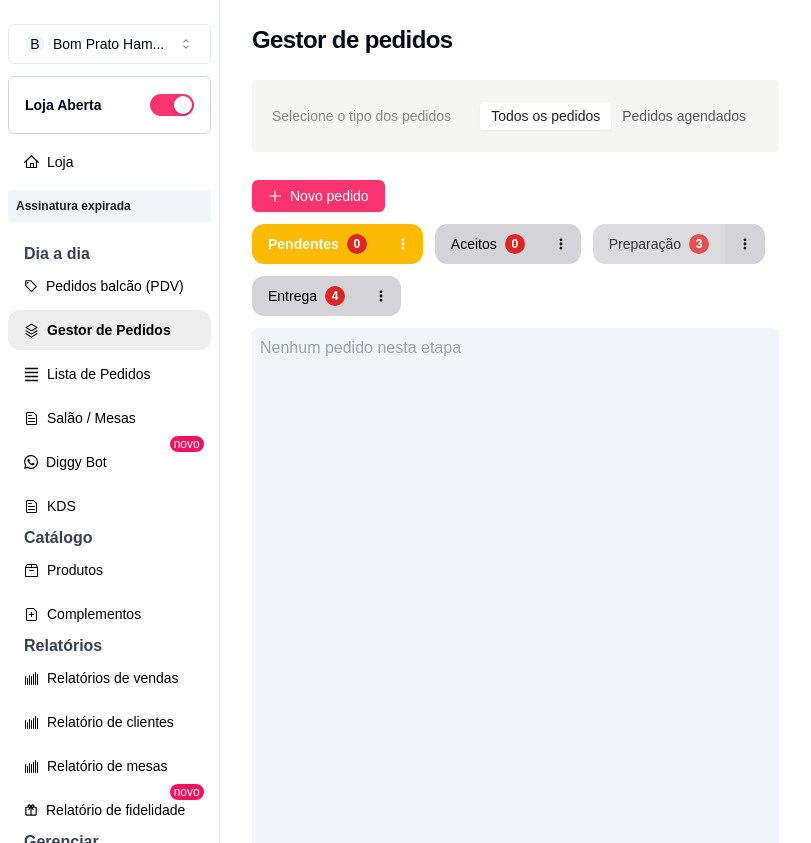 click on "Preparação 3" at bounding box center (659, 244) 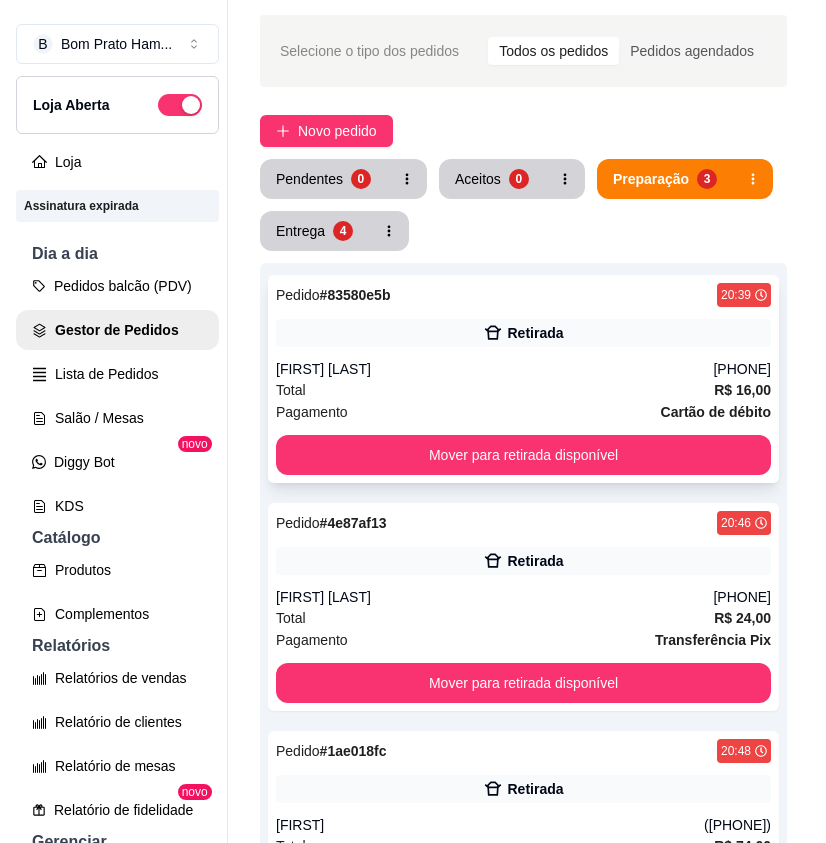 scroll, scrollTop: 100, scrollLeft: 0, axis: vertical 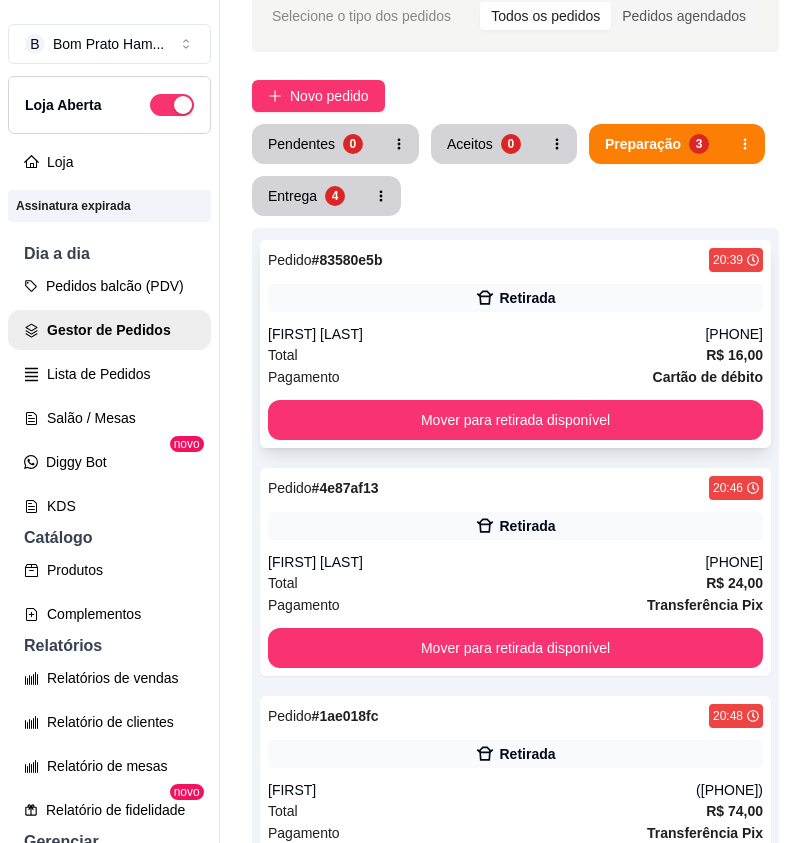 click on "Total R$ 16,00" at bounding box center (515, 355) 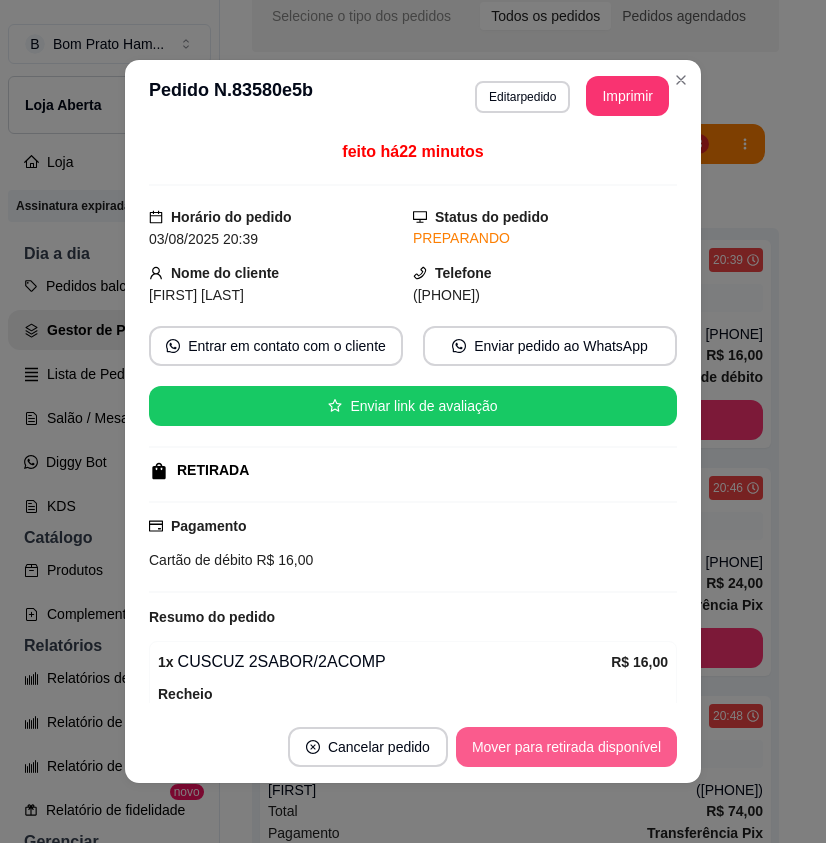 click on "Mover para retirada disponível" at bounding box center (566, 747) 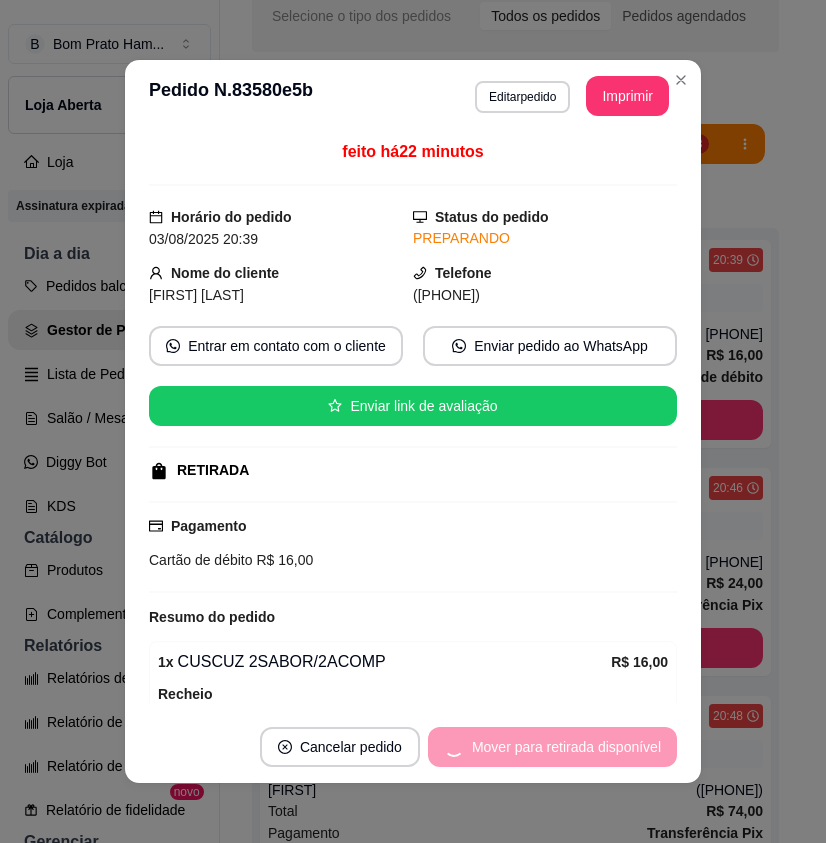 scroll, scrollTop: 200, scrollLeft: 0, axis: vertical 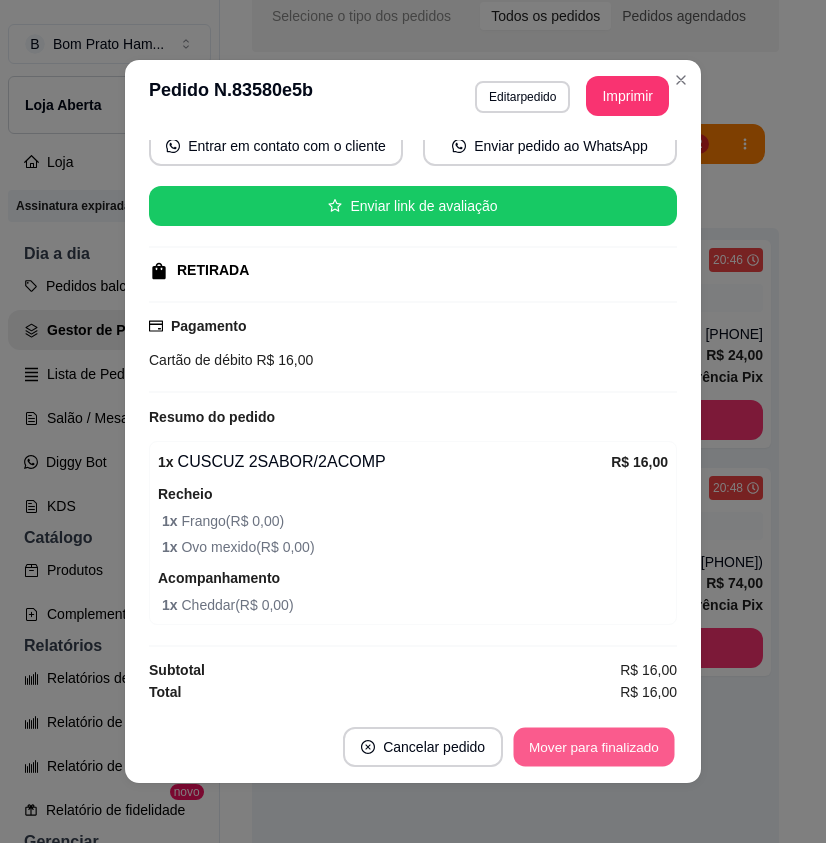 click on "Mover para finalizado" at bounding box center (594, 747) 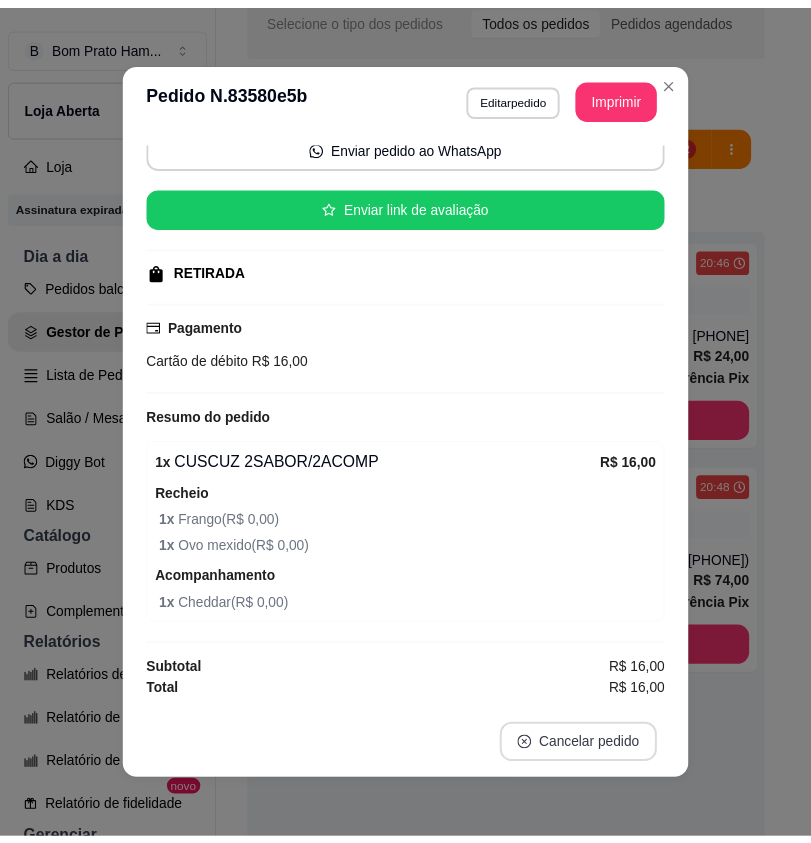 scroll, scrollTop: 154, scrollLeft: 0, axis: vertical 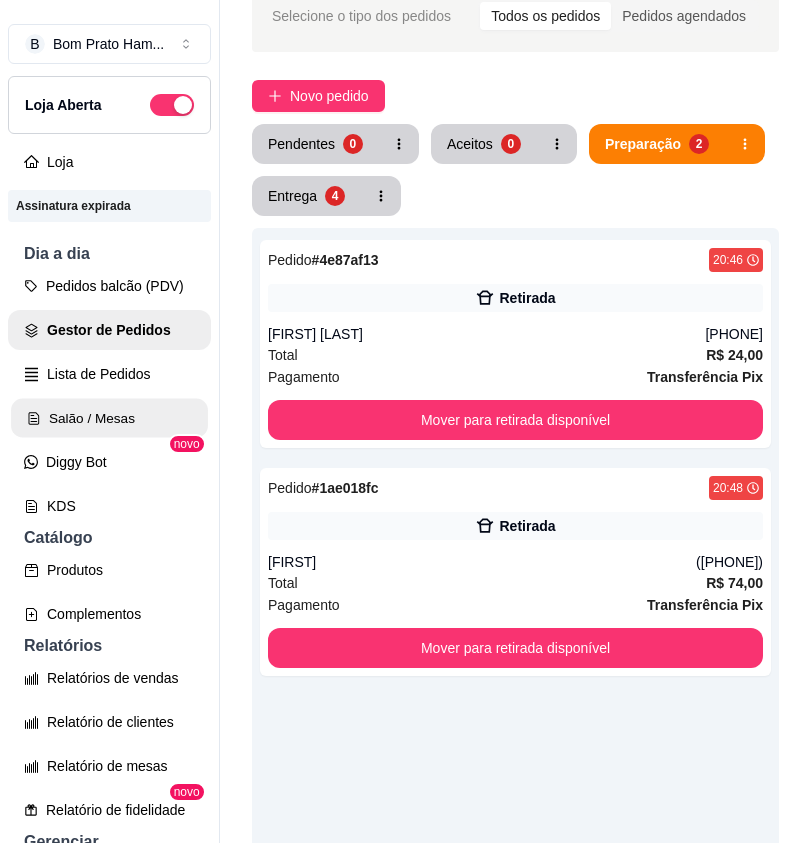 click on "Salão / Mesas" at bounding box center [109, 418] 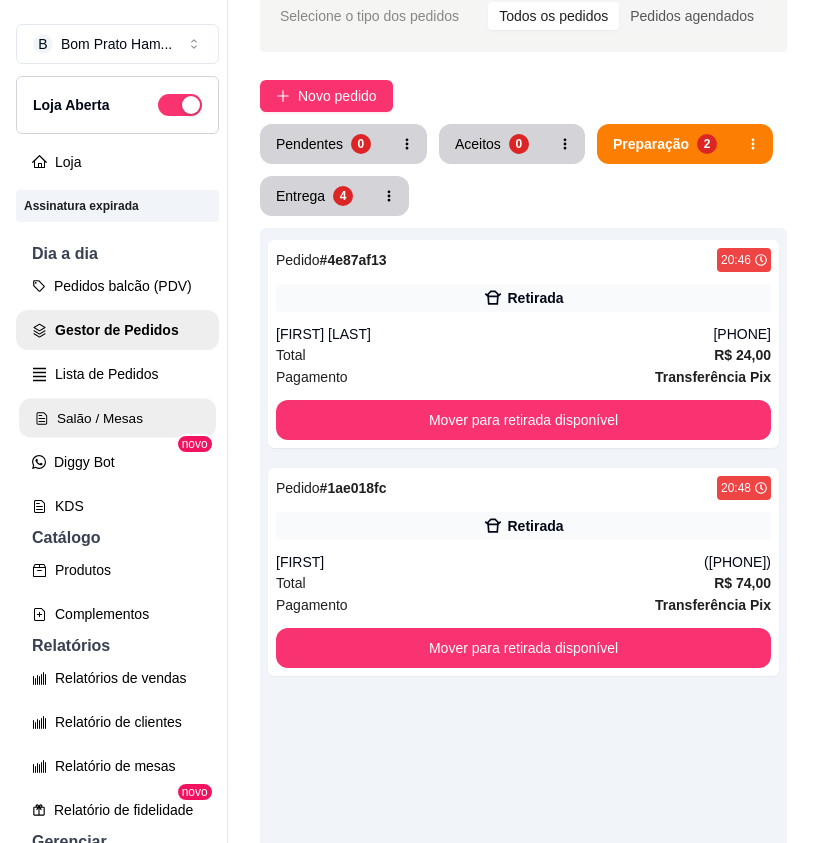 scroll, scrollTop: 0, scrollLeft: 0, axis: both 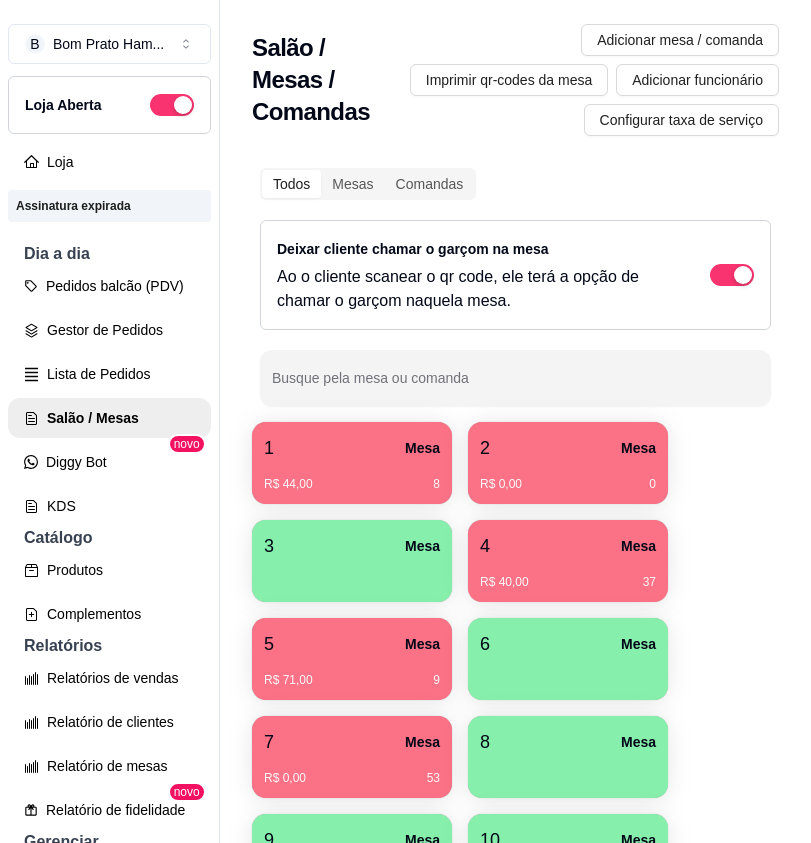 click on "4 Mesa" at bounding box center [568, 546] 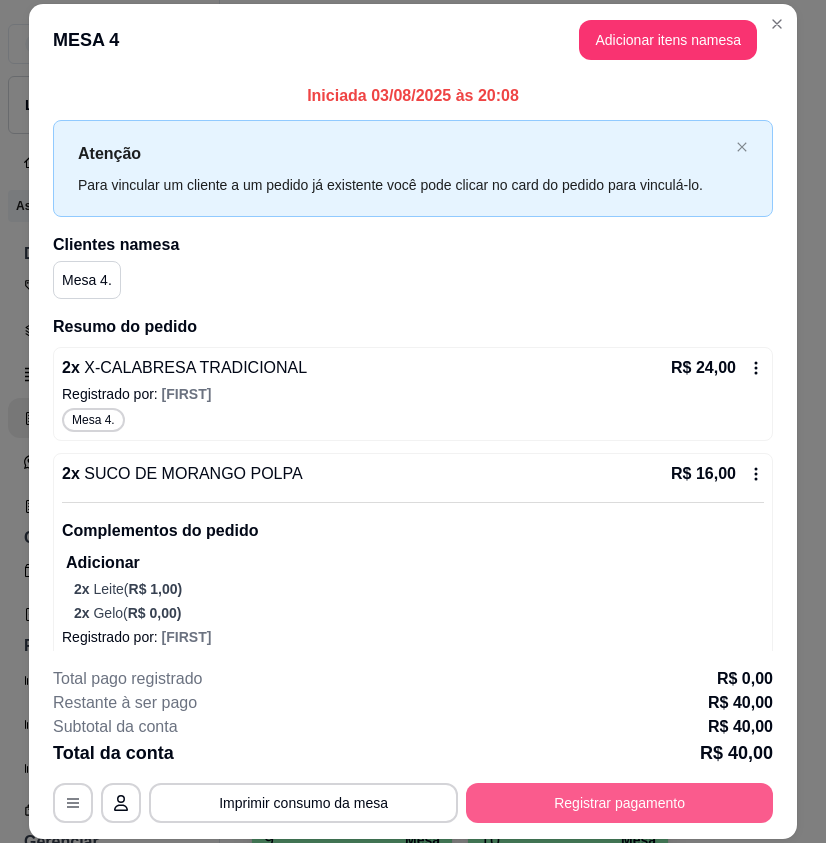 click on "Registrar pagamento" at bounding box center (619, 803) 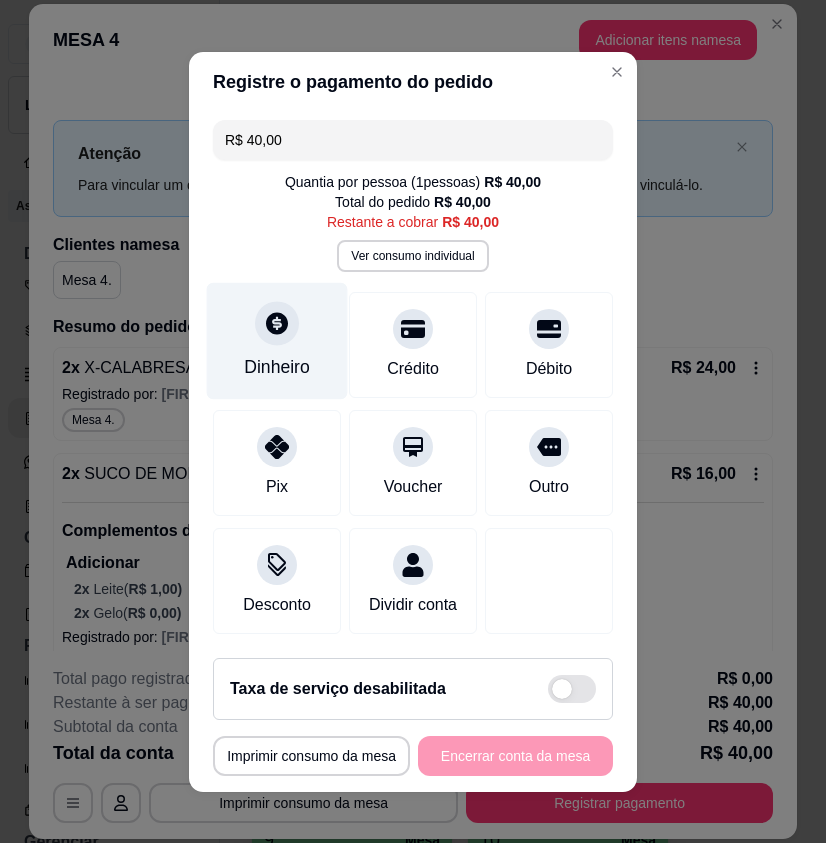 click at bounding box center [277, 323] 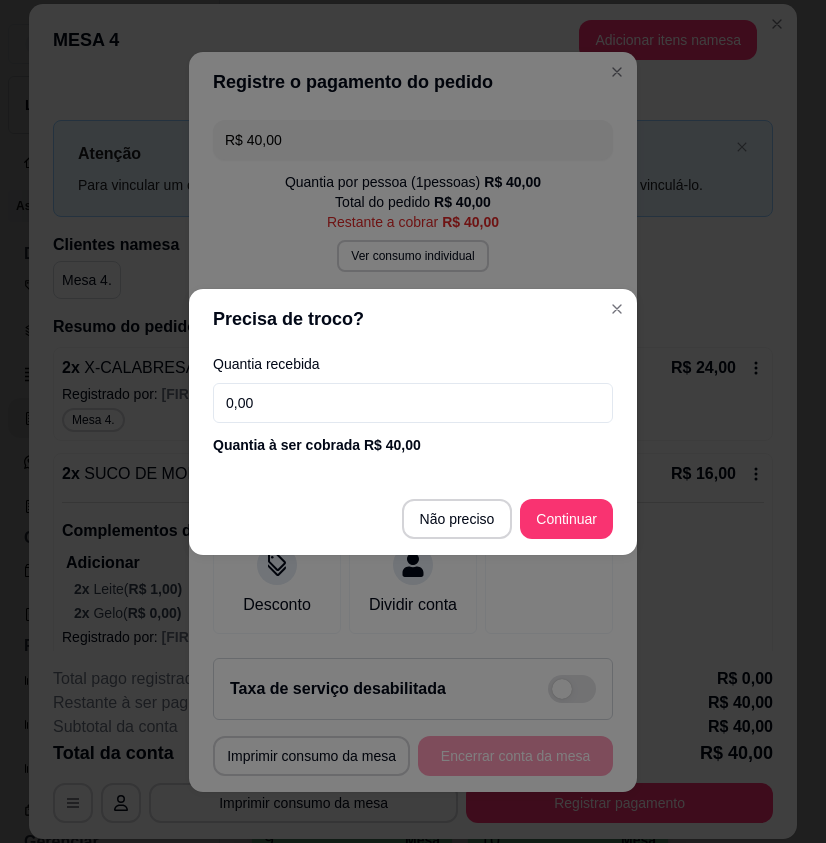 click on "0,00" at bounding box center (413, 403) 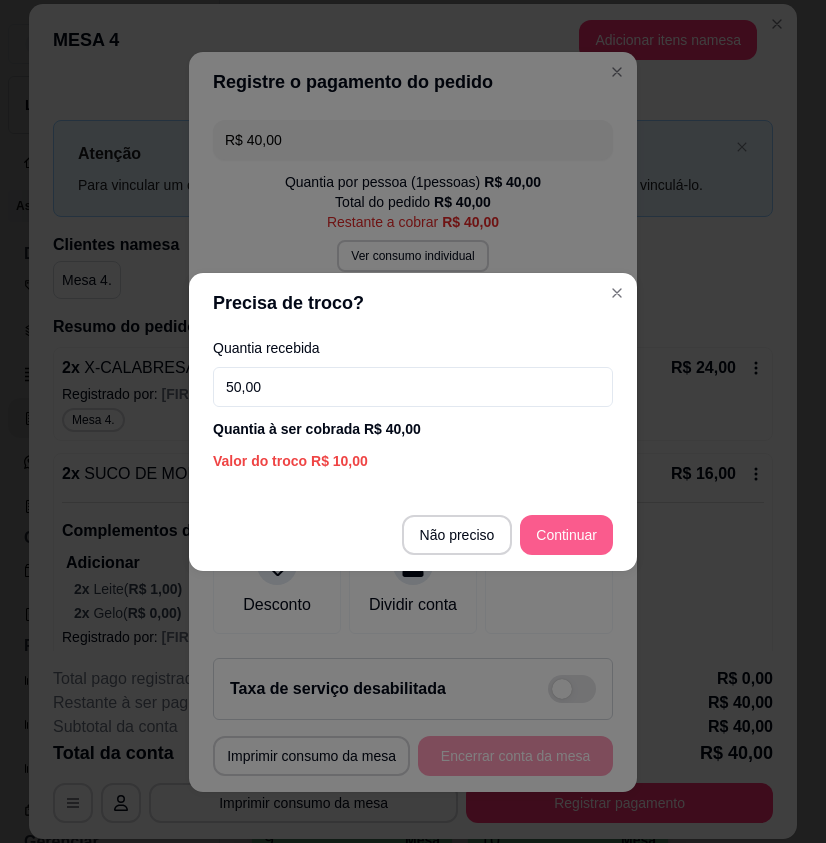 type on "50,00" 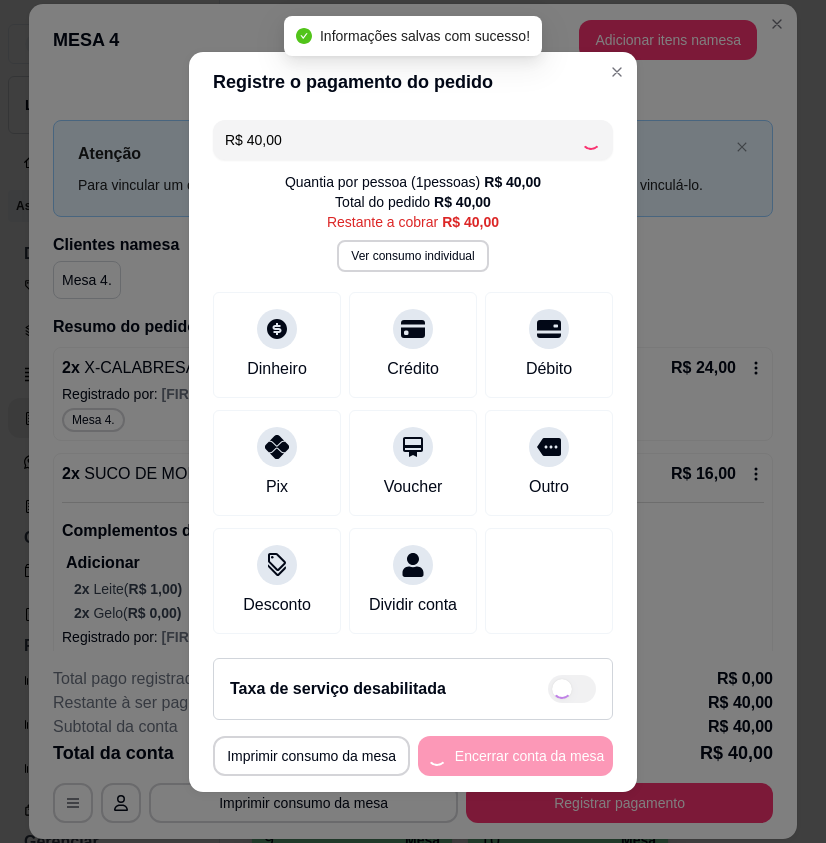 type on "R$ 0,00" 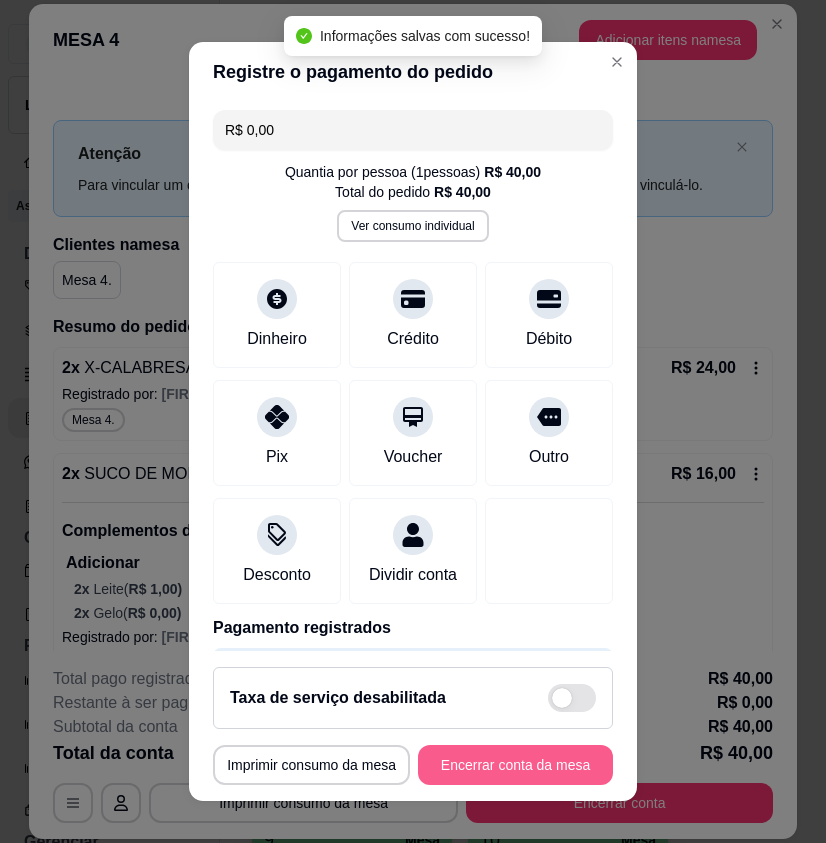 click on "Encerrar conta da mesa" at bounding box center (515, 765) 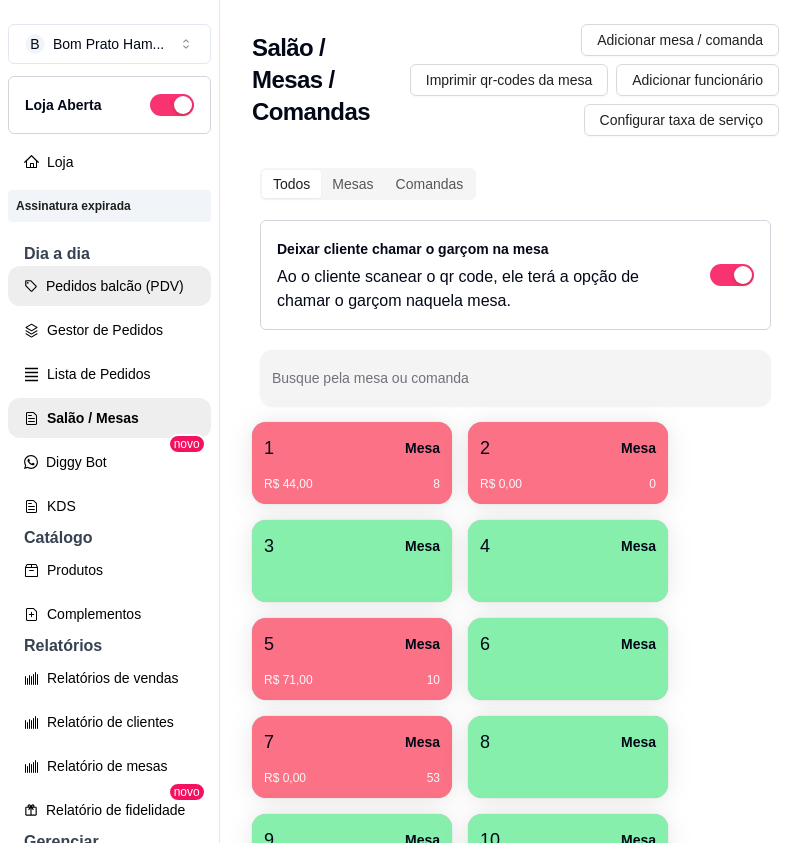 click on "Pedidos balcão (PDV)" at bounding box center (109, 286) 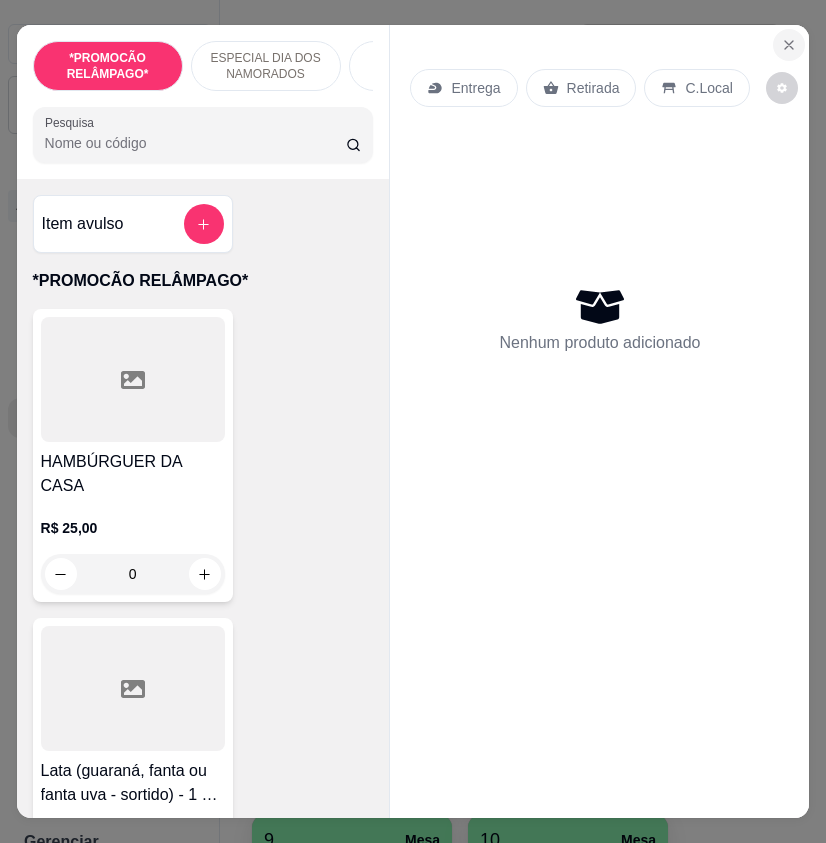 click at bounding box center [789, 45] 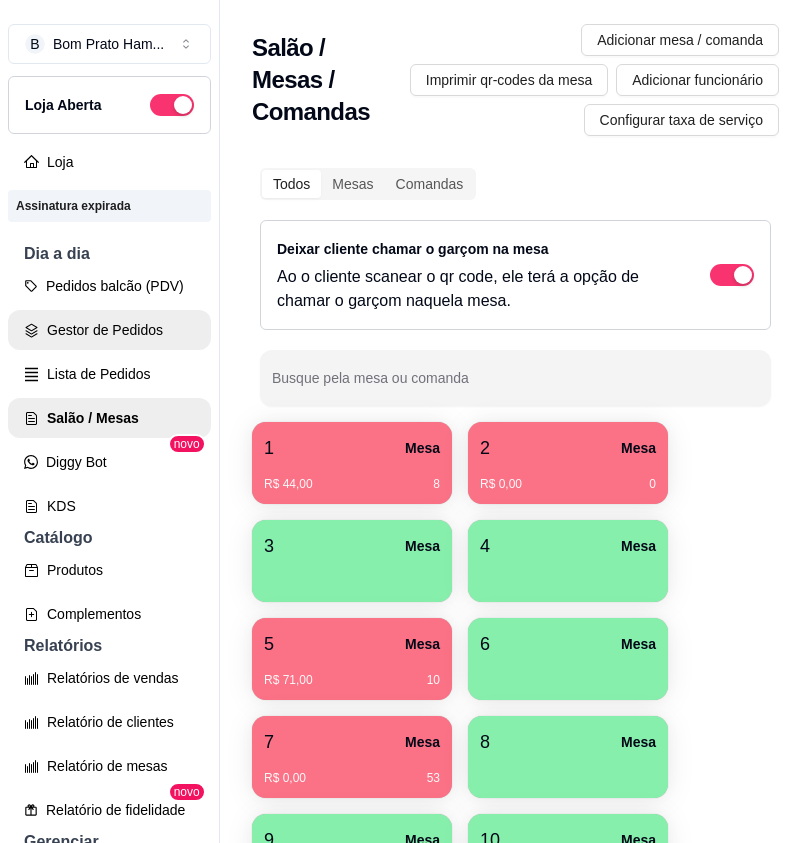 click on "Gestor de Pedidos" at bounding box center [109, 330] 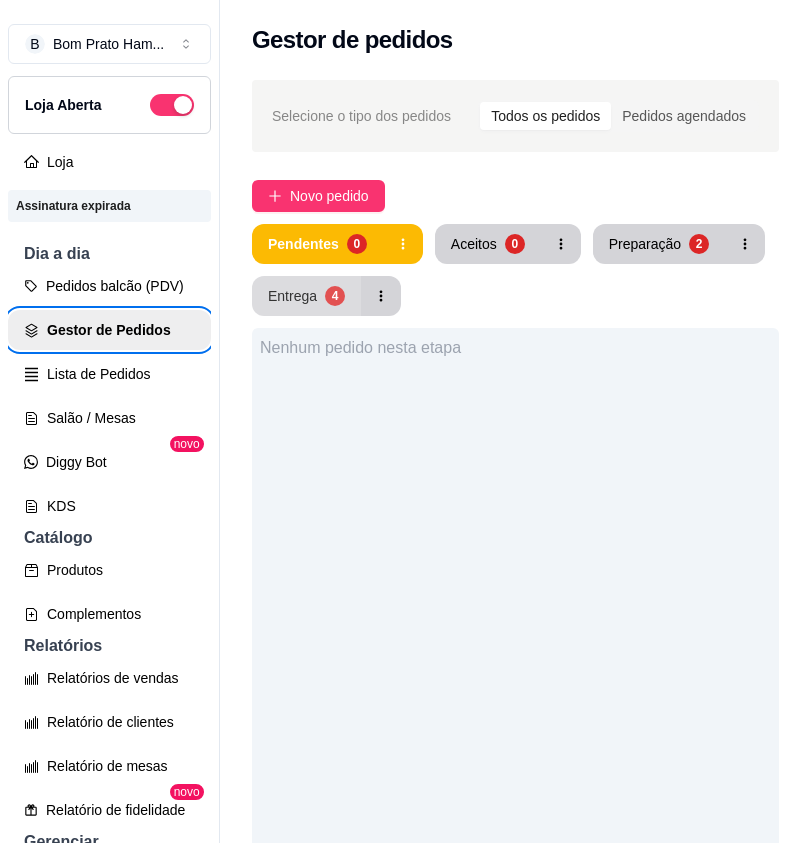 click on "Entrega 4" at bounding box center [306, 296] 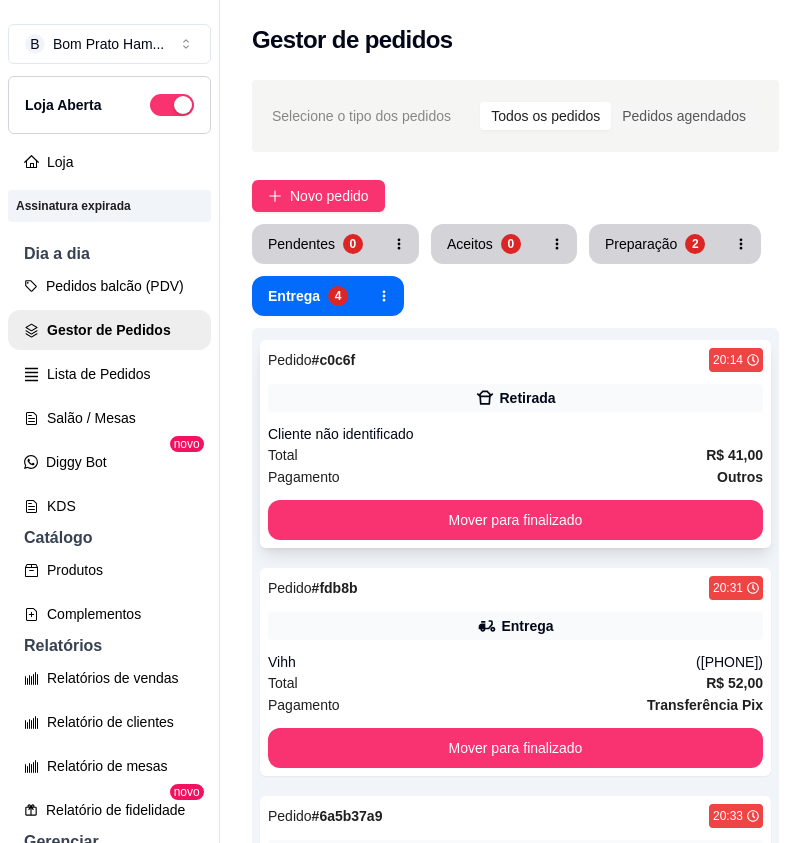 click on "Cliente não identificado" at bounding box center (515, 434) 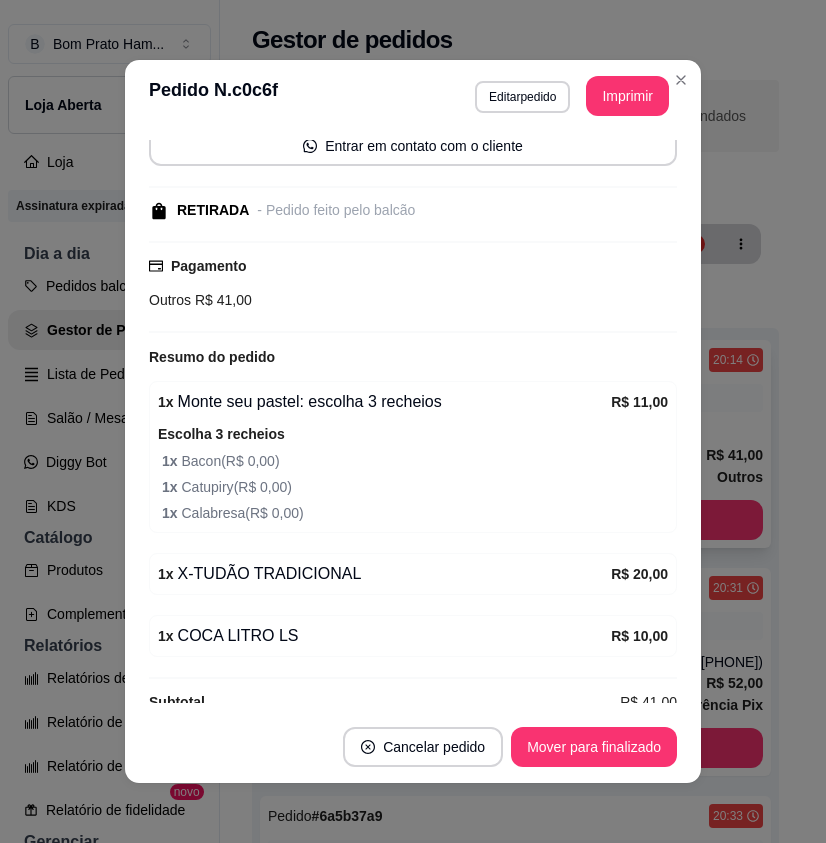 scroll, scrollTop: 232, scrollLeft: 0, axis: vertical 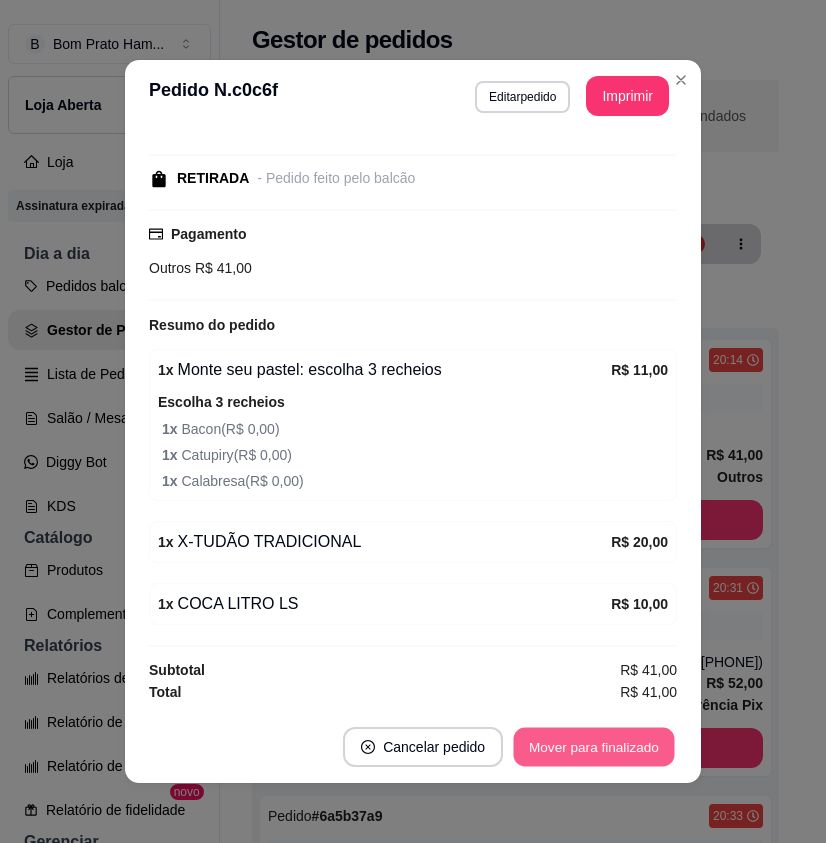 click on "Mover para finalizado" at bounding box center [594, 747] 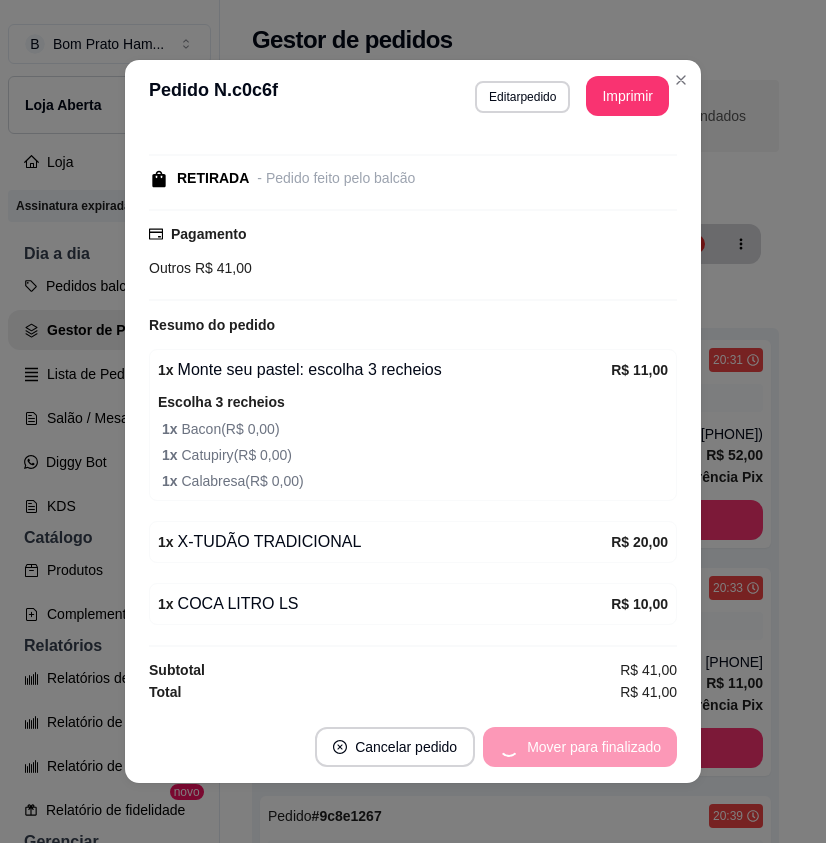 scroll, scrollTop: 126, scrollLeft: 0, axis: vertical 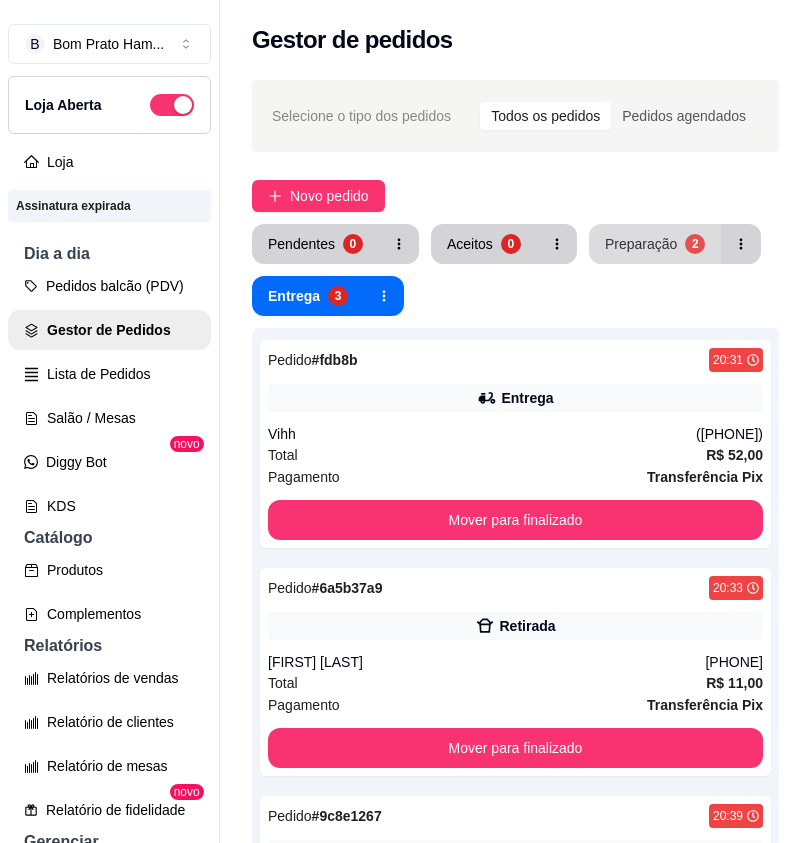 click on "Preparação 2" at bounding box center (655, 244) 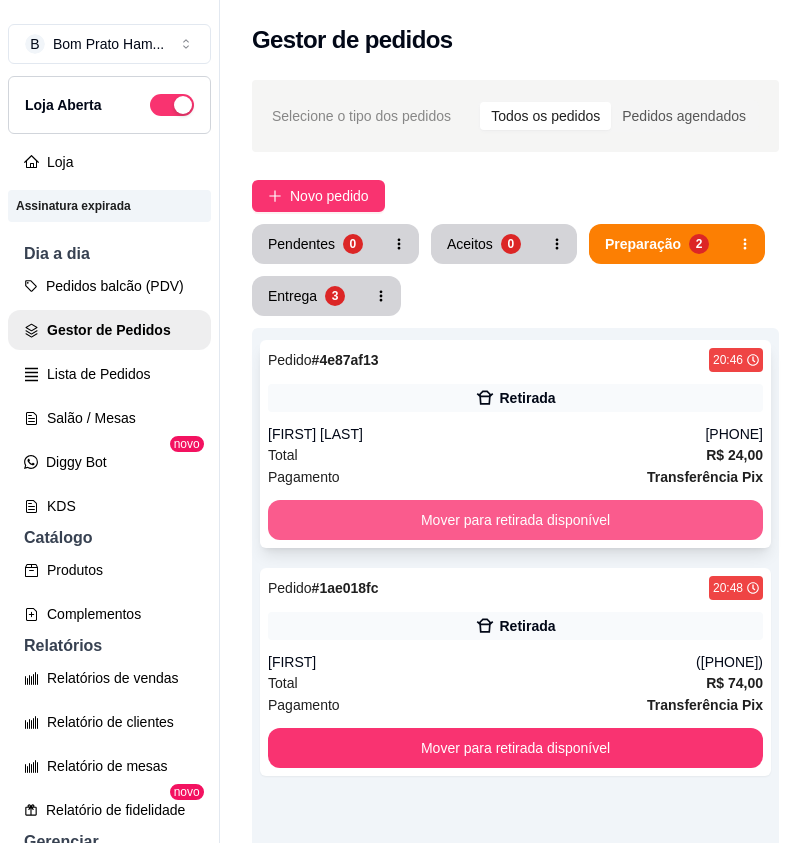 click on "Mover para retirada disponível" at bounding box center (515, 520) 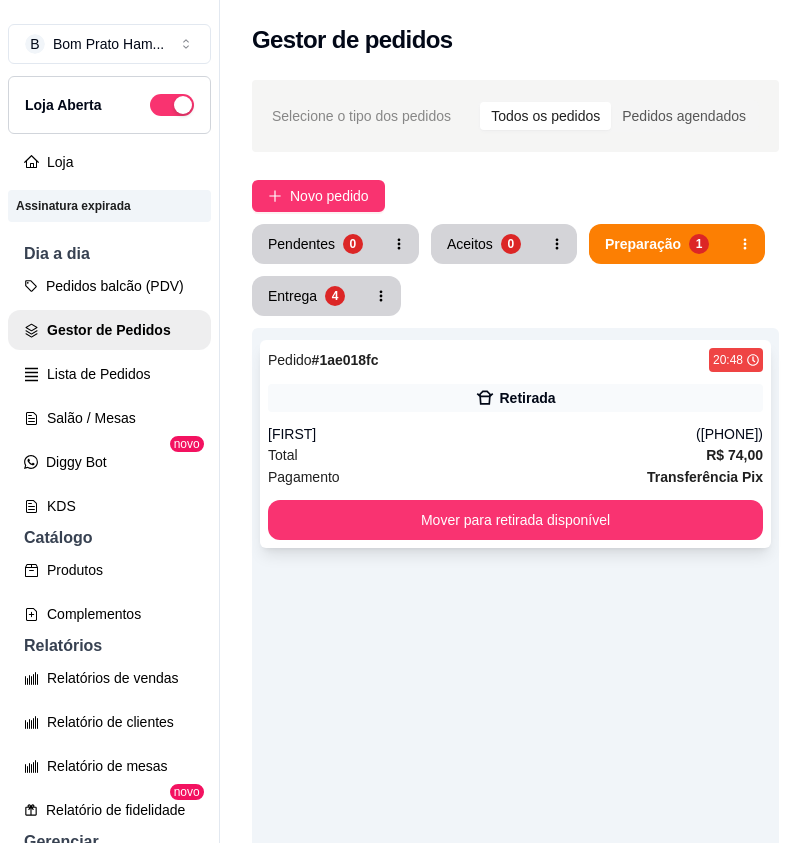 click on "[FIRST]" at bounding box center (482, 434) 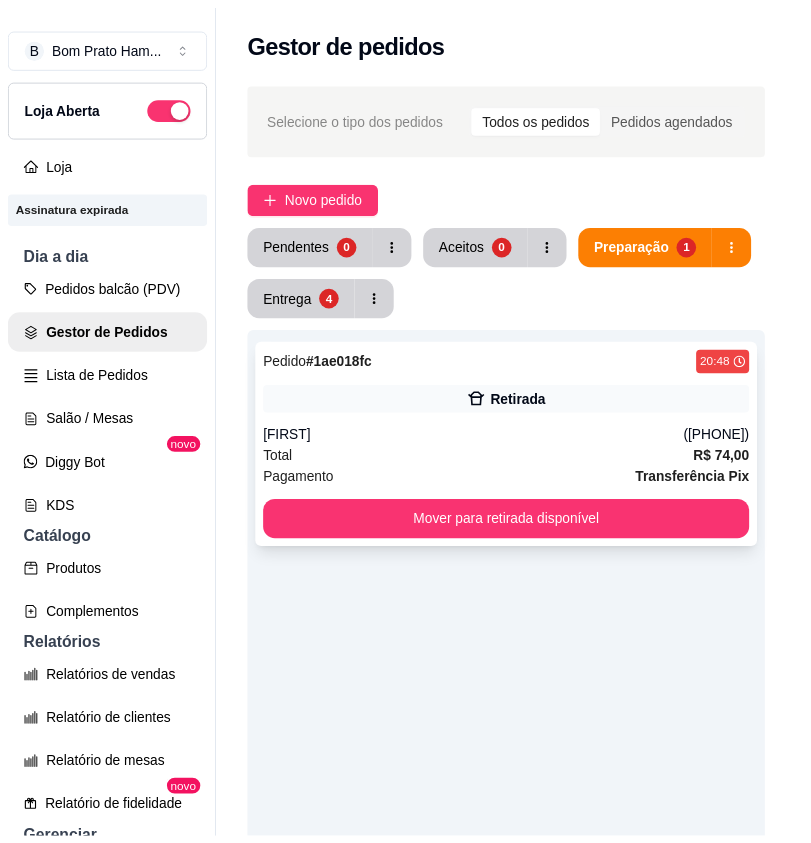 scroll, scrollTop: 120, scrollLeft: 0, axis: vertical 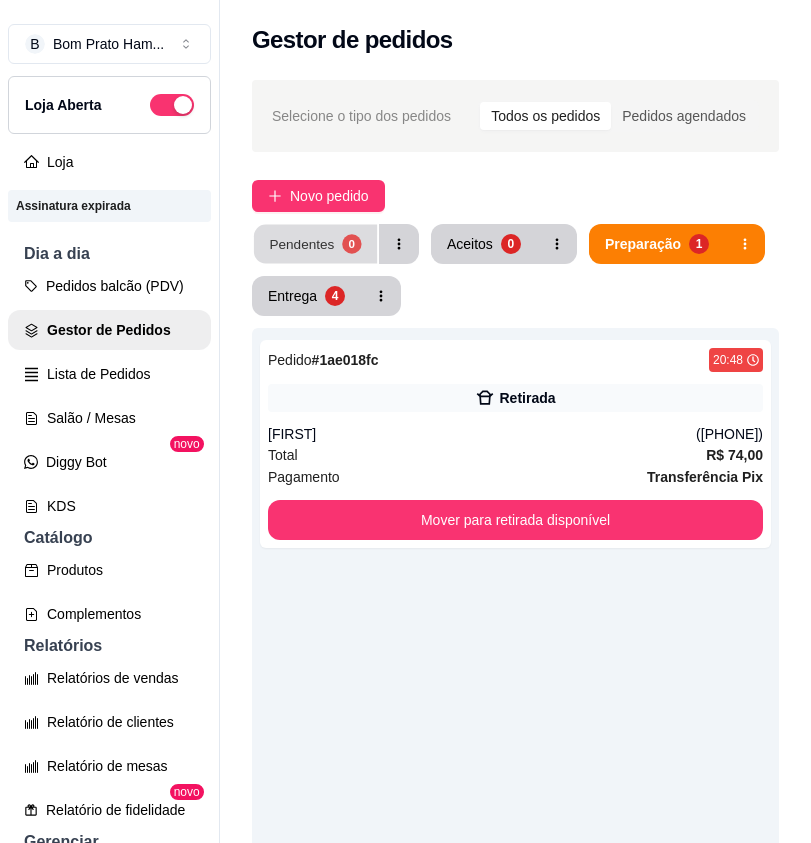 click on "Pendentes" at bounding box center (301, 243) 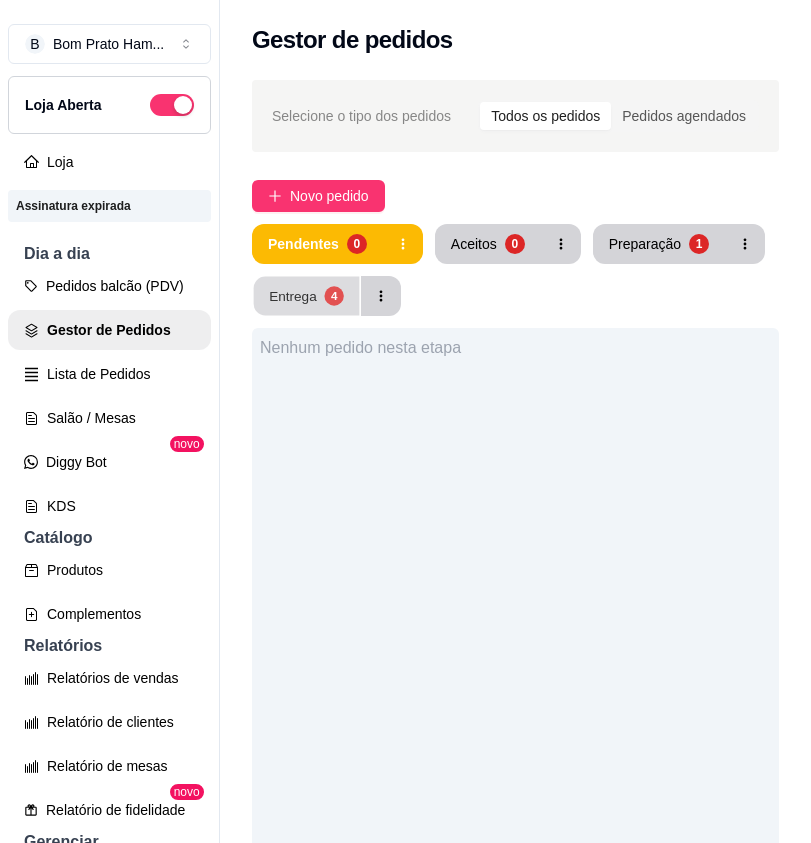 click on "4" at bounding box center [333, 295] 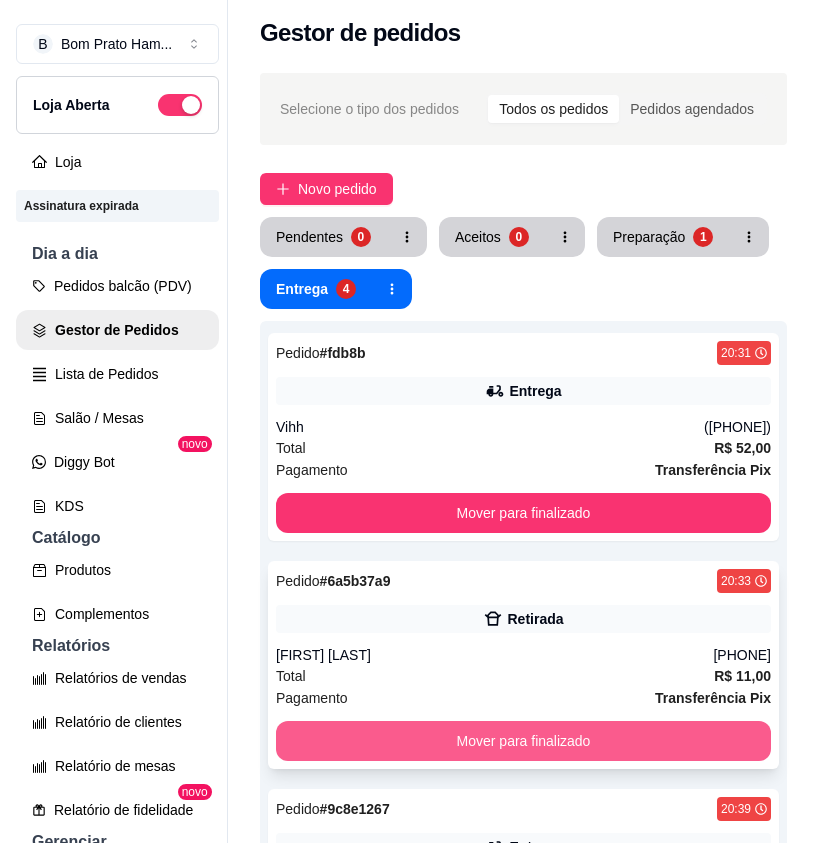 scroll, scrollTop: 0, scrollLeft: 0, axis: both 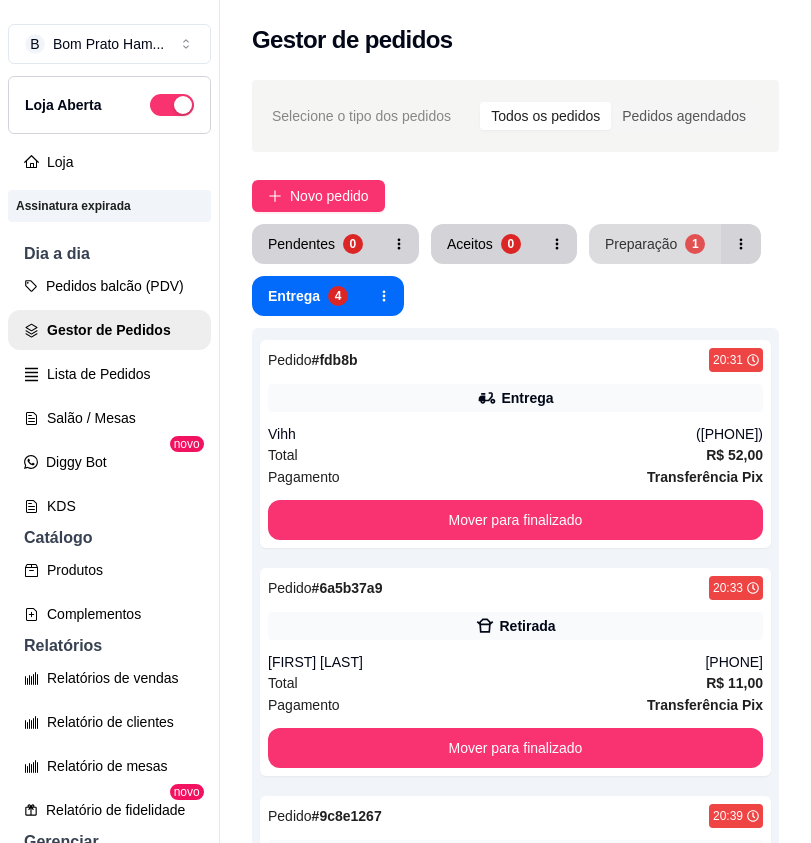 click on "Preparação 1" at bounding box center (655, 244) 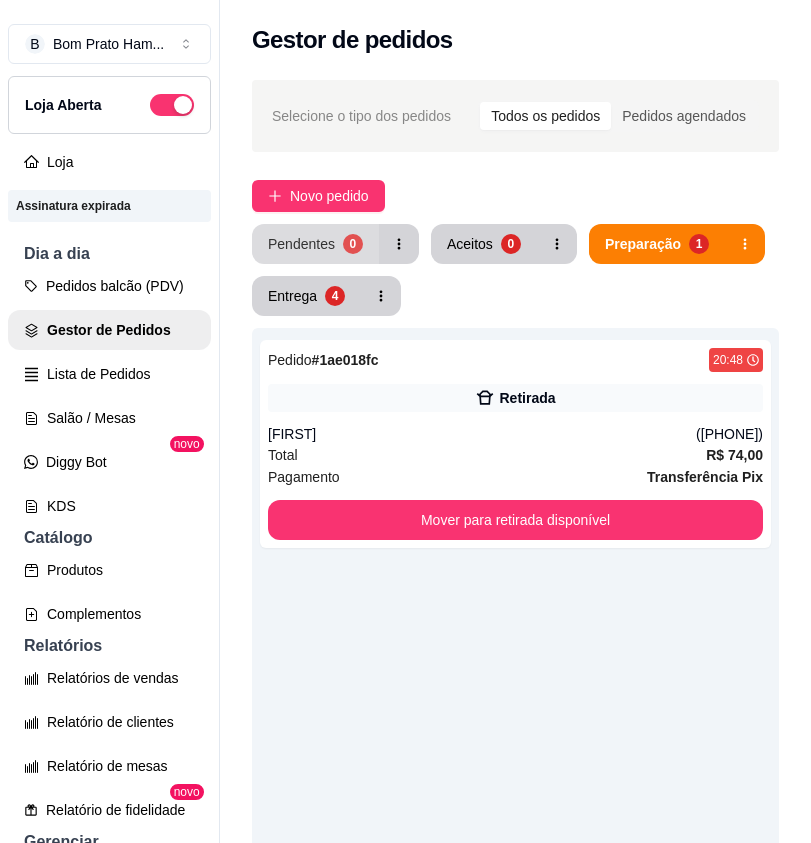 click on "Pendentes 0" at bounding box center [315, 244] 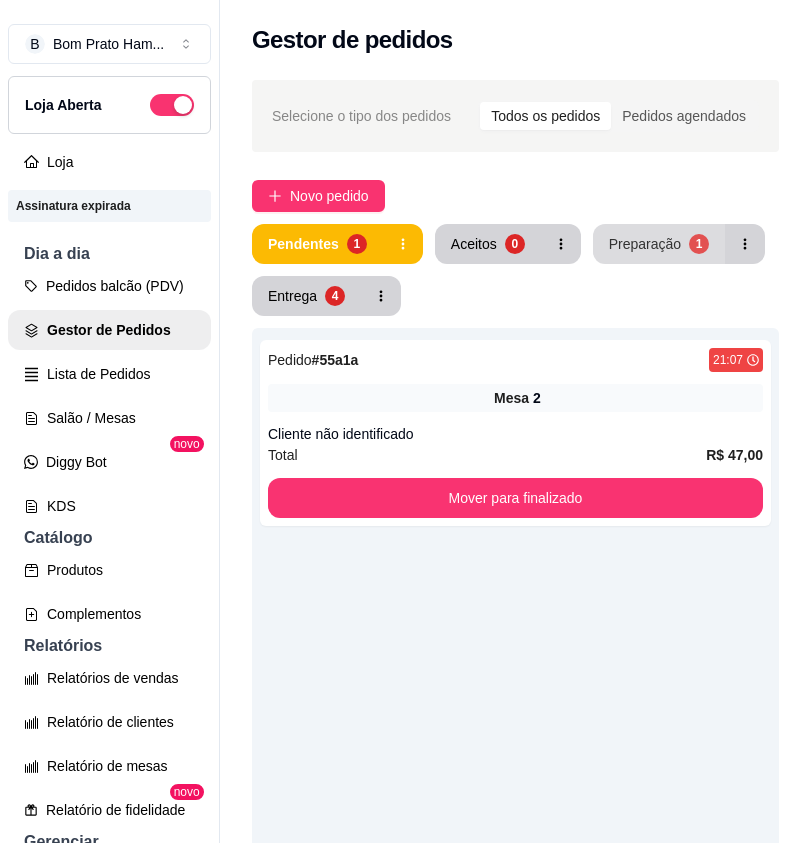click on "Preparação 1" at bounding box center [659, 244] 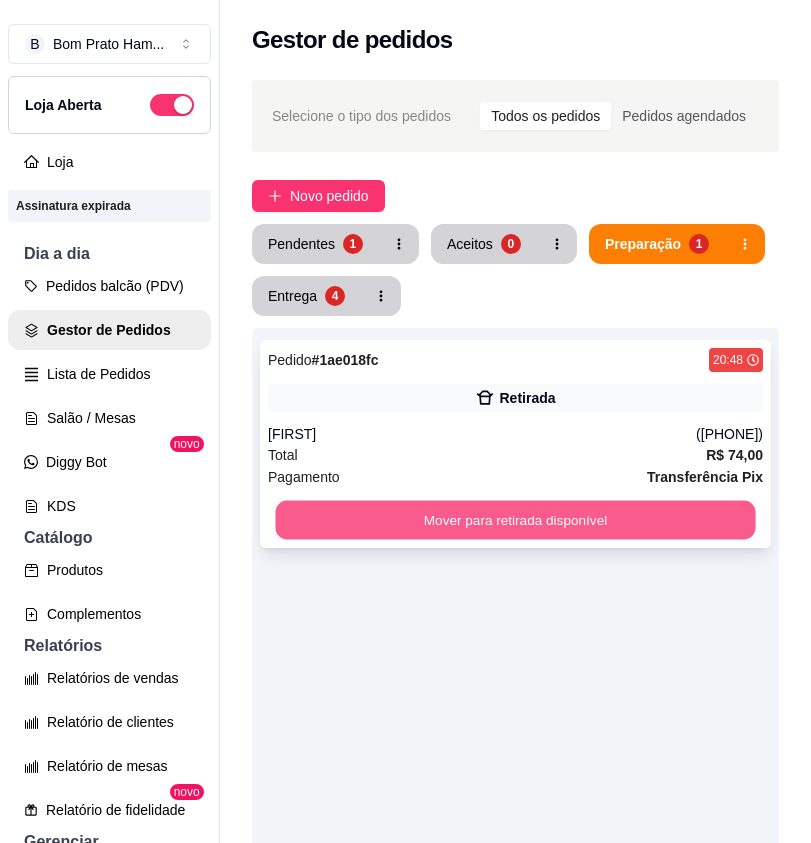 click on "Mover para retirada disponível" at bounding box center (515, 520) 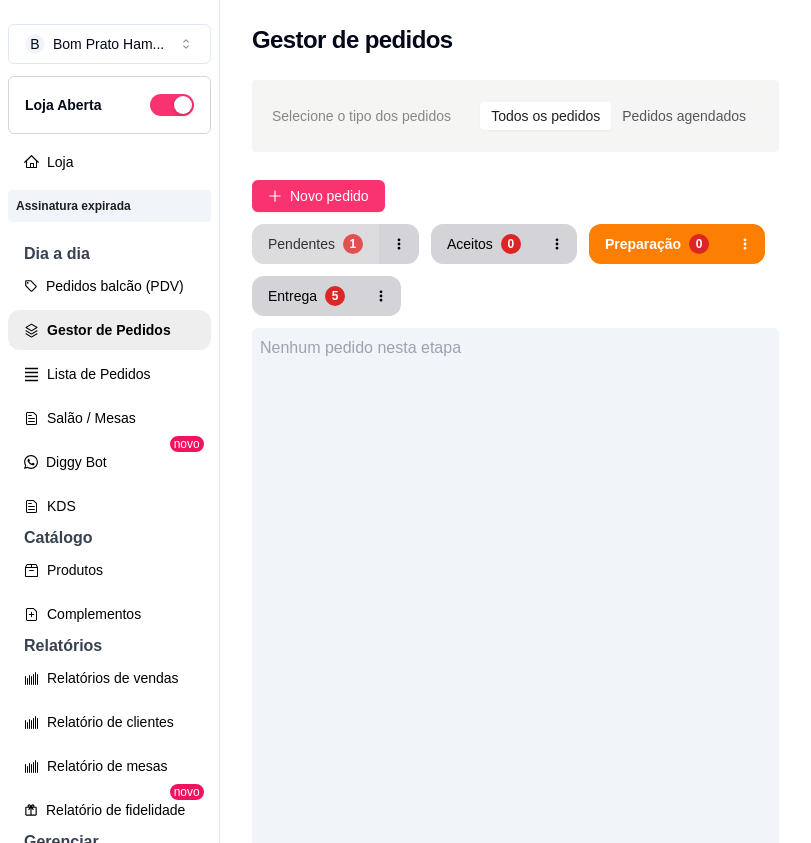 click on "1" at bounding box center [353, 244] 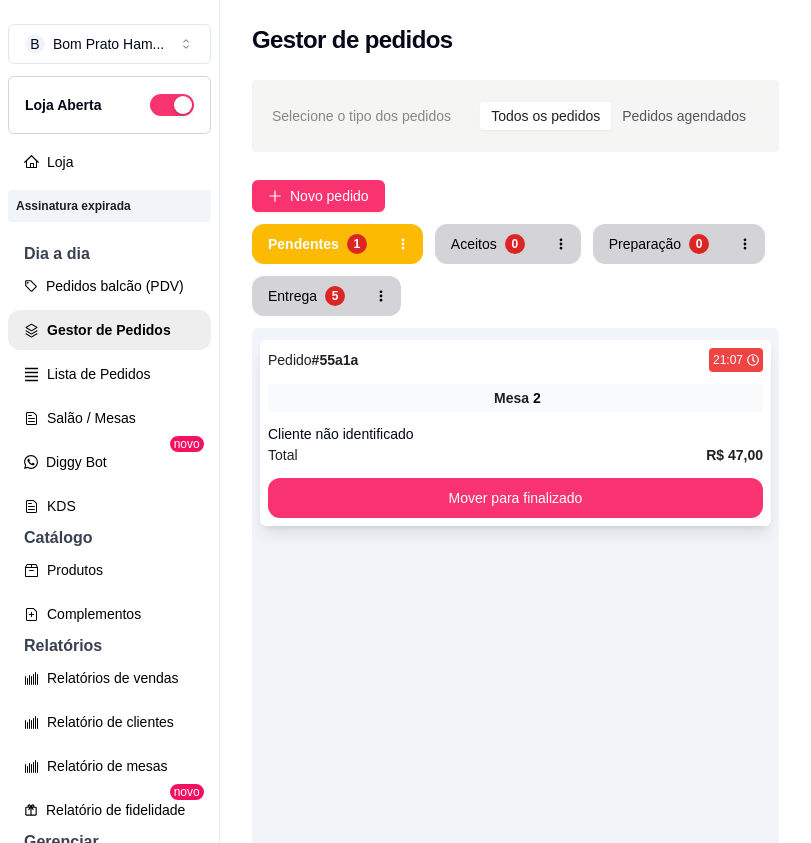 click on "Pedido  # [ID] [TIME] Mesa [NUMBER] Cliente não identificado Total R$ 47,00 Mover para finalizado" at bounding box center [515, 433] 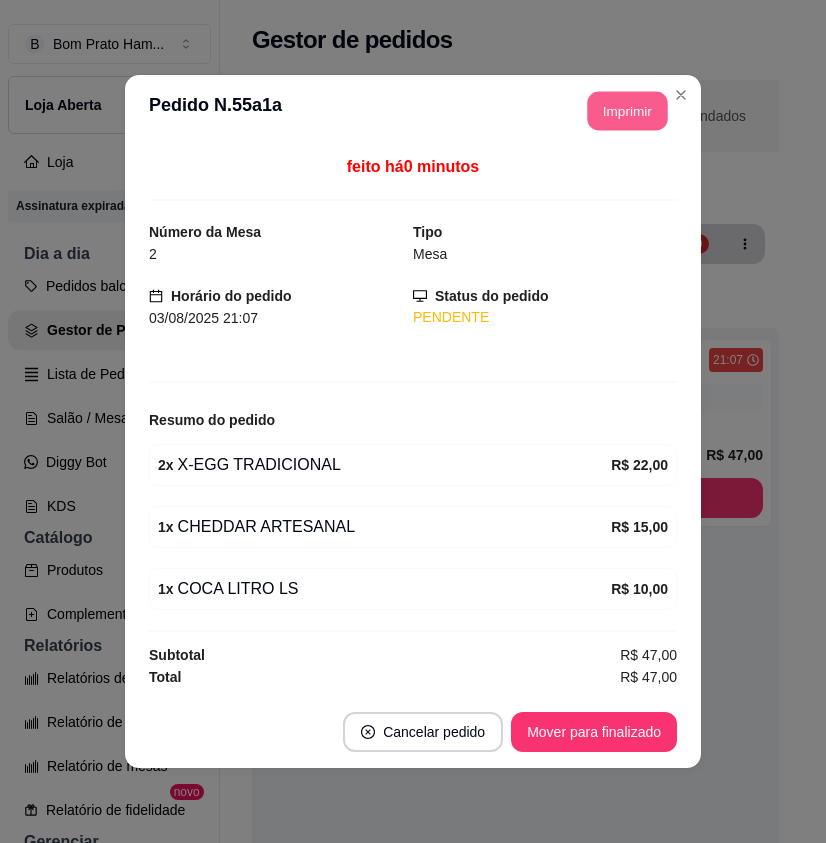 click on "Imprimir" at bounding box center (628, 111) 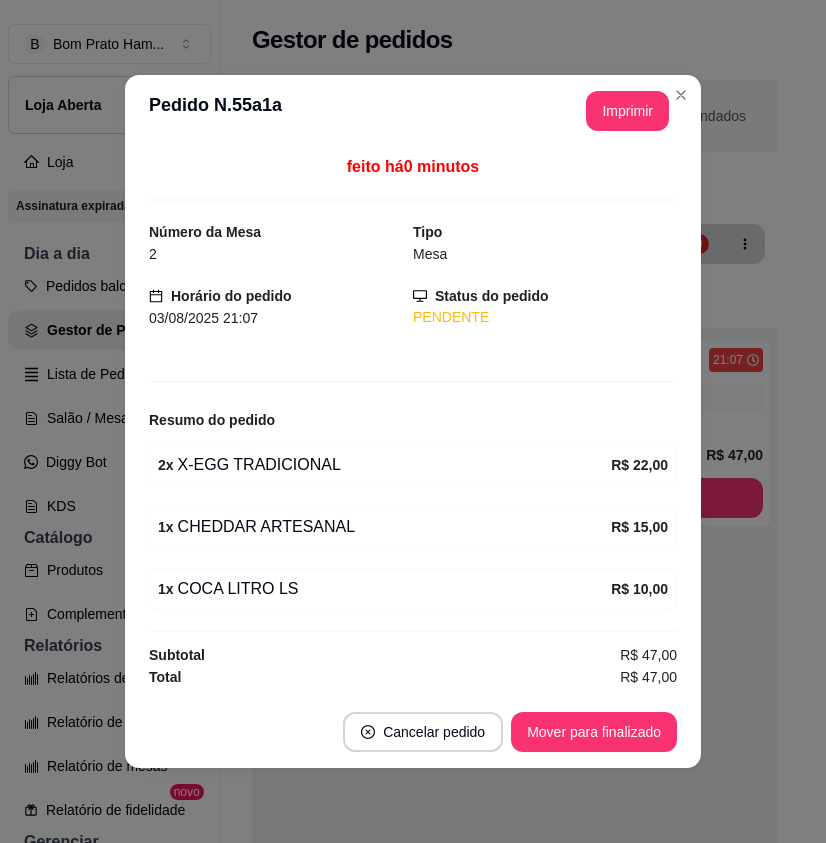 scroll, scrollTop: 0, scrollLeft: 0, axis: both 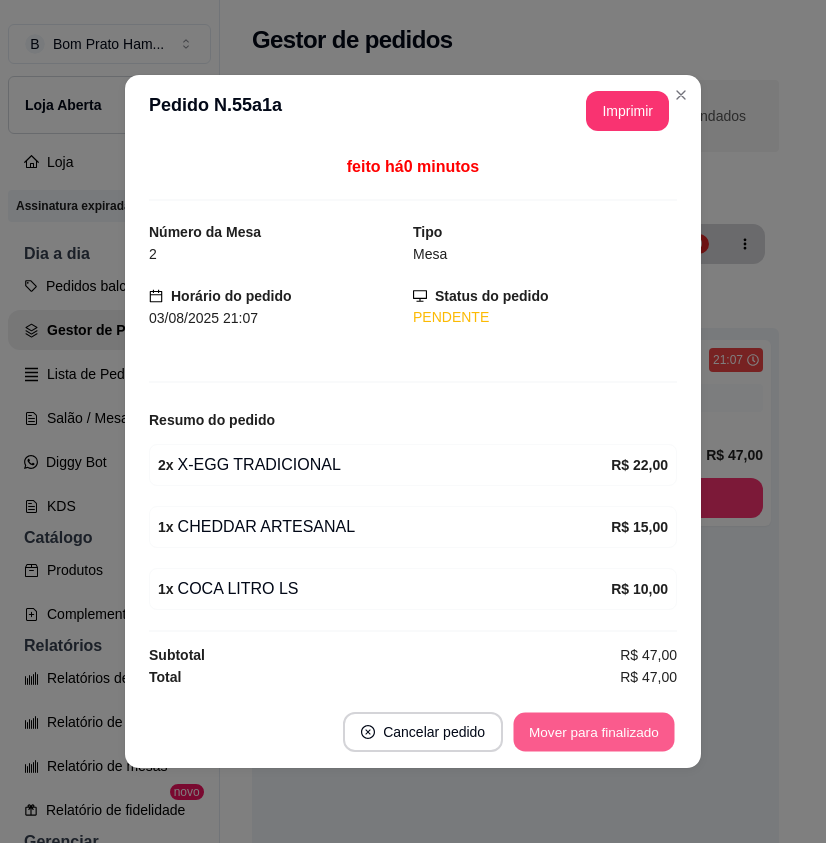 click on "Mover para finalizado" at bounding box center [594, 732] 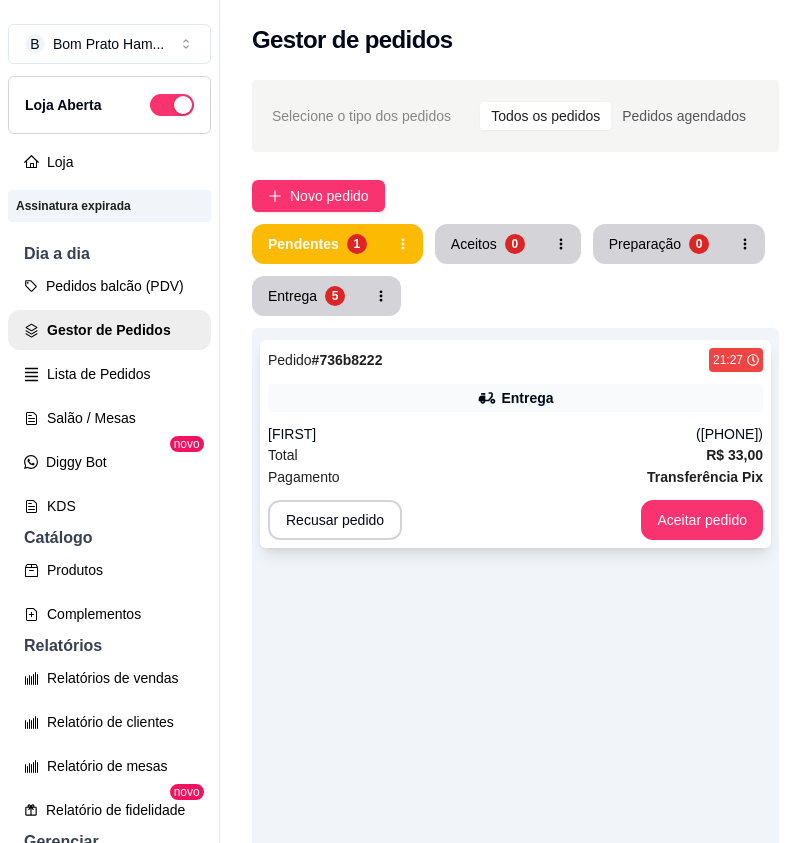 click on "[FIRST]" at bounding box center [482, 434] 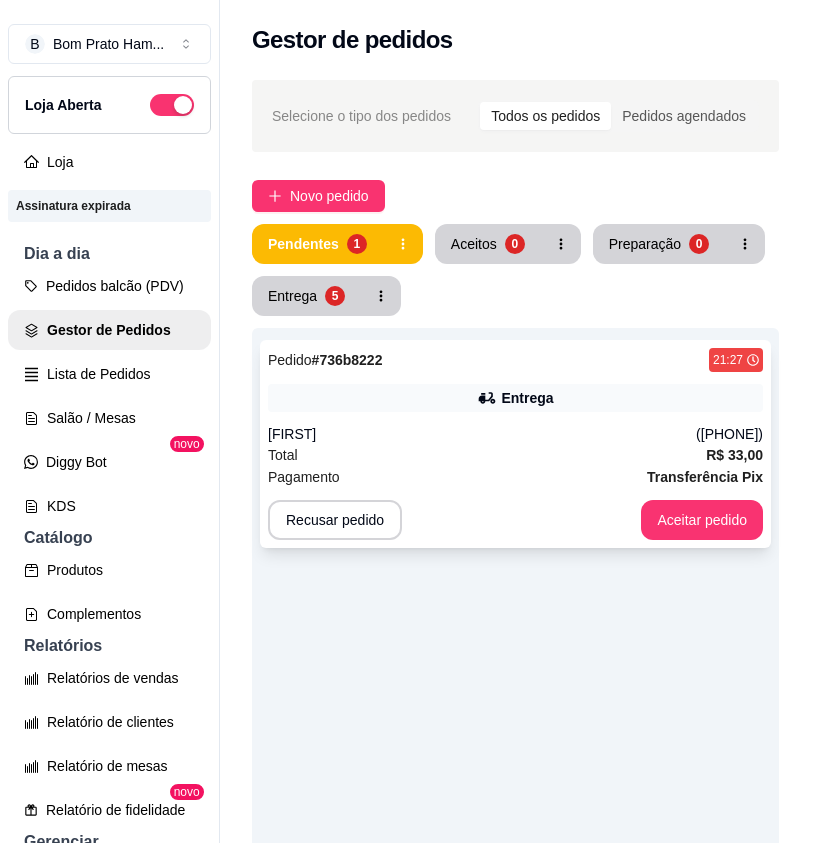 scroll, scrollTop: 214, scrollLeft: 0, axis: vertical 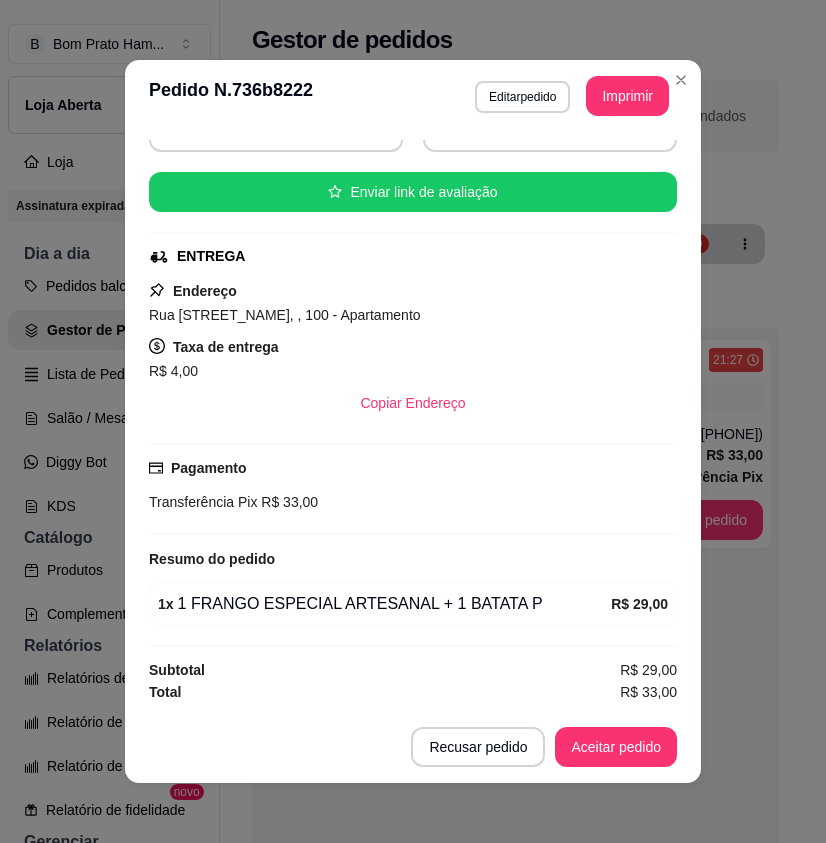 click on "Imprimir" at bounding box center (627, 96) 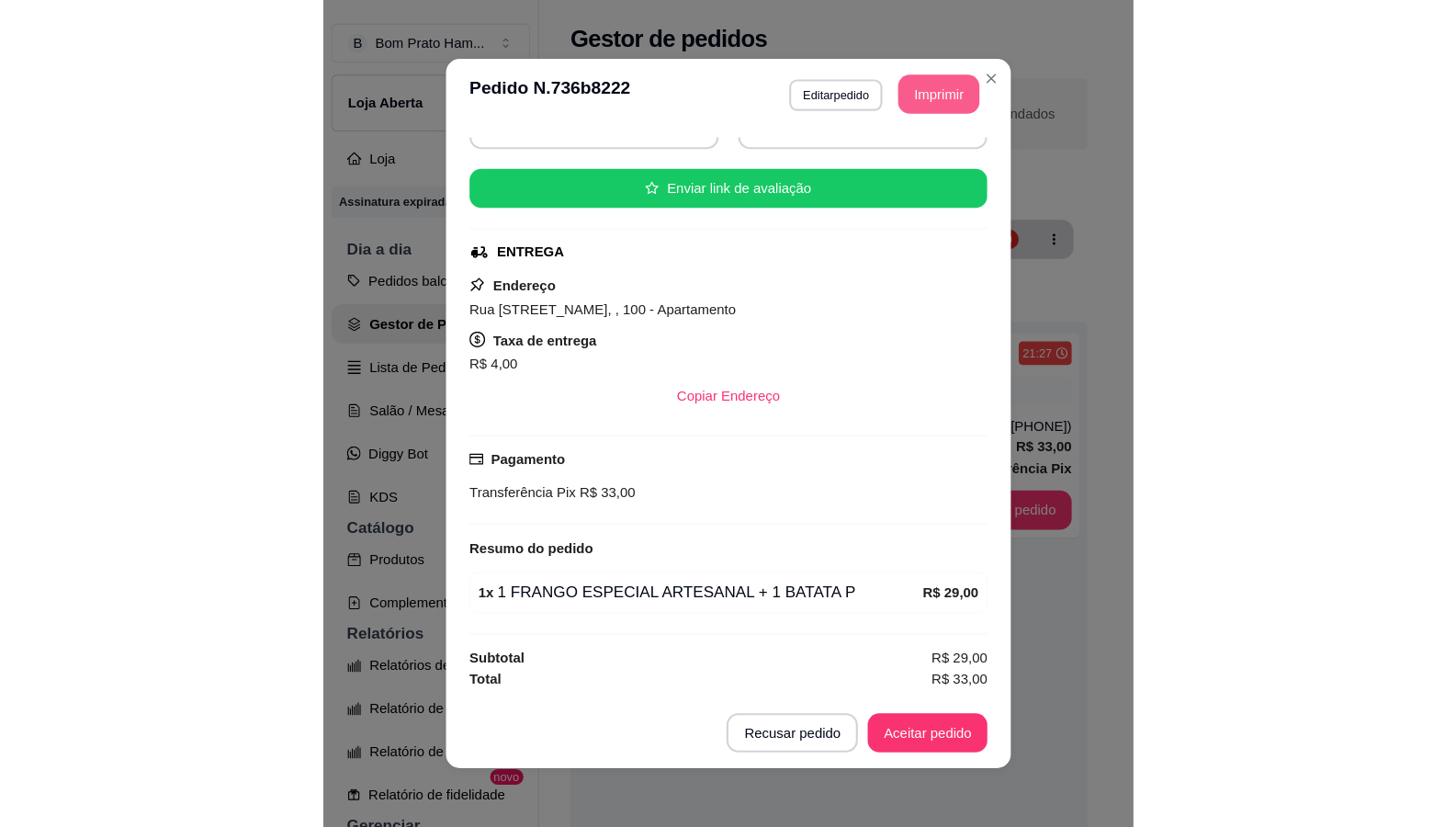 scroll, scrollTop: 0, scrollLeft: 0, axis: both 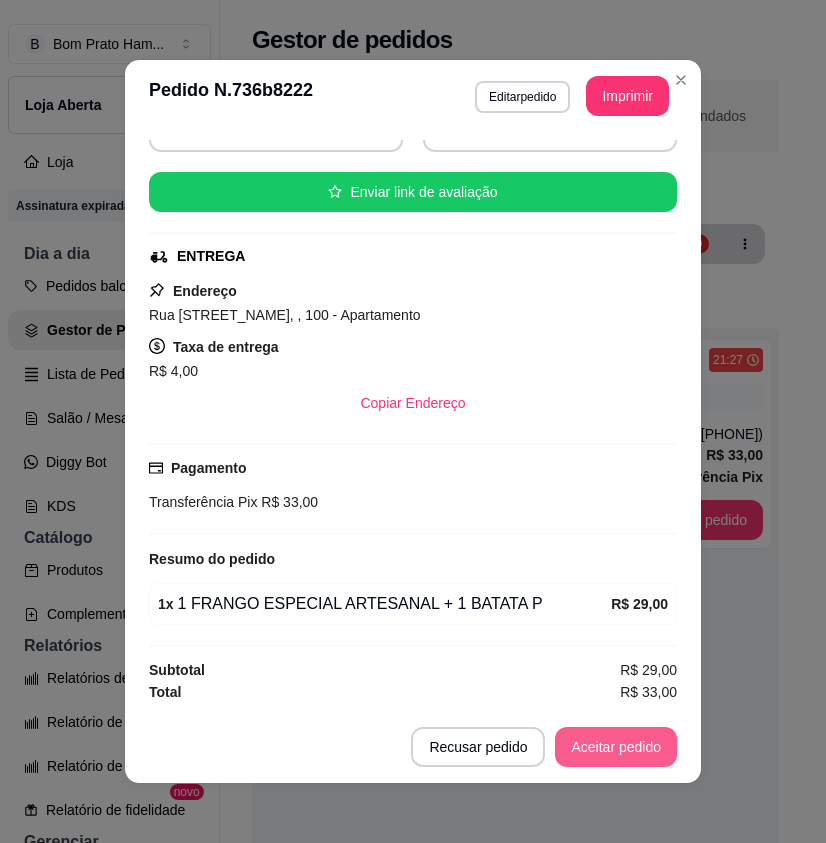 click on "Aceitar pedido" at bounding box center (616, 747) 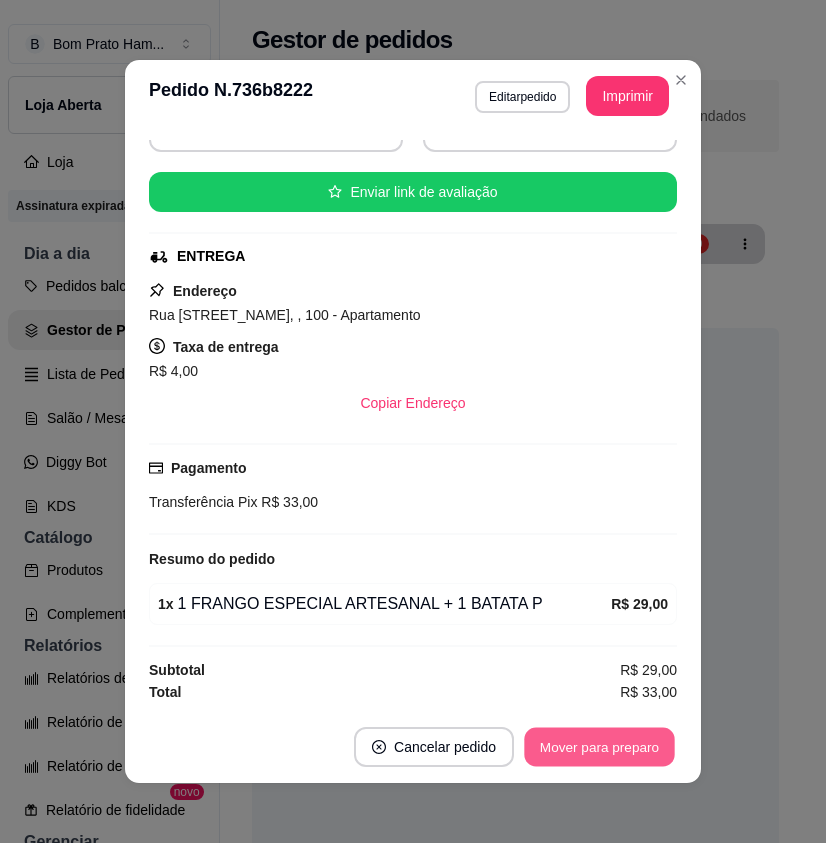 click on "Mover para preparo" at bounding box center (599, 747) 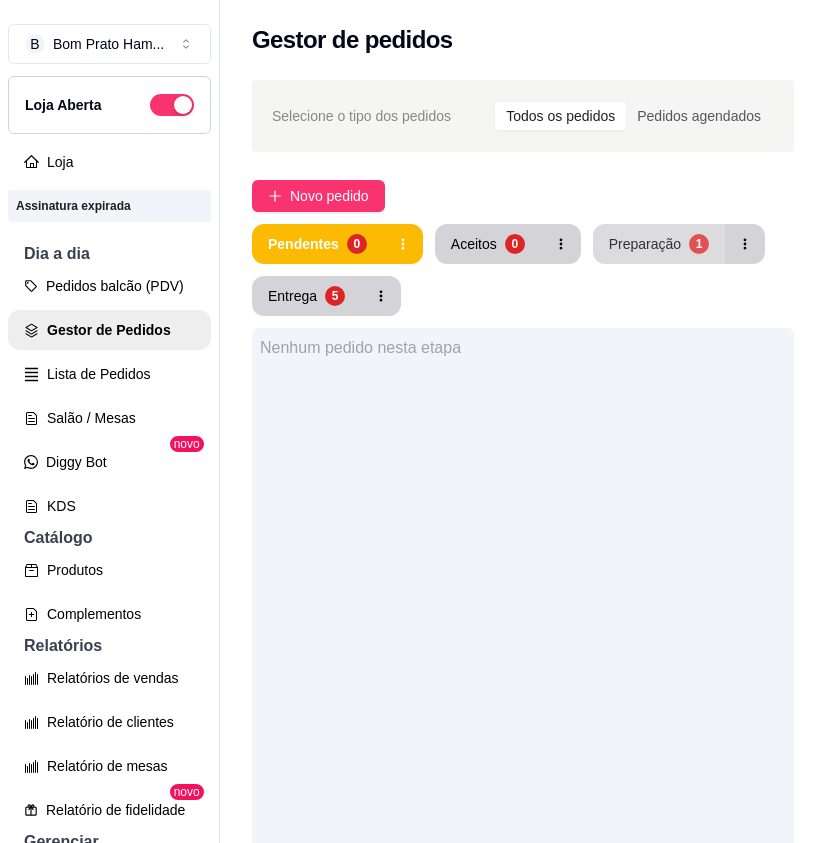 click on "Preparação 1" at bounding box center [659, 244] 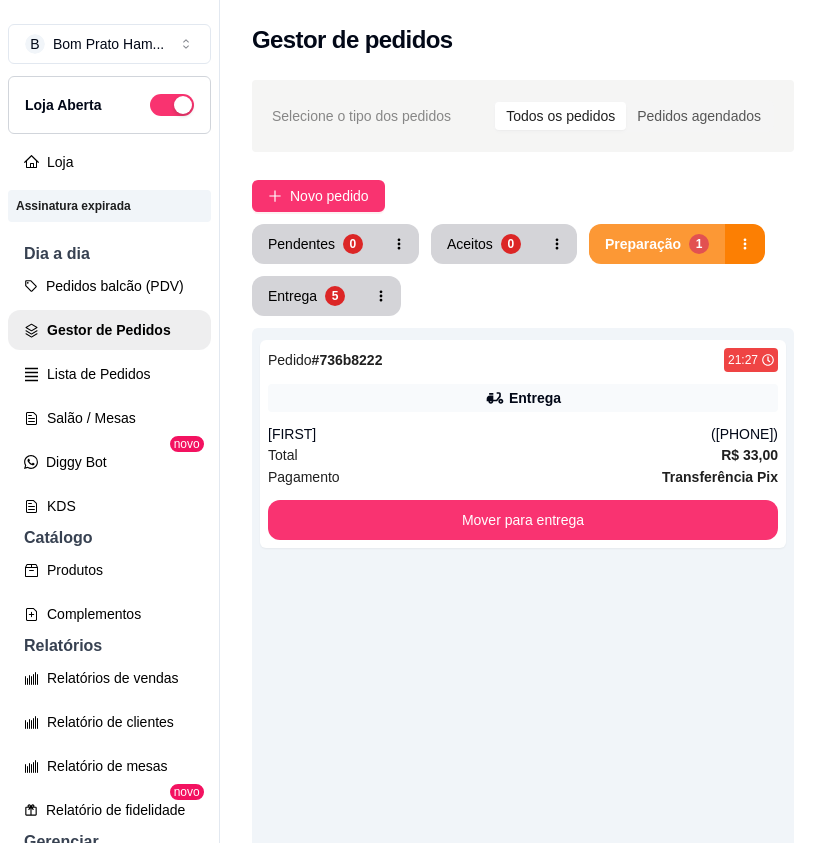 type 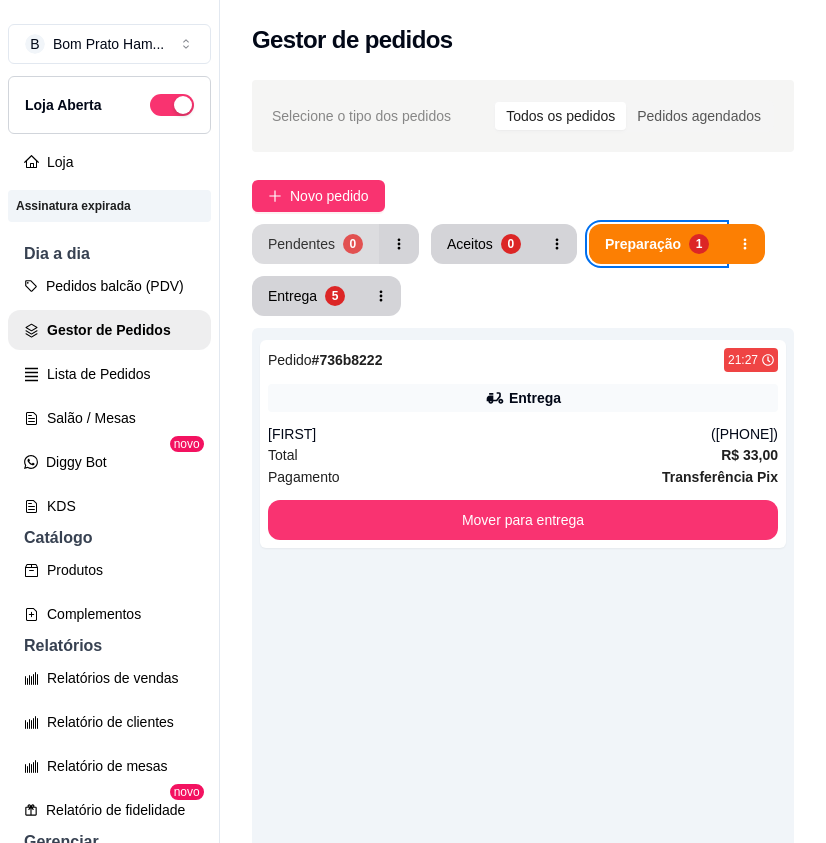 click on "Pendentes 0" at bounding box center (315, 244) 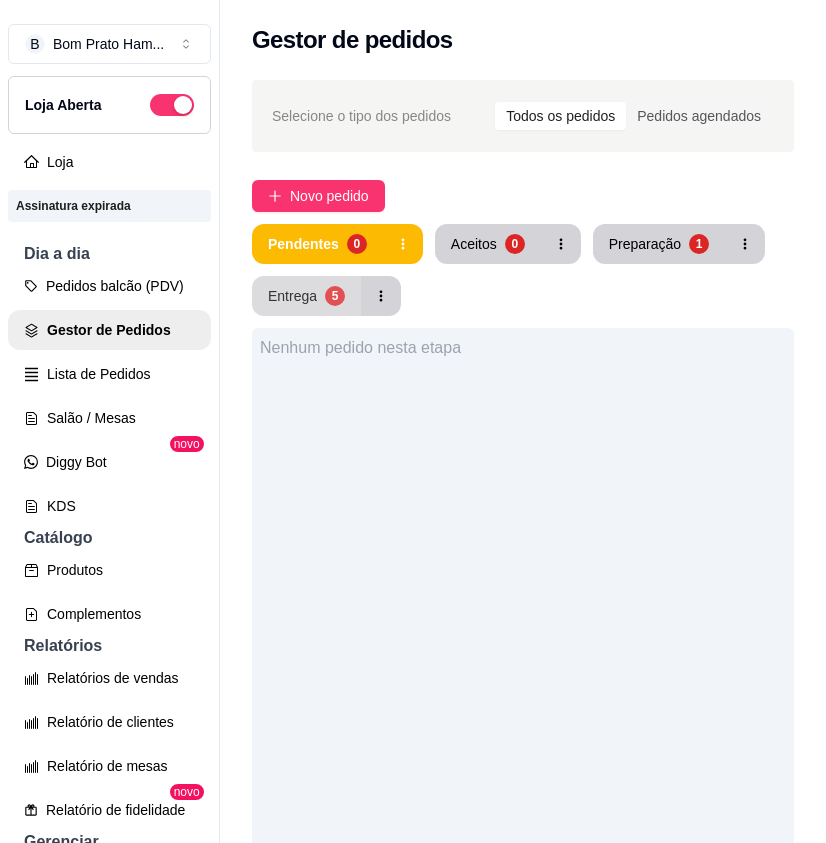 click on "Entrega 5" at bounding box center (306, 296) 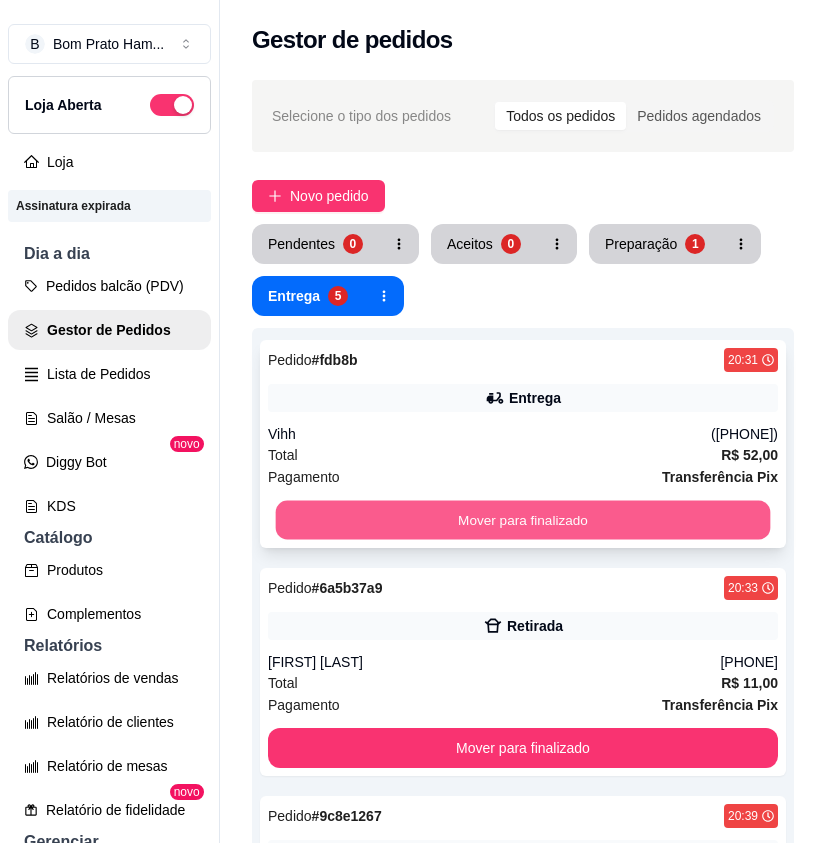 click on "Mover para finalizado" at bounding box center (523, 520) 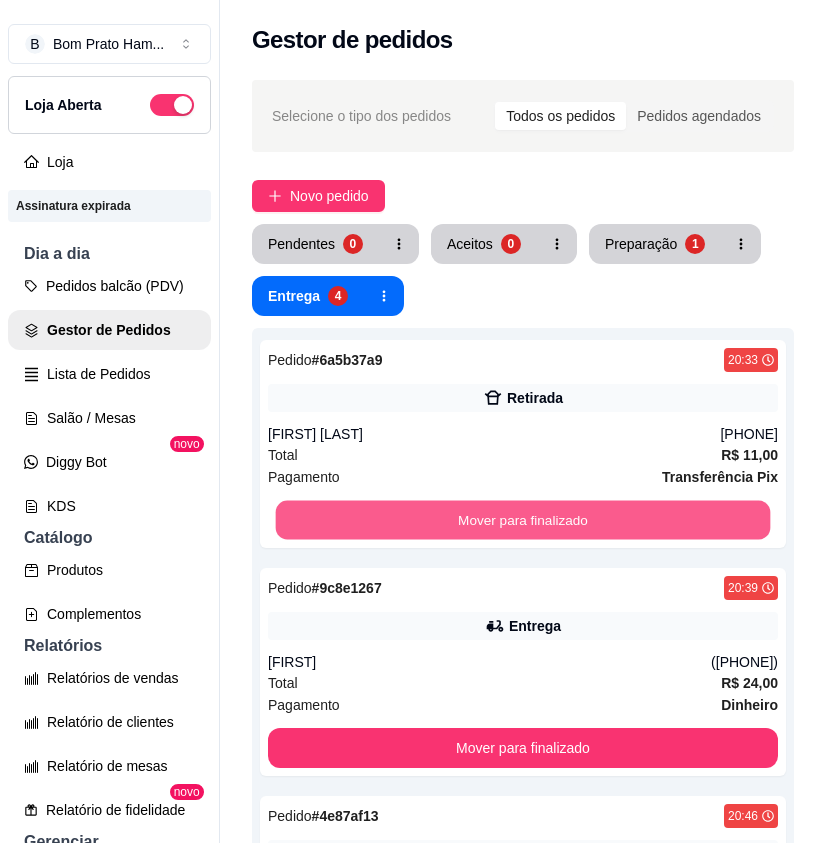 click on "Mover para finalizado" at bounding box center (523, 520) 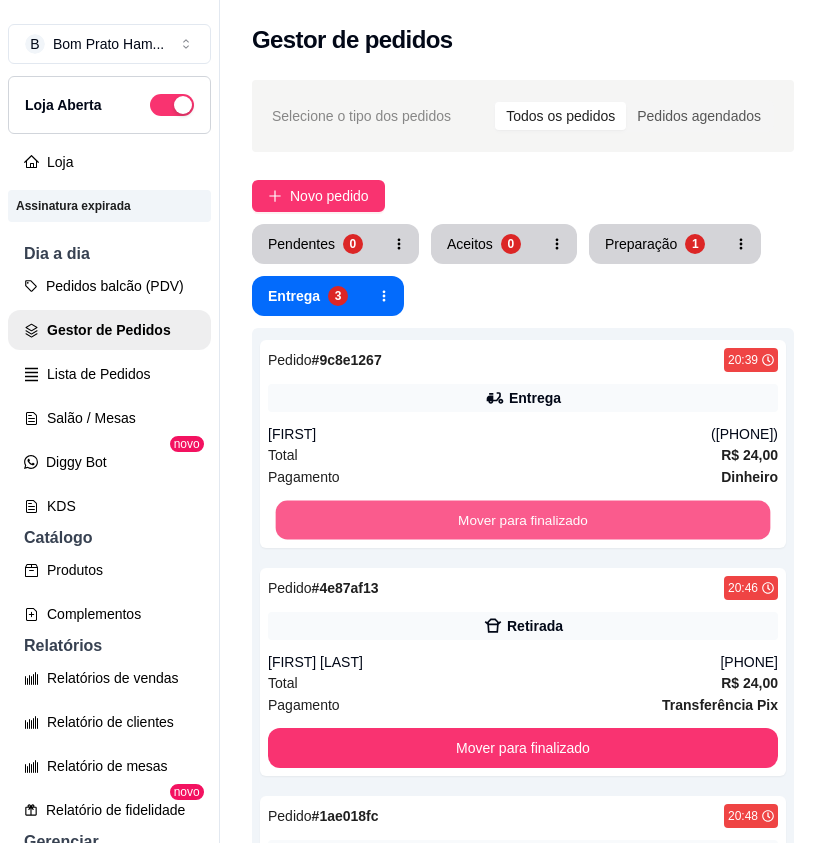 click on "Mover para finalizado" at bounding box center (523, 520) 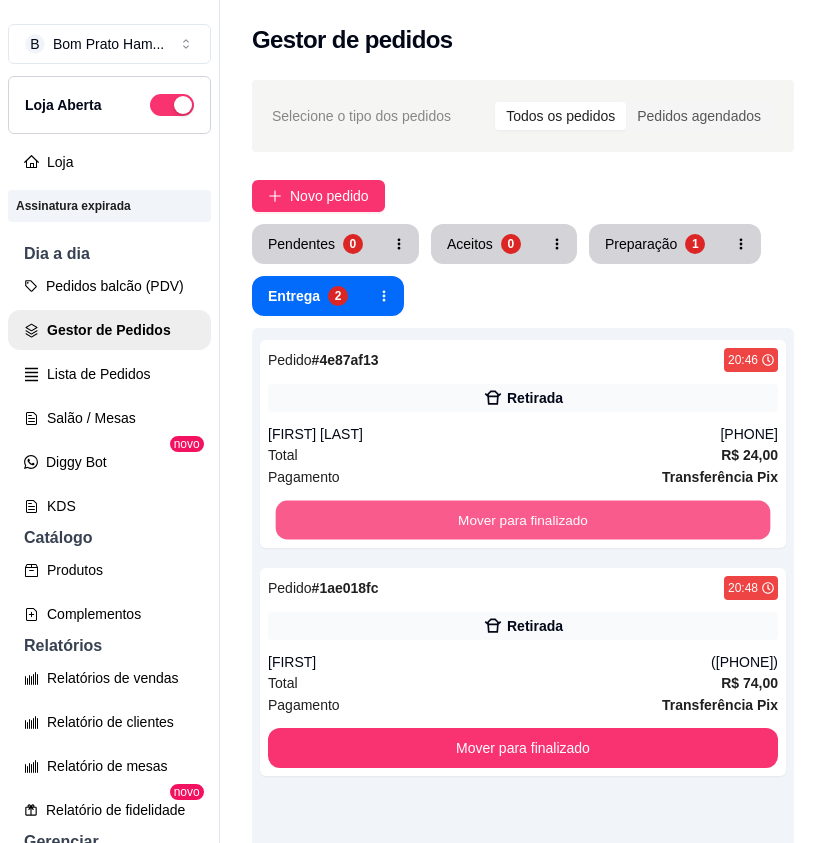 click on "Mover para finalizado" at bounding box center [523, 520] 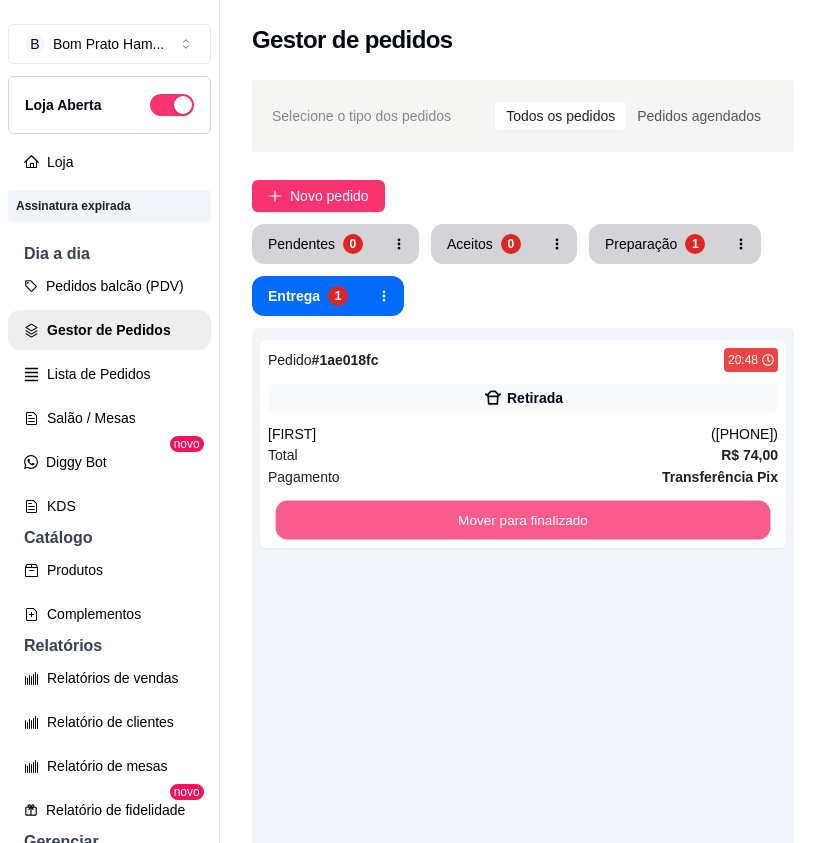click on "Mover para finalizado" at bounding box center (523, 520) 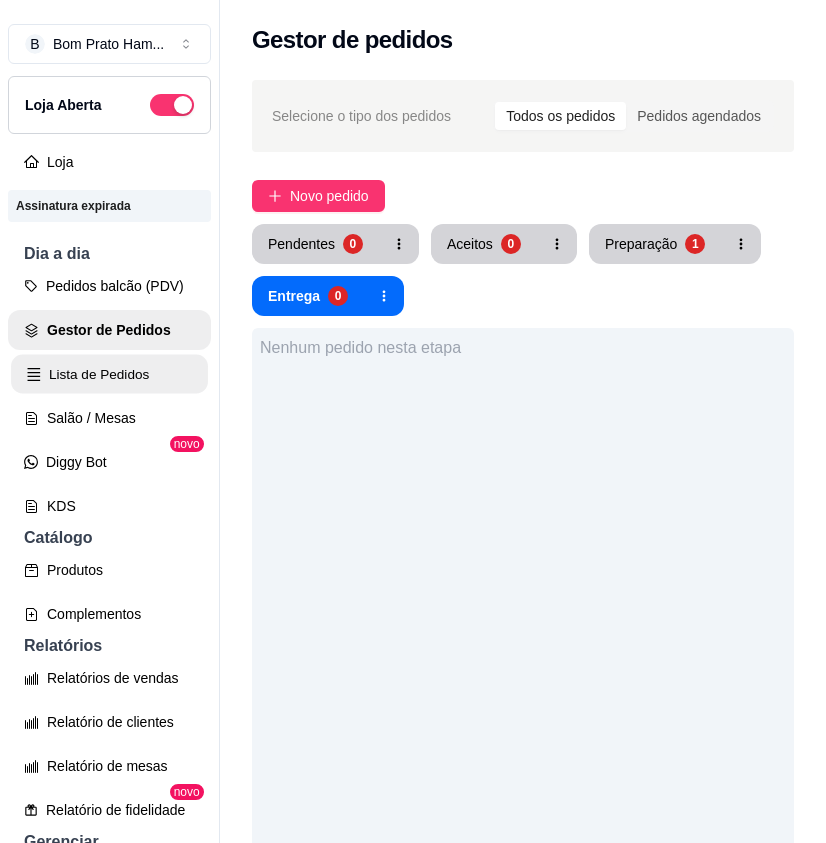 click on "Lista de Pedidos" at bounding box center [109, 374] 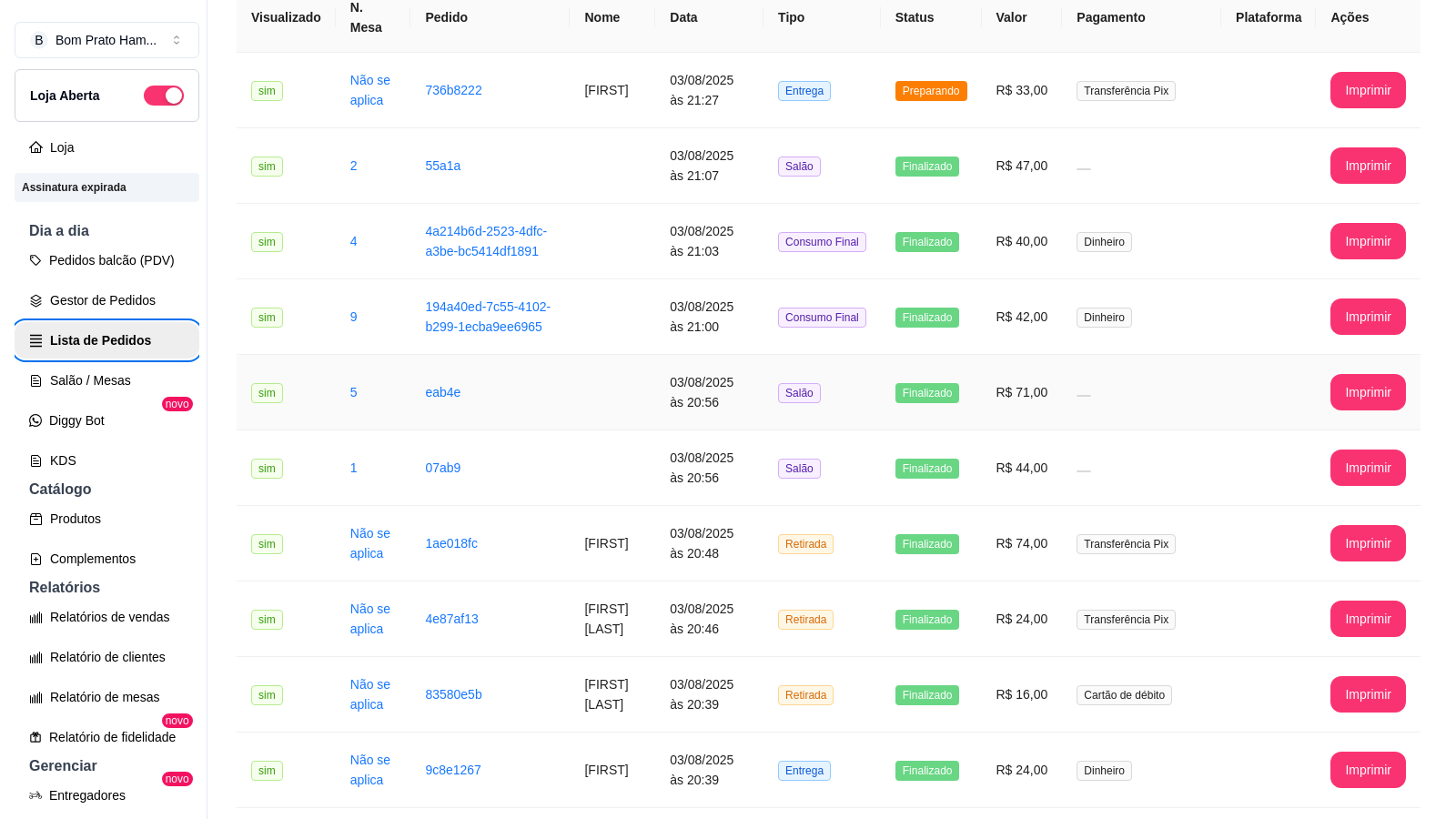 scroll, scrollTop: 182, scrollLeft: 0, axis: vertical 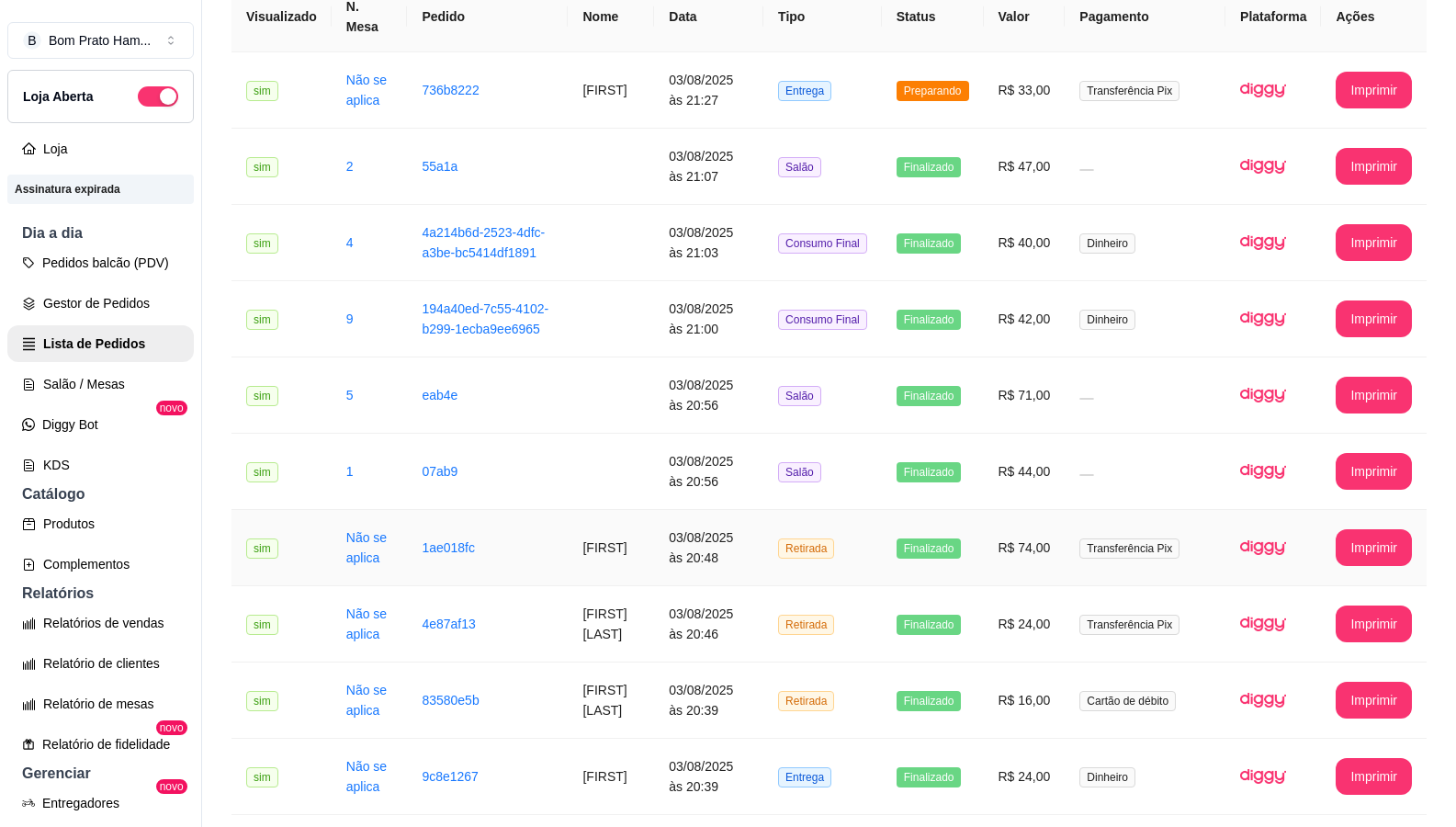 click on "R$ 74,00" at bounding box center [1024, 548] 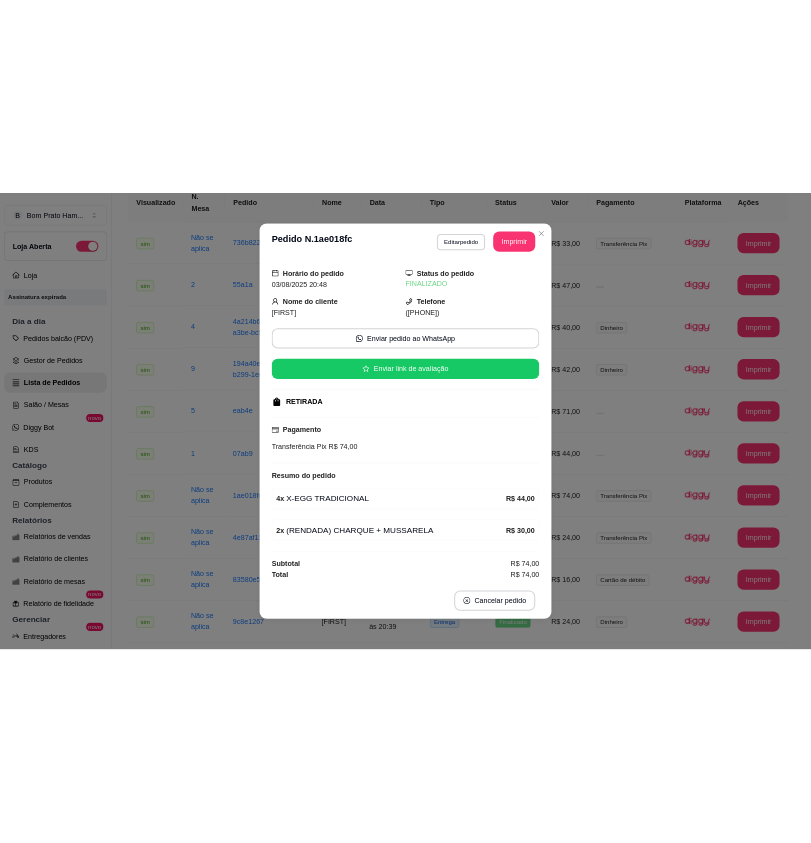 scroll, scrollTop: 17, scrollLeft: 0, axis: vertical 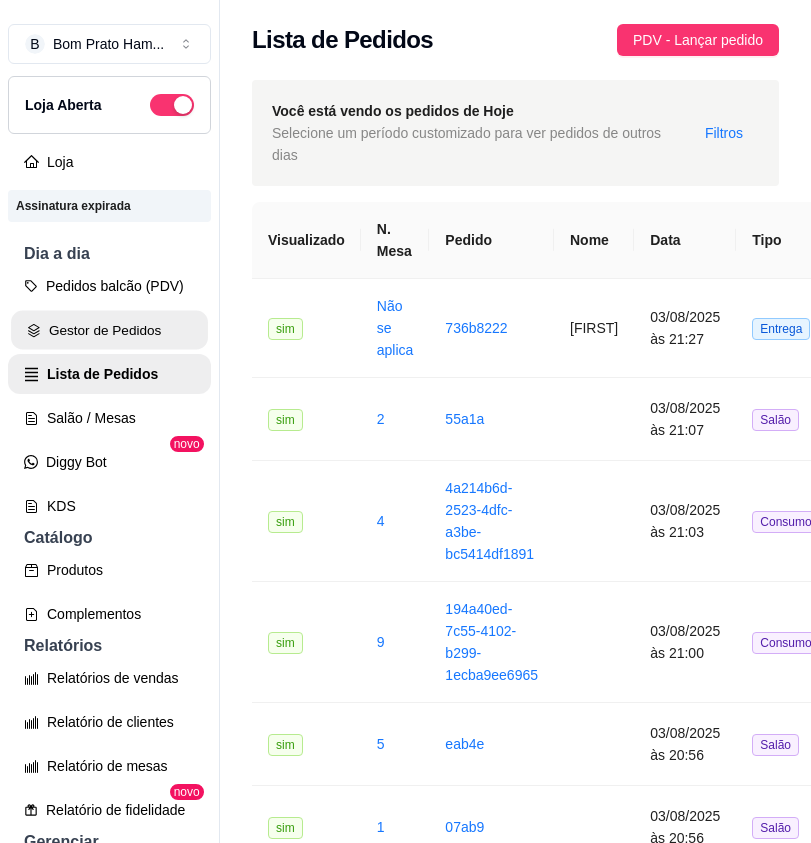 click on "Gestor de Pedidos" at bounding box center [109, 330] 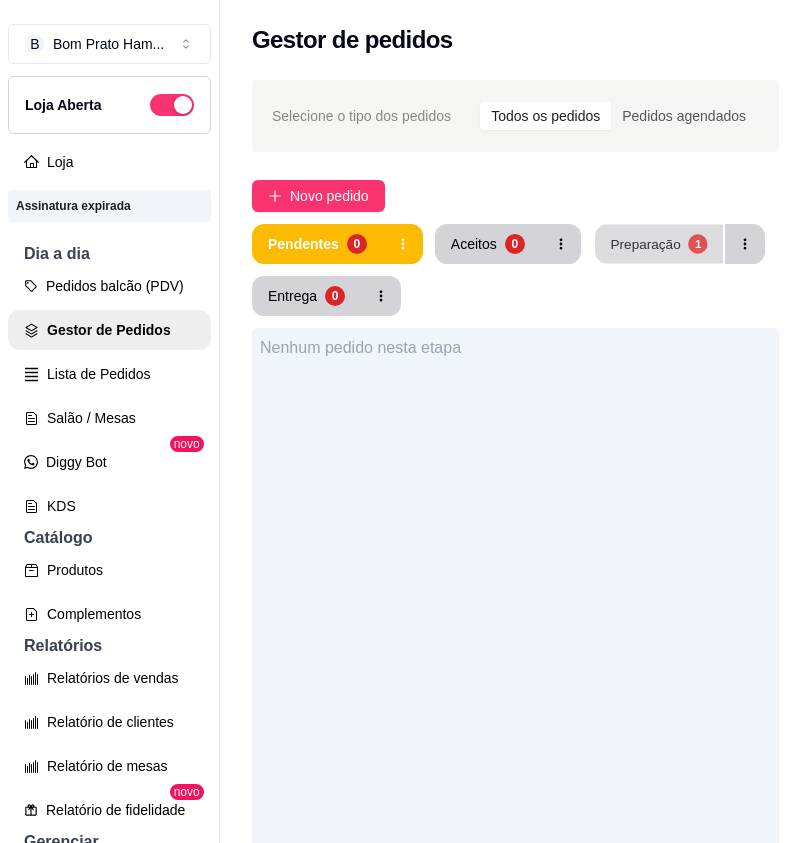 click on "Preparação 1" at bounding box center (659, 244) 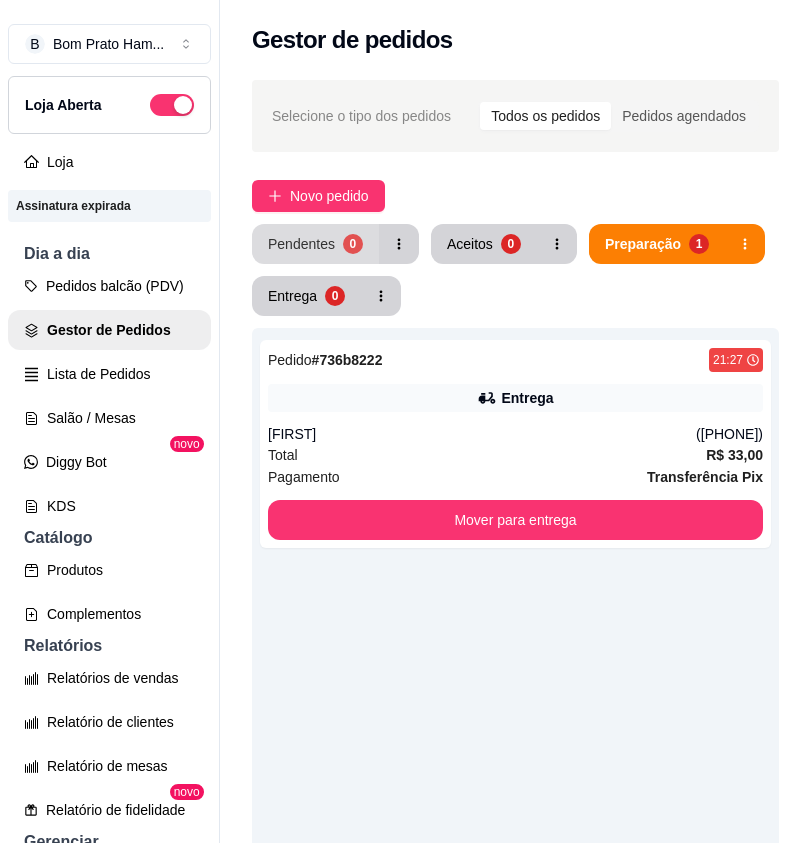 click on "Pendentes 0" at bounding box center [315, 244] 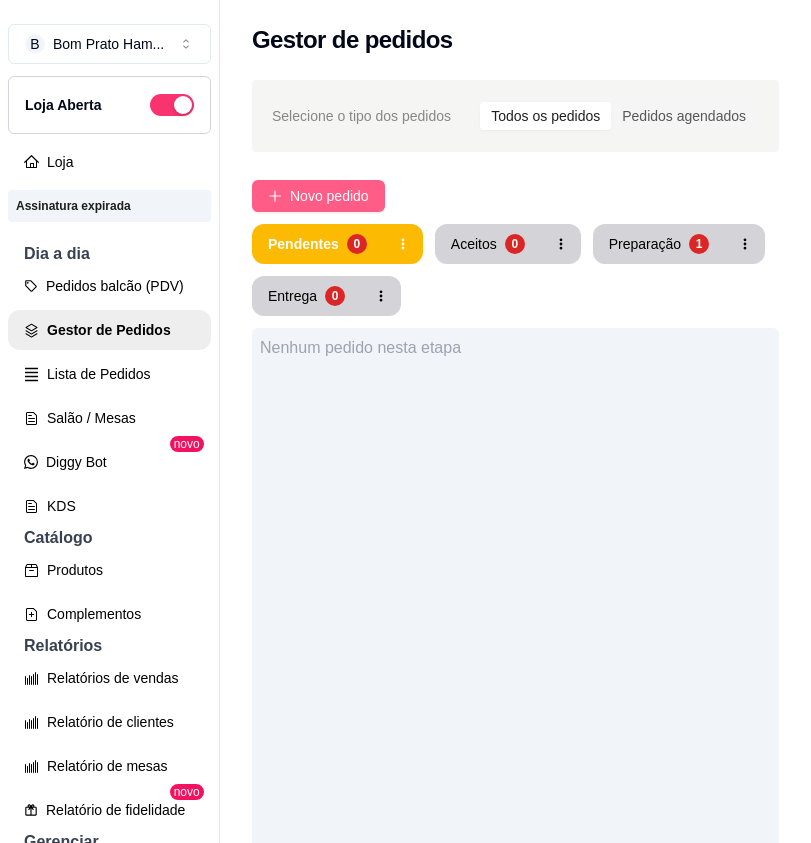 click on "Novo pedido" at bounding box center [329, 196] 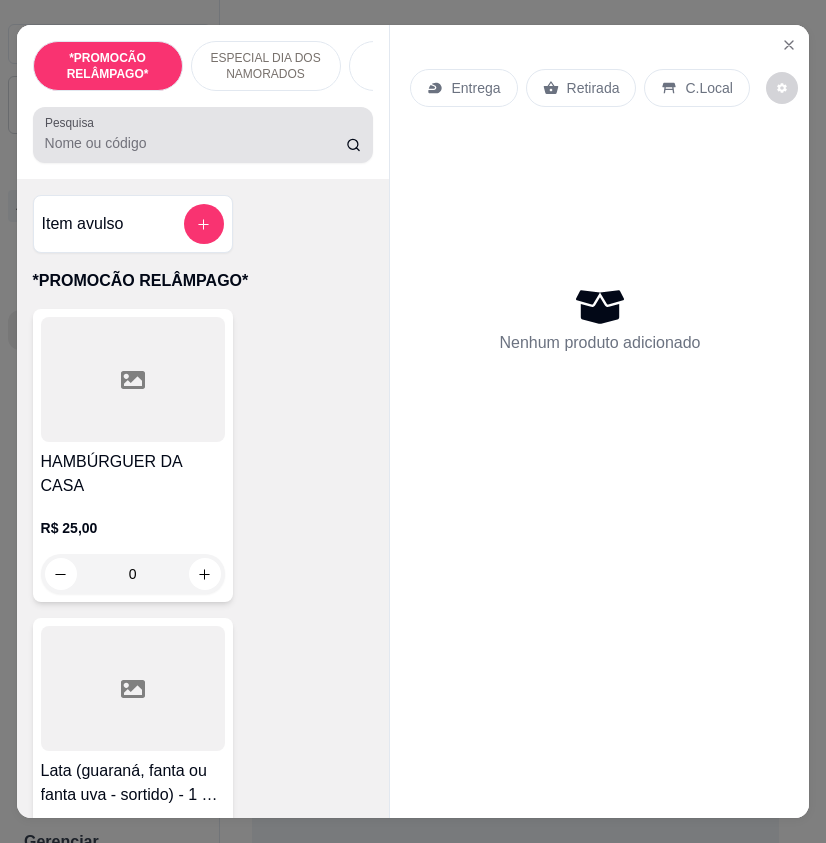 click on "Pesquisa" at bounding box center [196, 143] 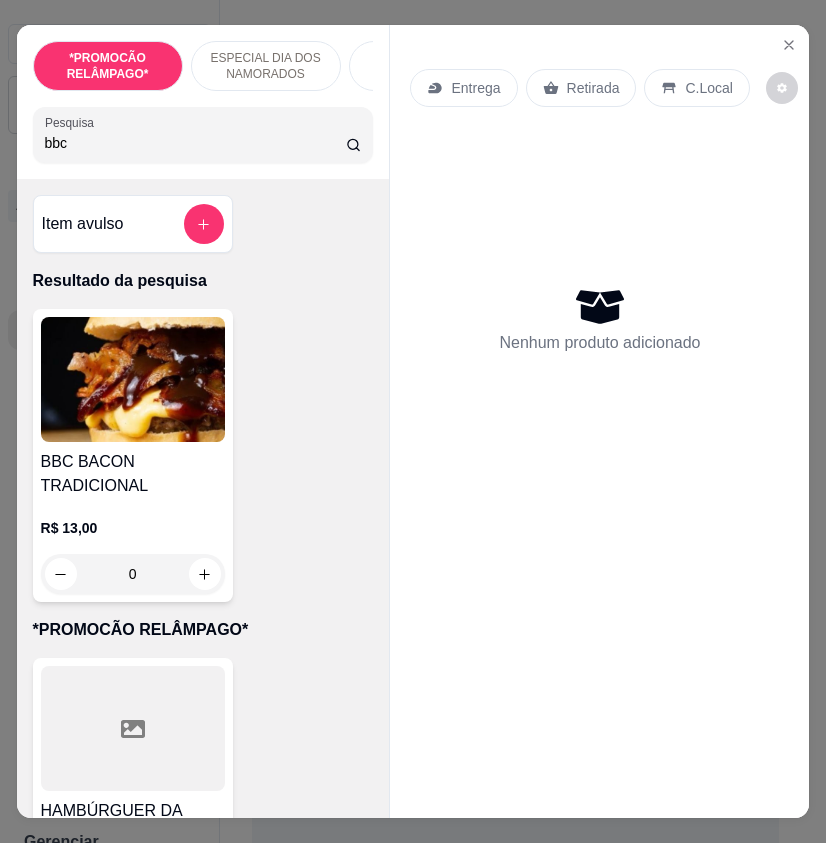type on "bbc" 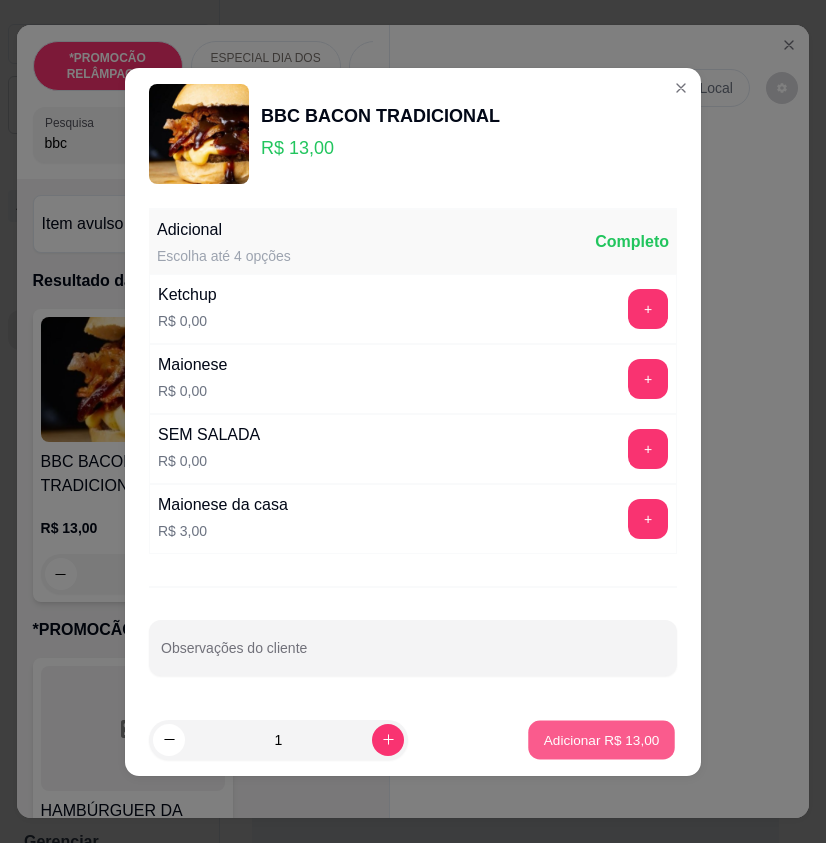 click on "Adicionar   R$ 13,00" at bounding box center (602, 739) 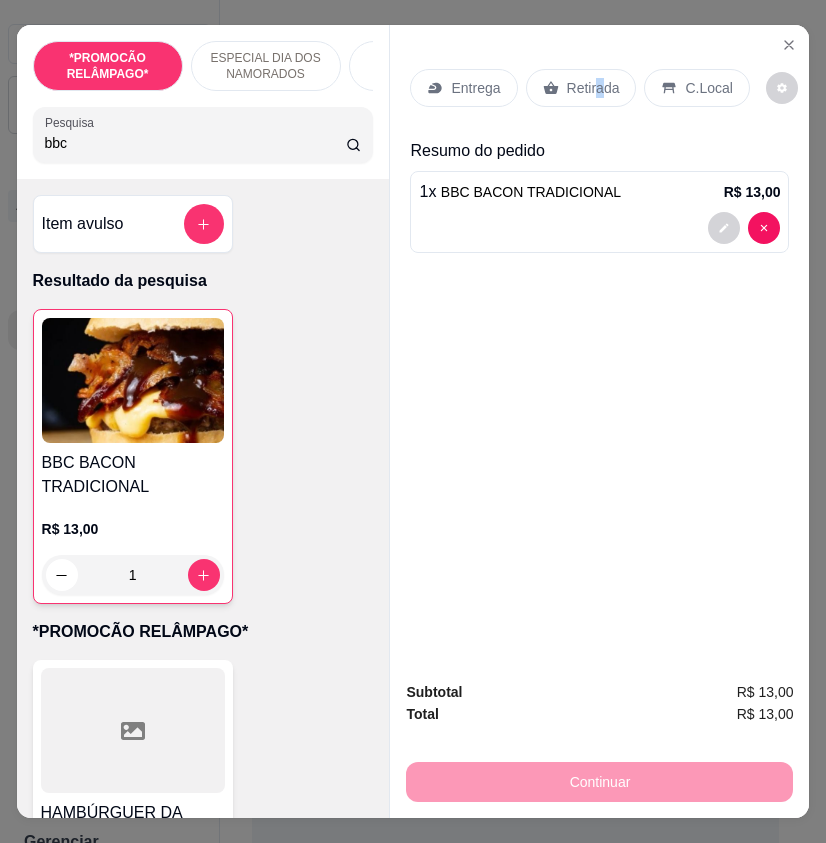 click on "Retirada" at bounding box center [593, 88] 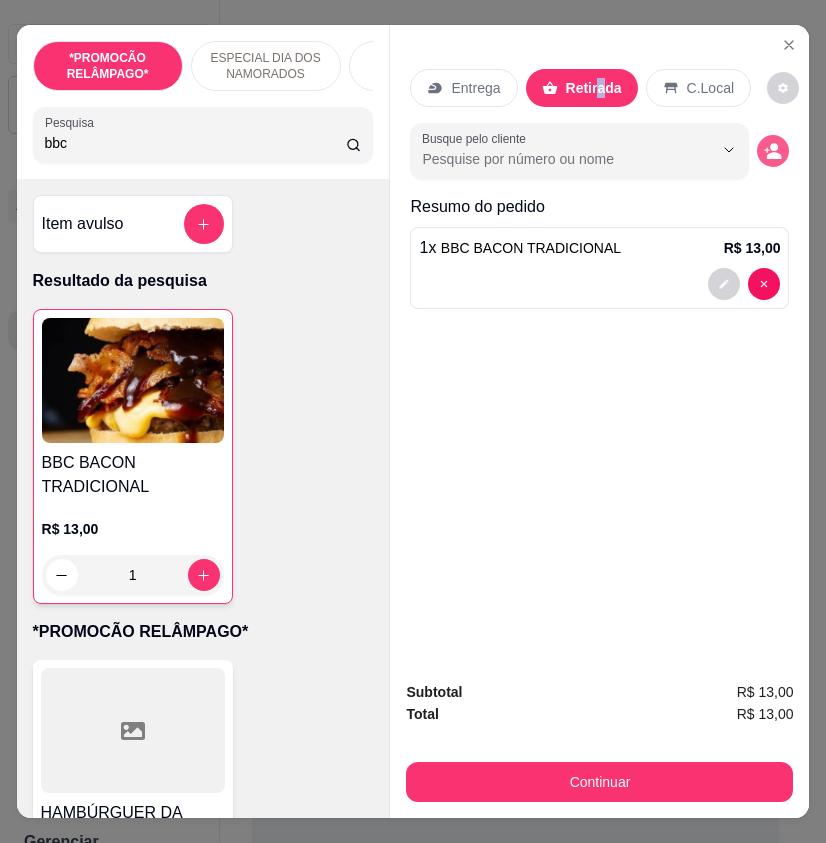 click 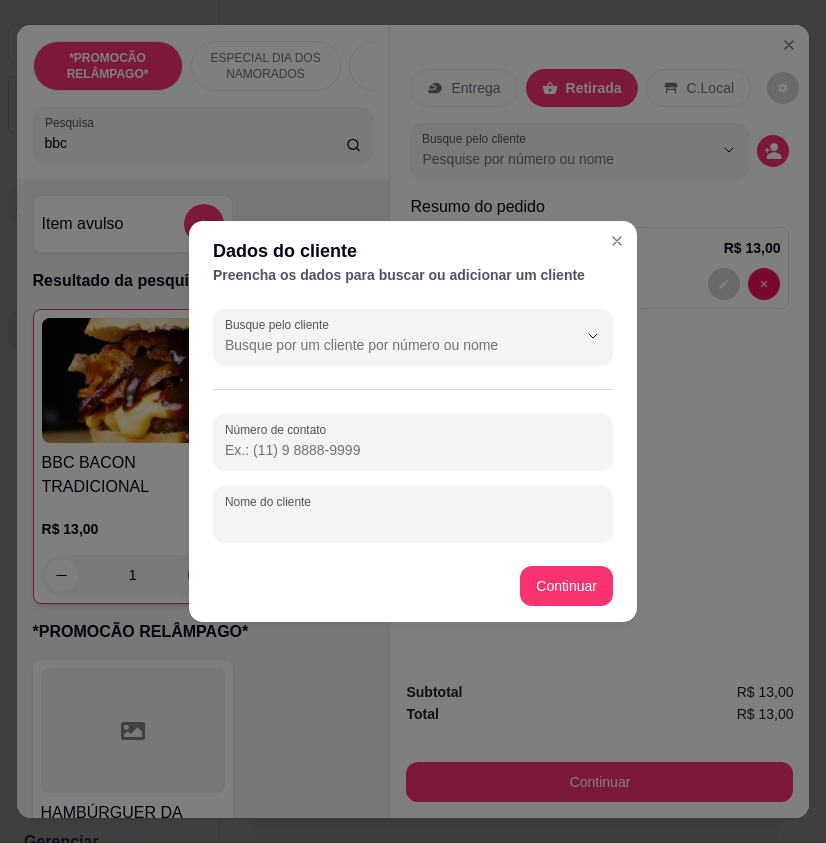 paste on "[FIRST]" 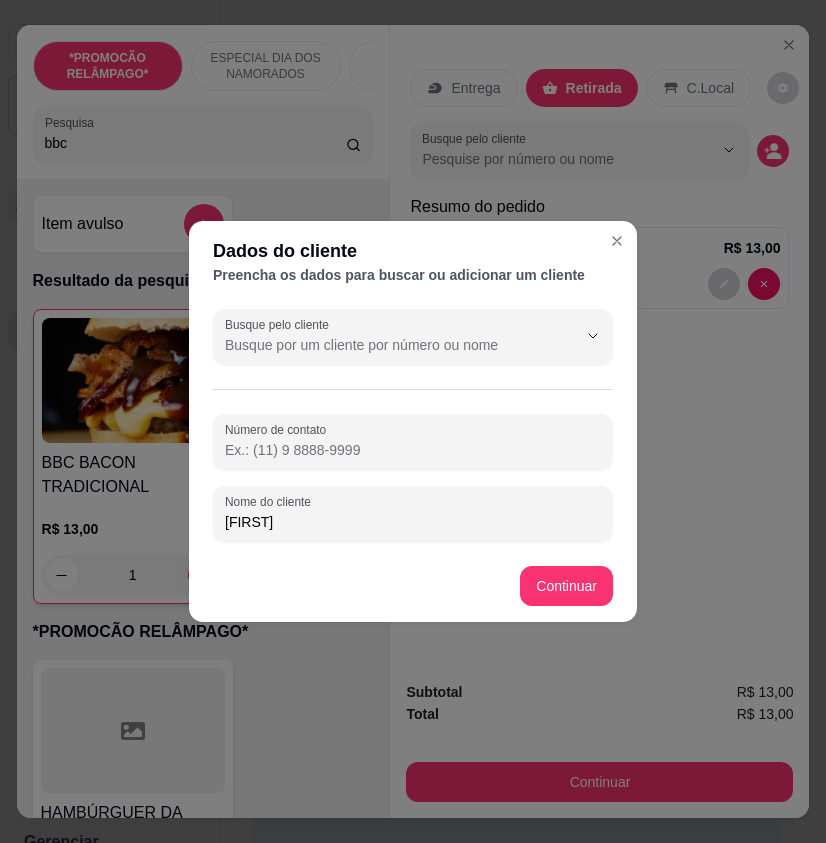 type on "[FIRST]" 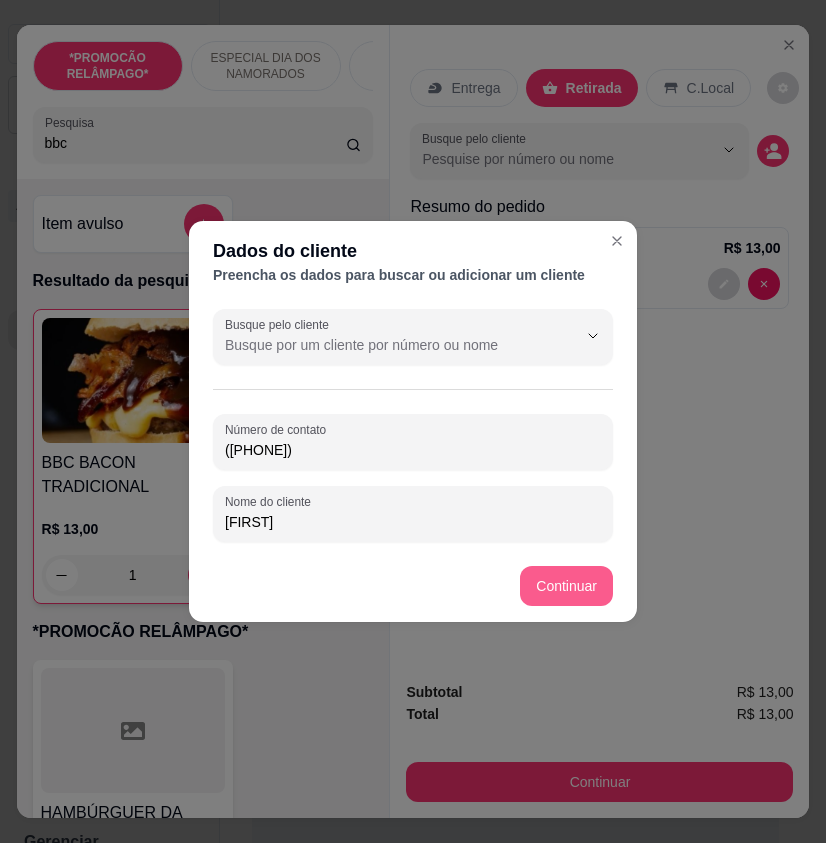 type on "([PHONE])" 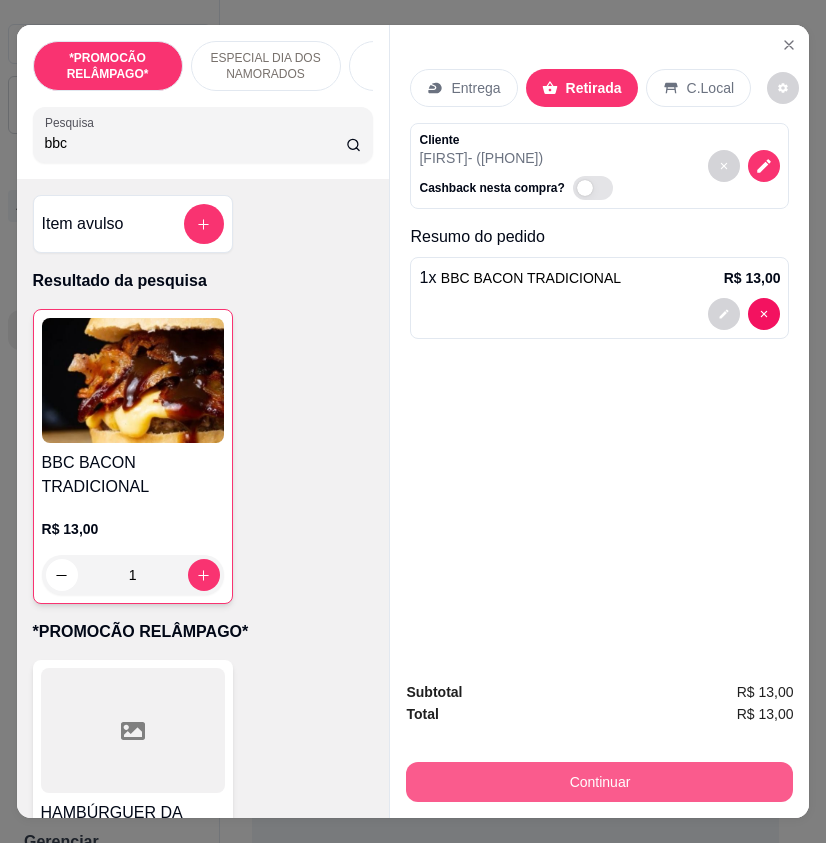 click on "Continuar" at bounding box center (599, 782) 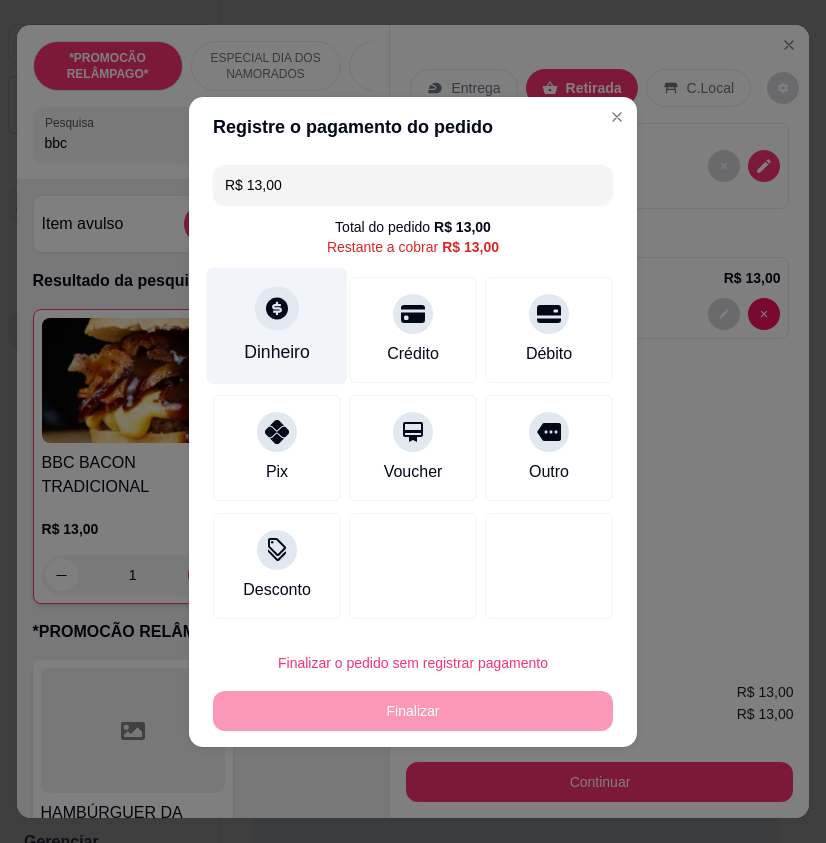 click on "Dinheiro" at bounding box center (277, 325) 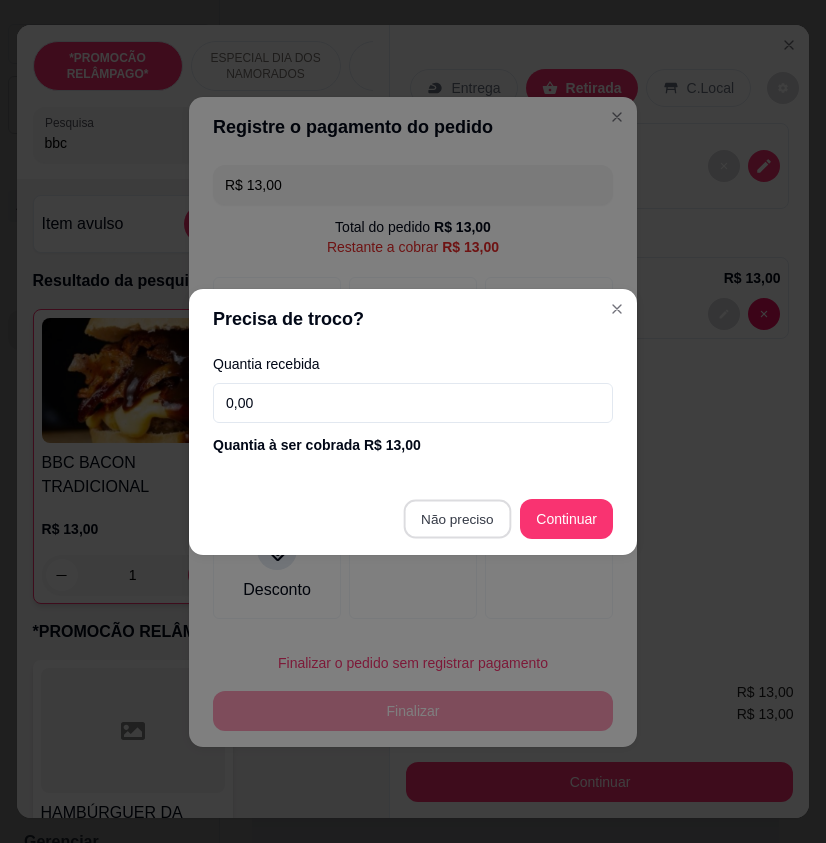 type on "R$ 0,00" 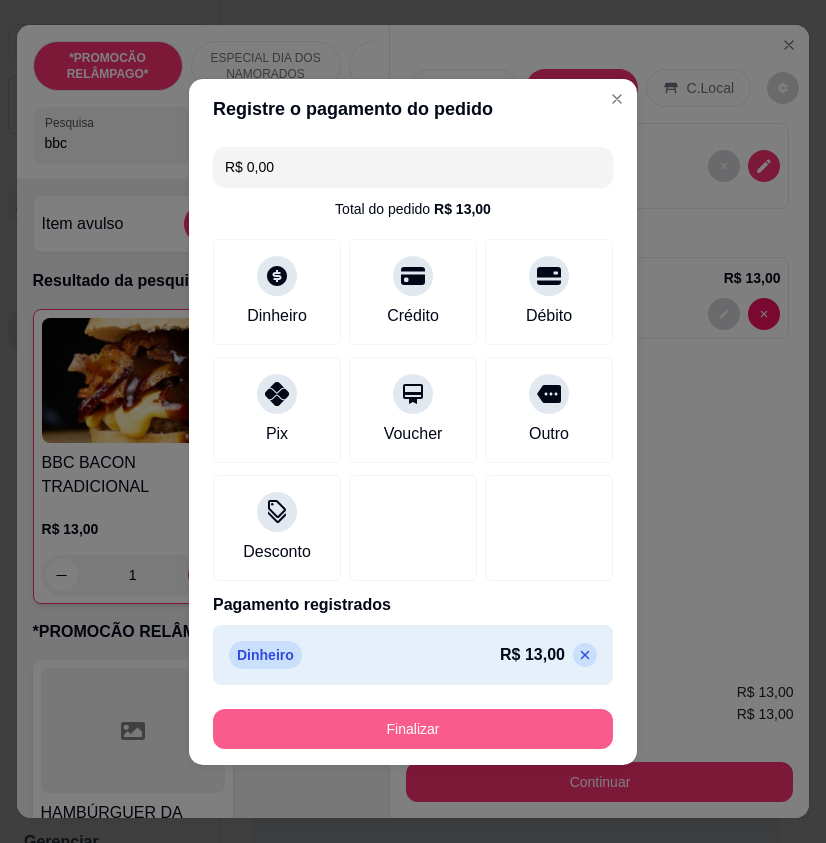 click on "Finalizar" at bounding box center (413, 729) 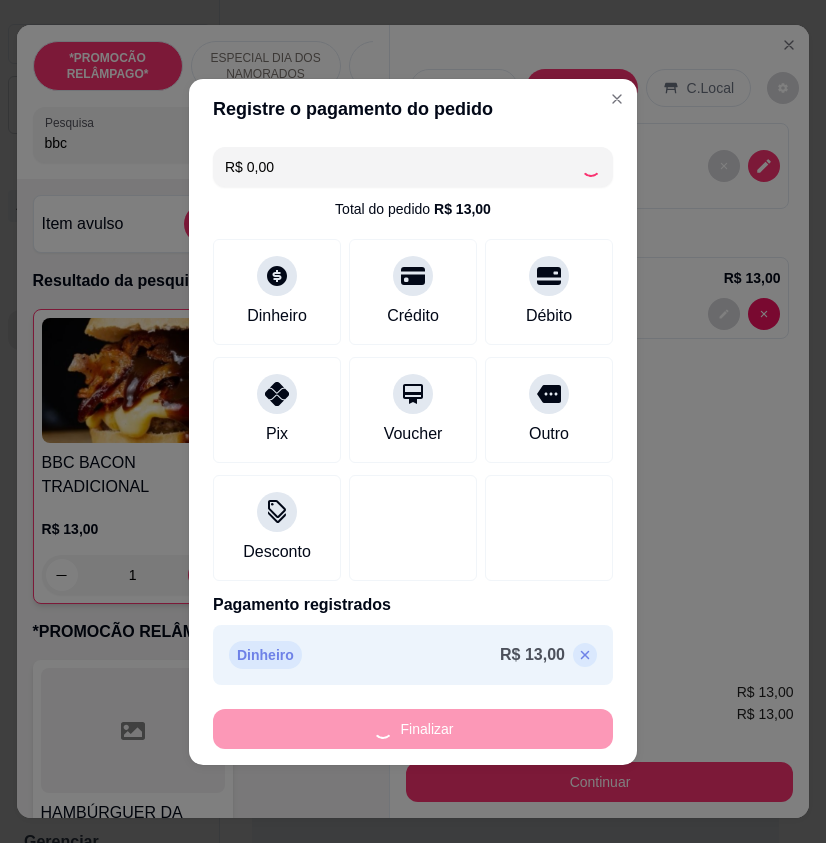 type on "0" 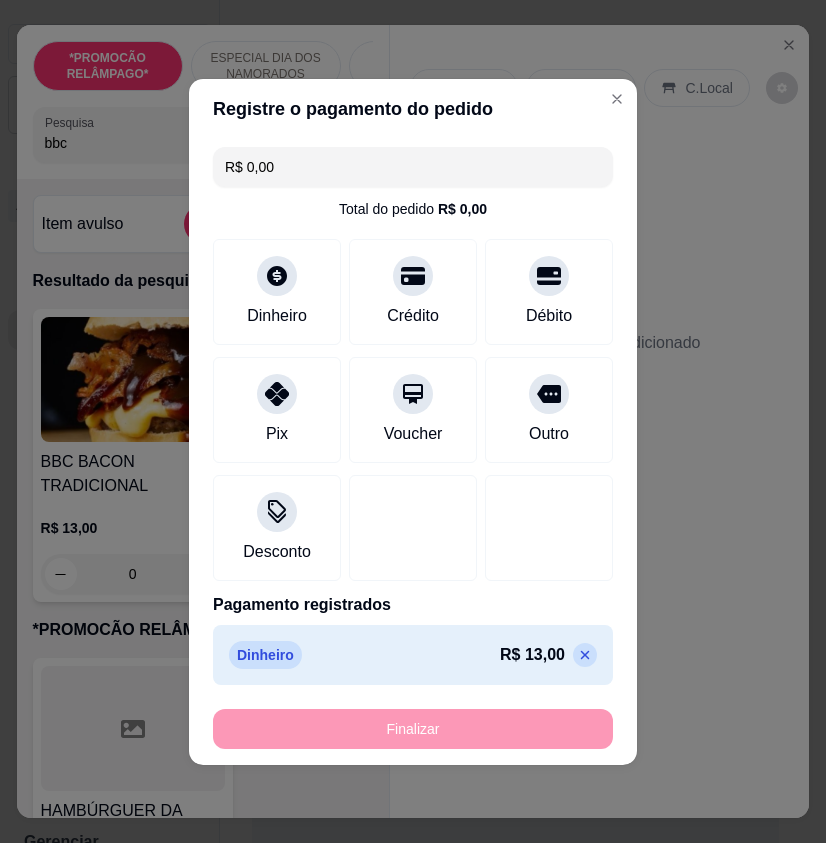 type on "-R$ 13,00" 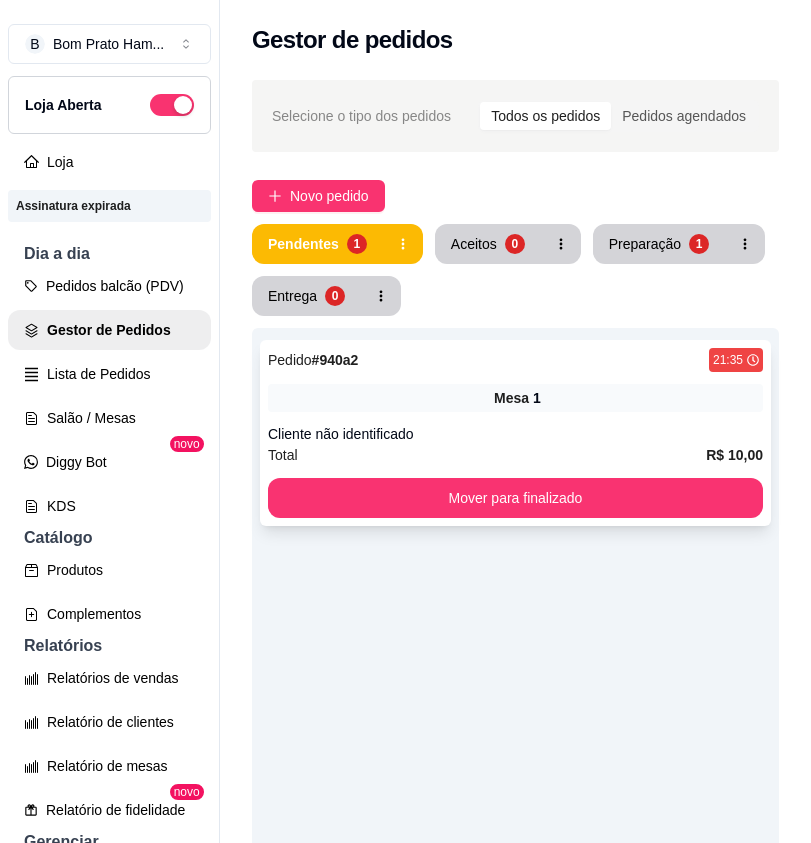 click on "Pedido  # [ID] [TIME] Mesa [NUMBER] Cliente não identificado Total R$ 10,00 Mover para finalizado" at bounding box center [515, 433] 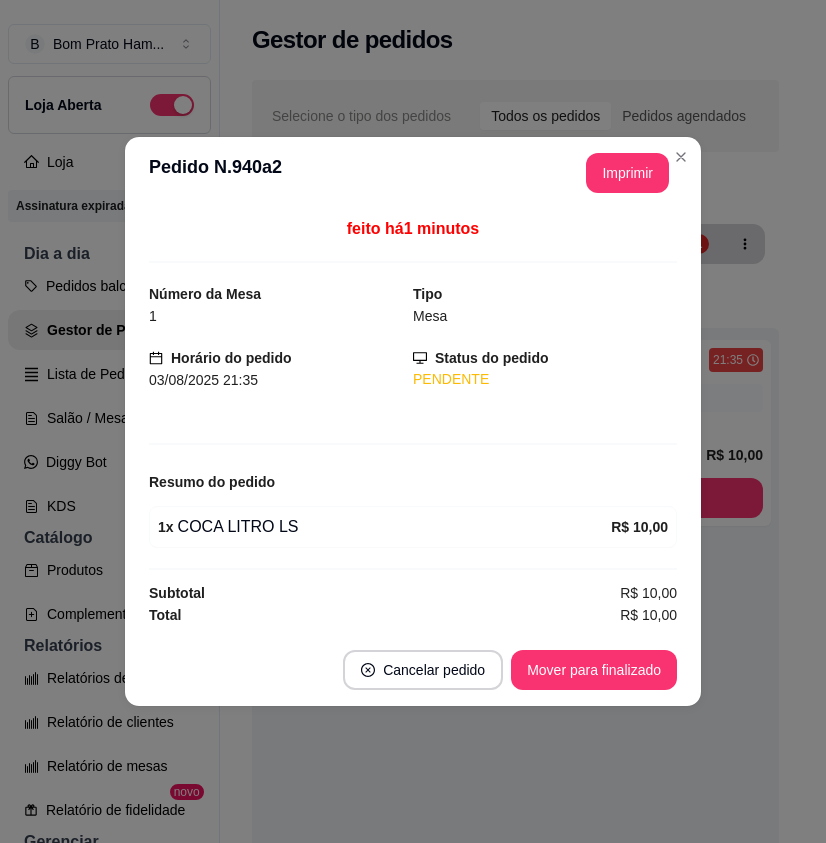 click on "**********" at bounding box center [413, 173] 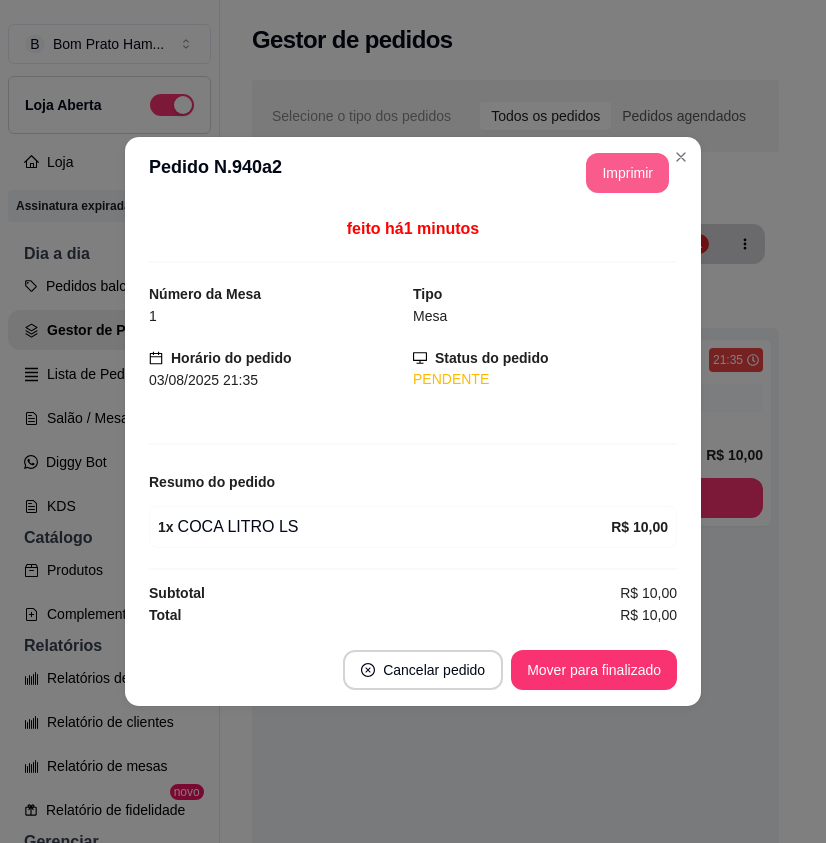 click on "Imprimir" at bounding box center (627, 173) 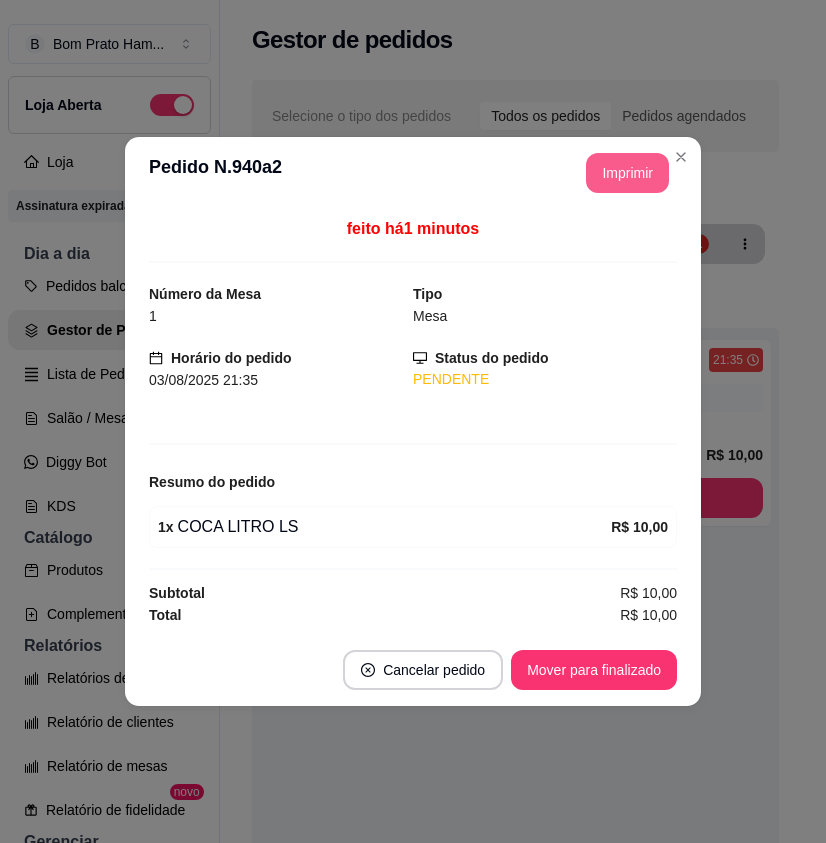 scroll, scrollTop: 0, scrollLeft: 0, axis: both 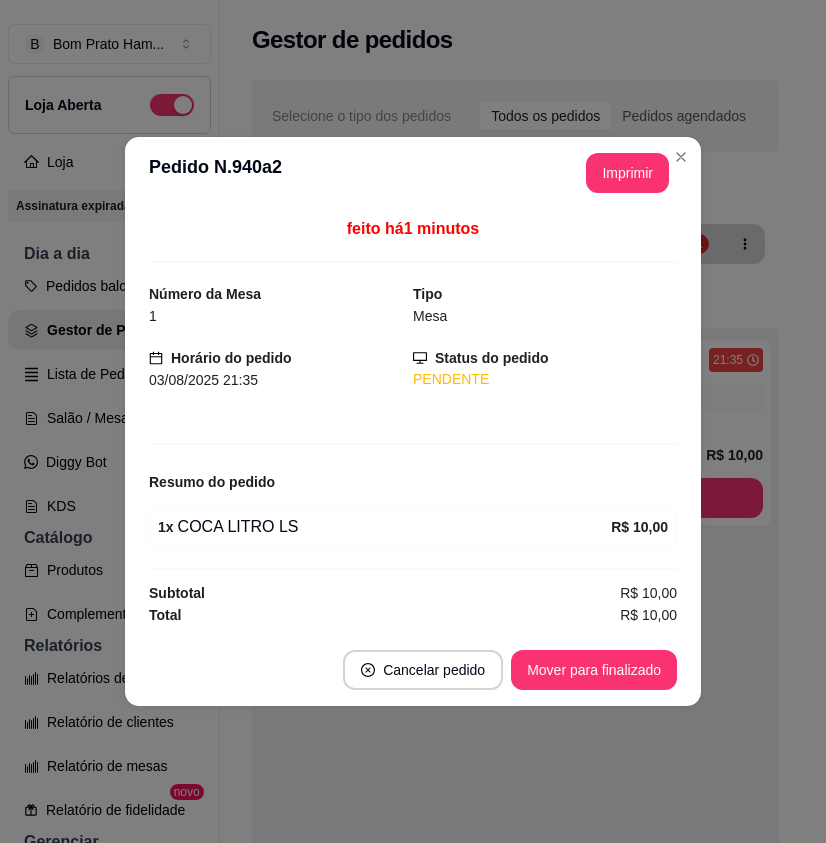 click on "Cancelar pedido Mover para finalizado" at bounding box center [413, 670] 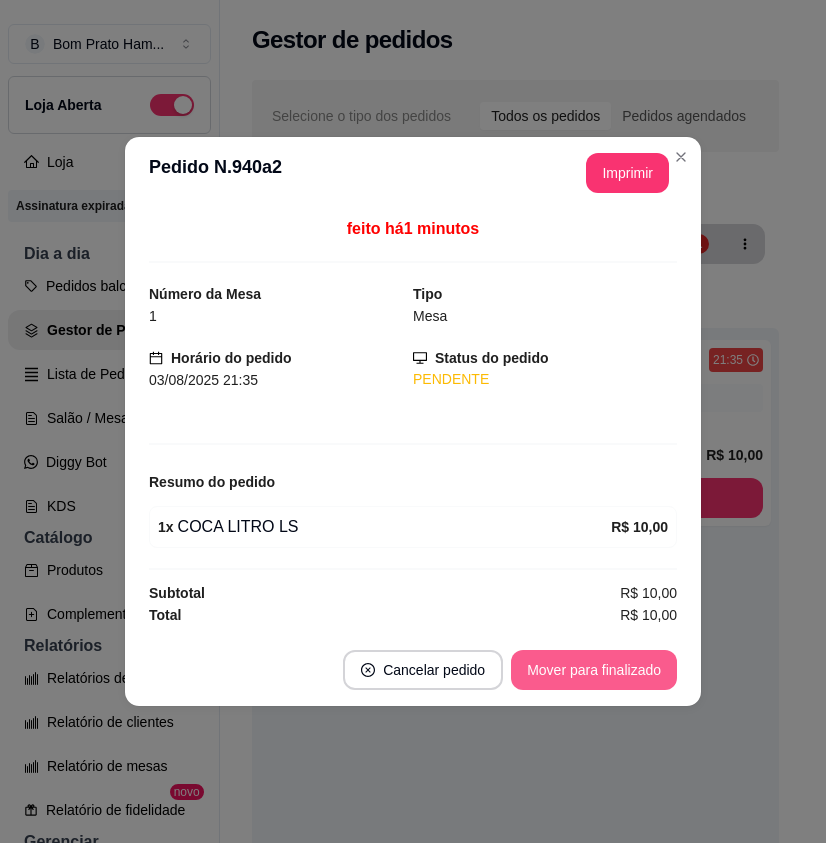 click on "Mover para finalizado" at bounding box center (594, 670) 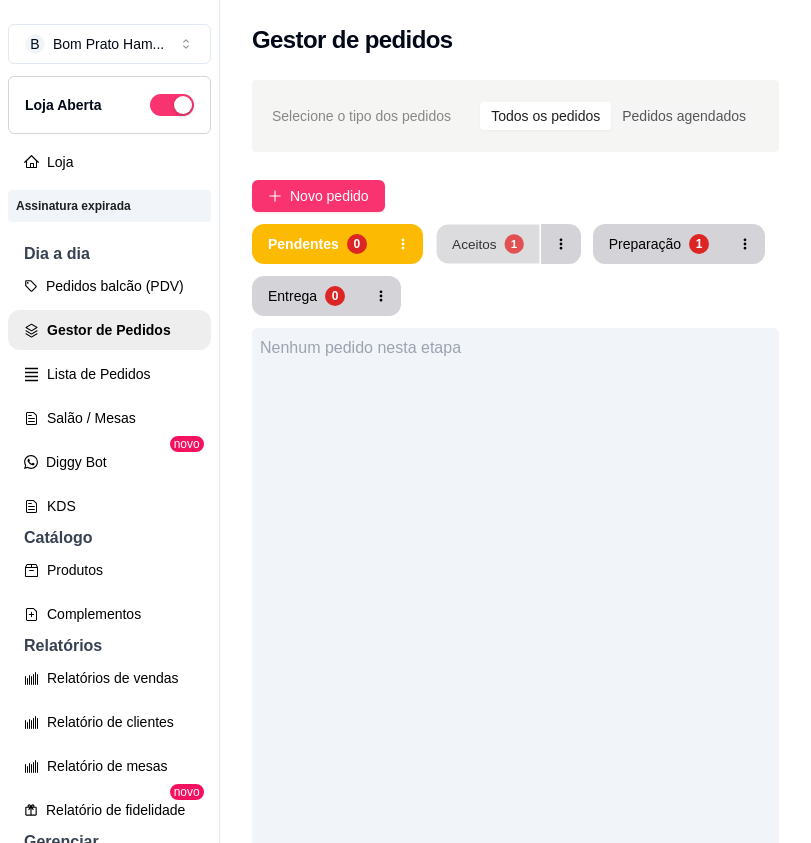 click on "Aceitos 1" at bounding box center [487, 244] 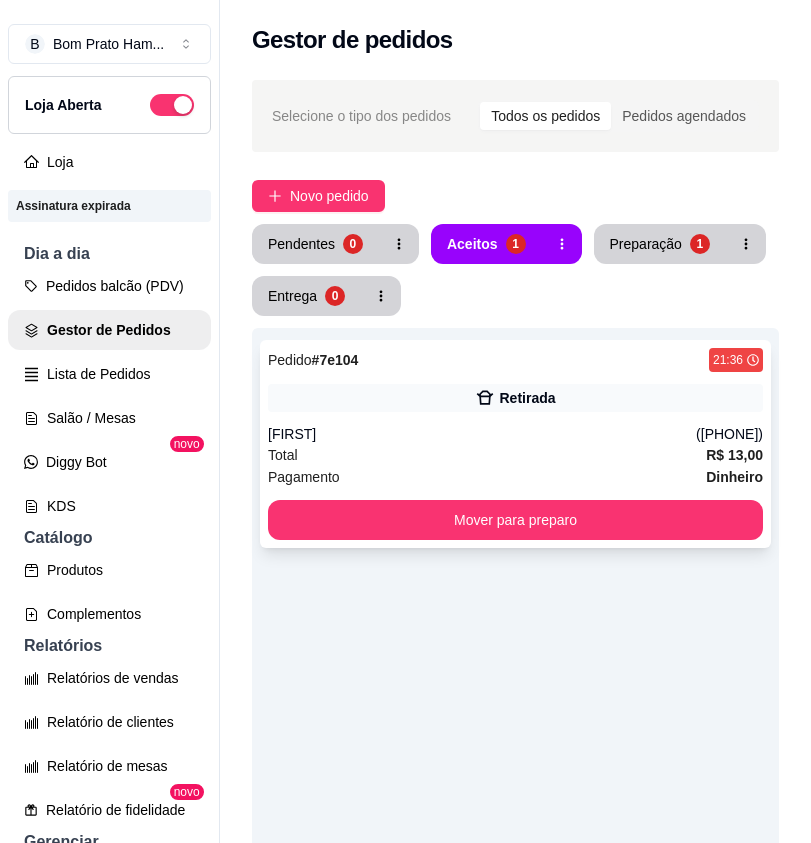 click on "Retirada" at bounding box center (515, 398) 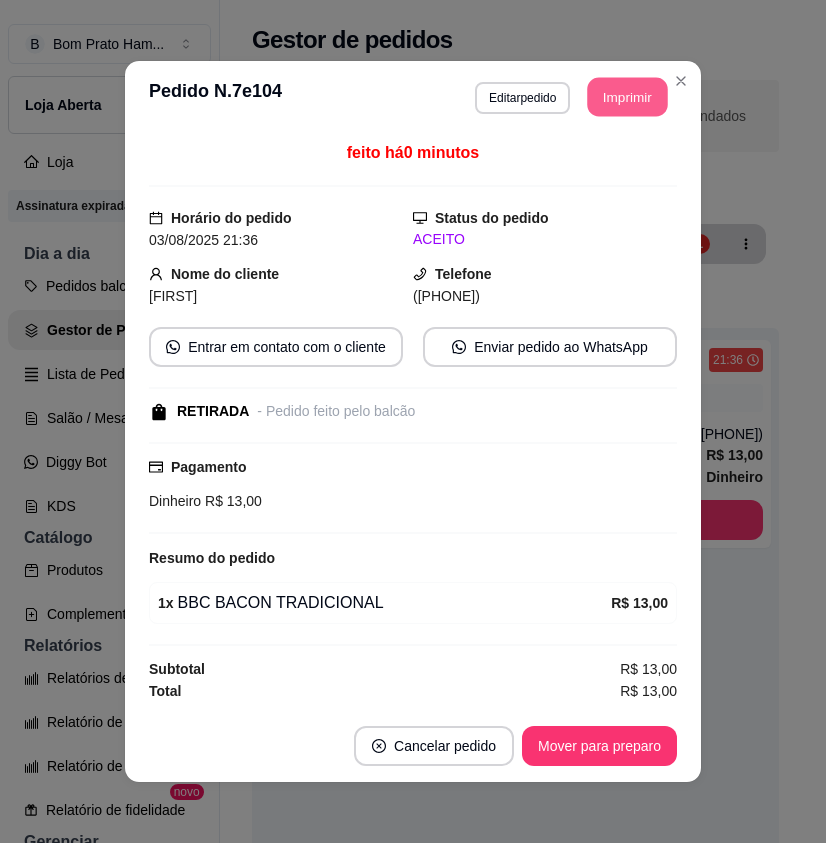 click on "Imprimir" at bounding box center (628, 97) 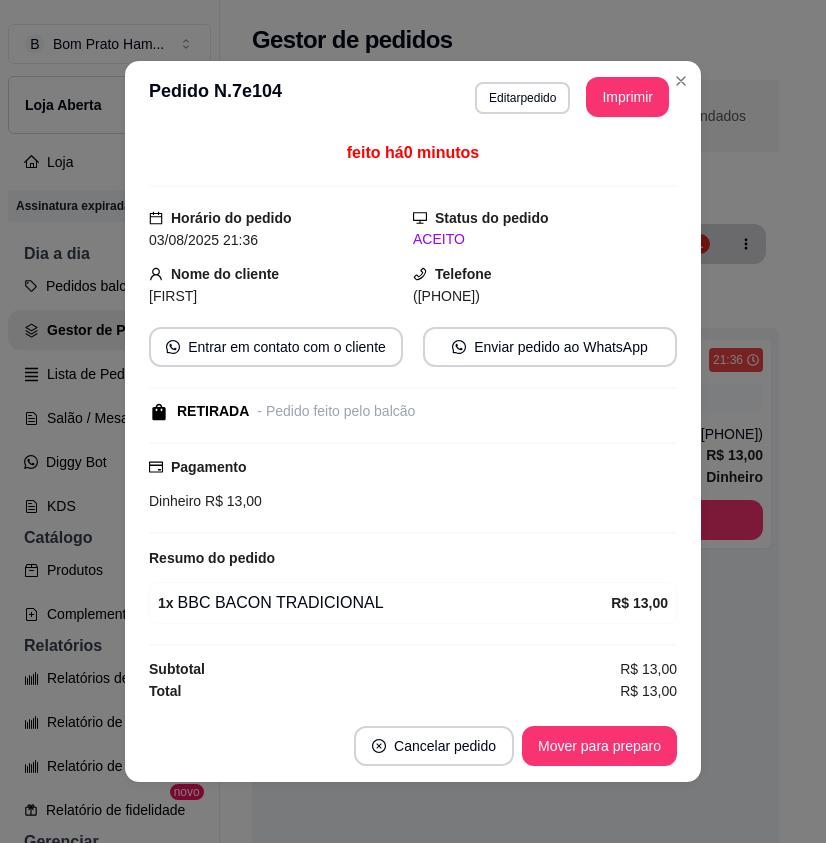 scroll, scrollTop: 0, scrollLeft: 0, axis: both 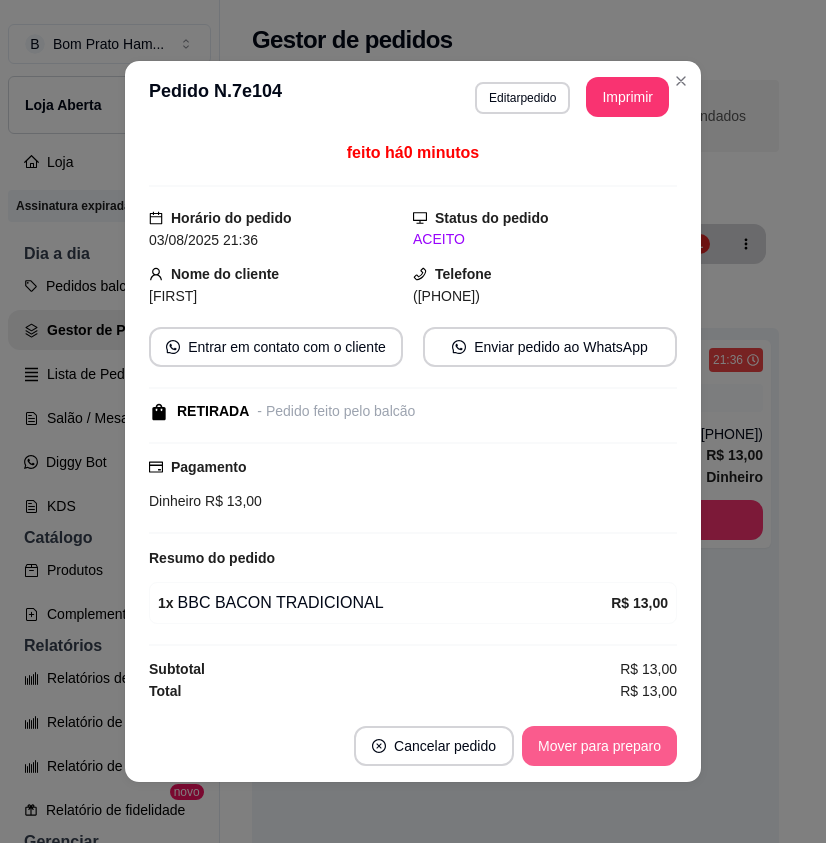 click on "Mover para preparo" at bounding box center (599, 746) 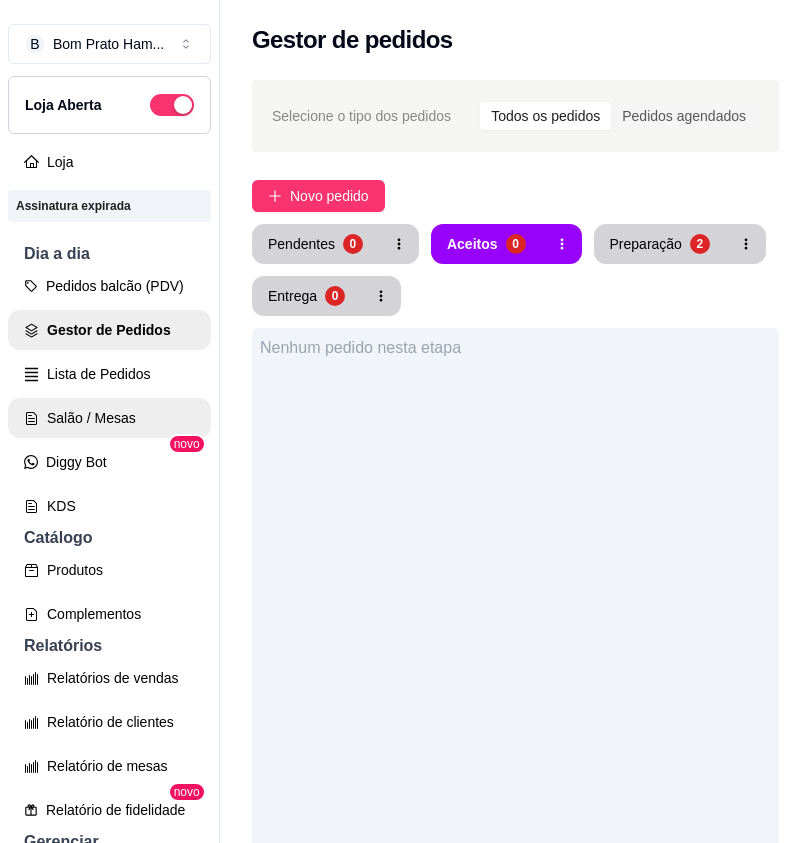 click on "Salão / Mesas" at bounding box center (109, 418) 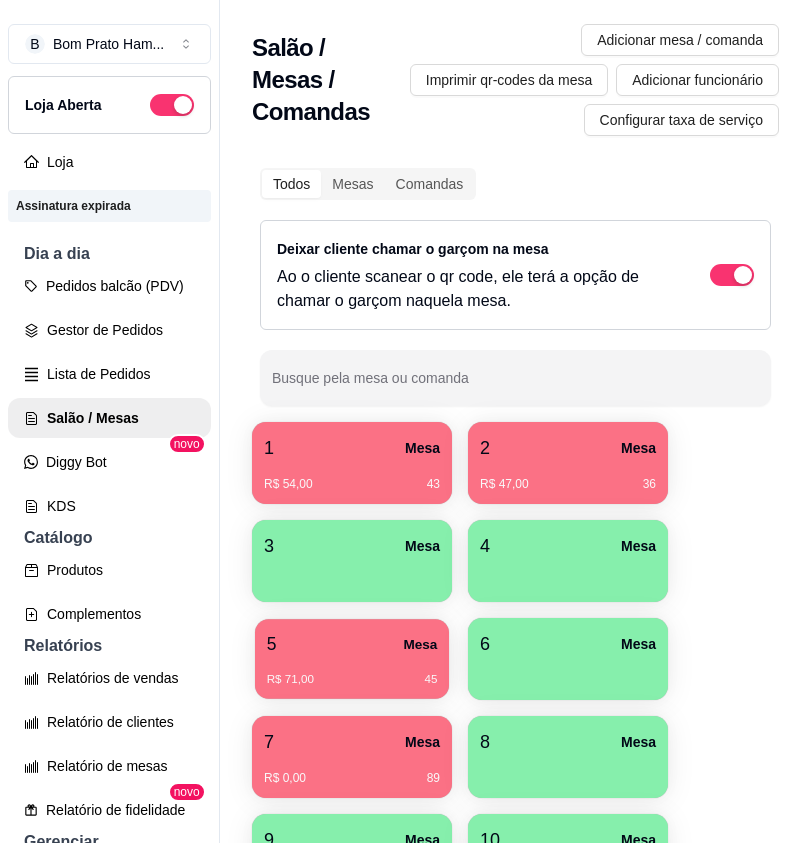 click on "R$ 71,00 45" at bounding box center (352, 672) 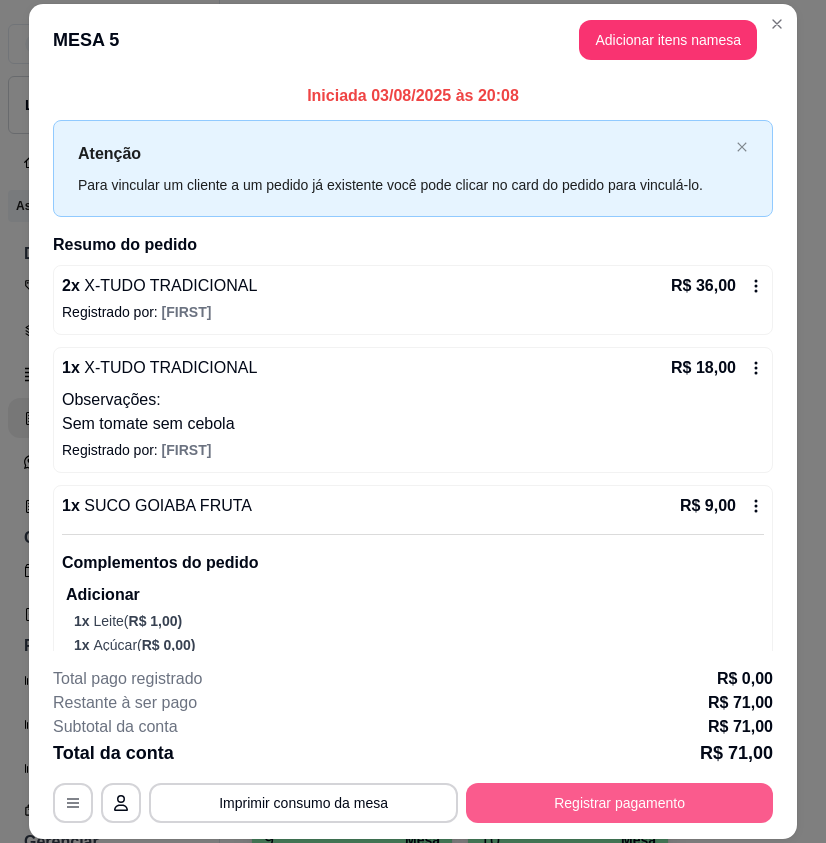 click on "Registrar pagamento" at bounding box center [619, 803] 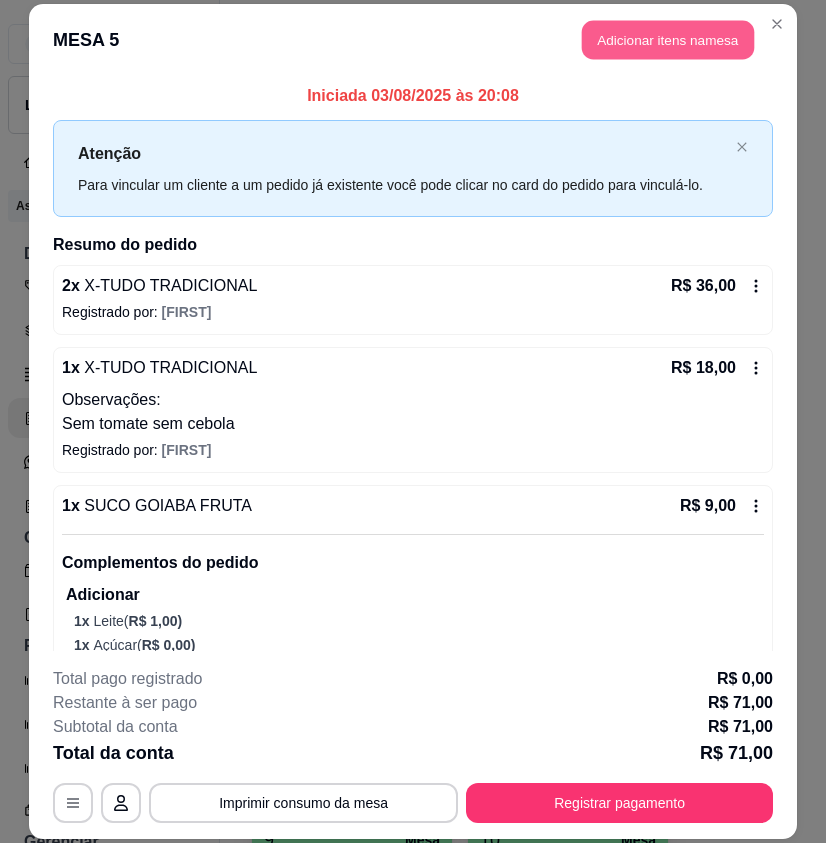 click on "Adicionar itens na  mesa" at bounding box center (668, 40) 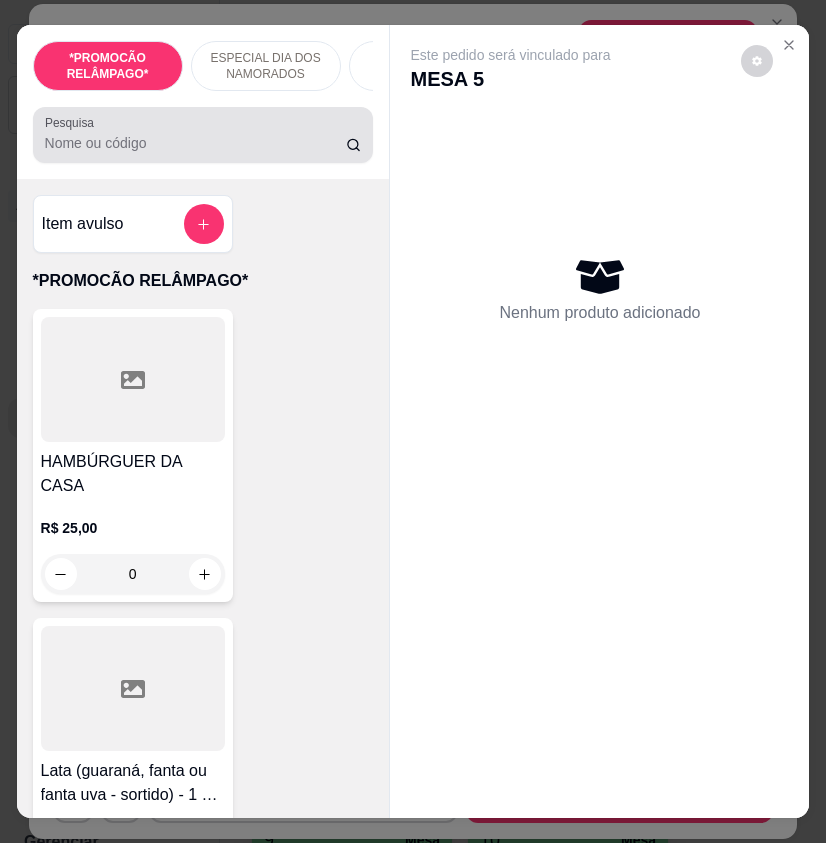 click on "Pesquisa" at bounding box center (196, 143) 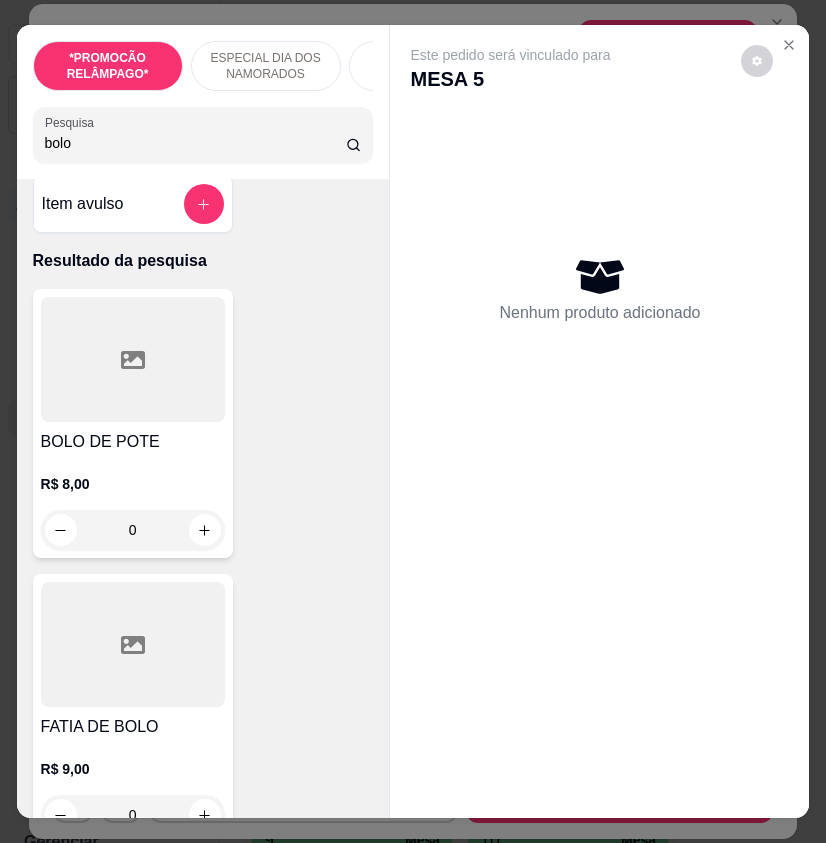 scroll, scrollTop: 0, scrollLeft: 0, axis: both 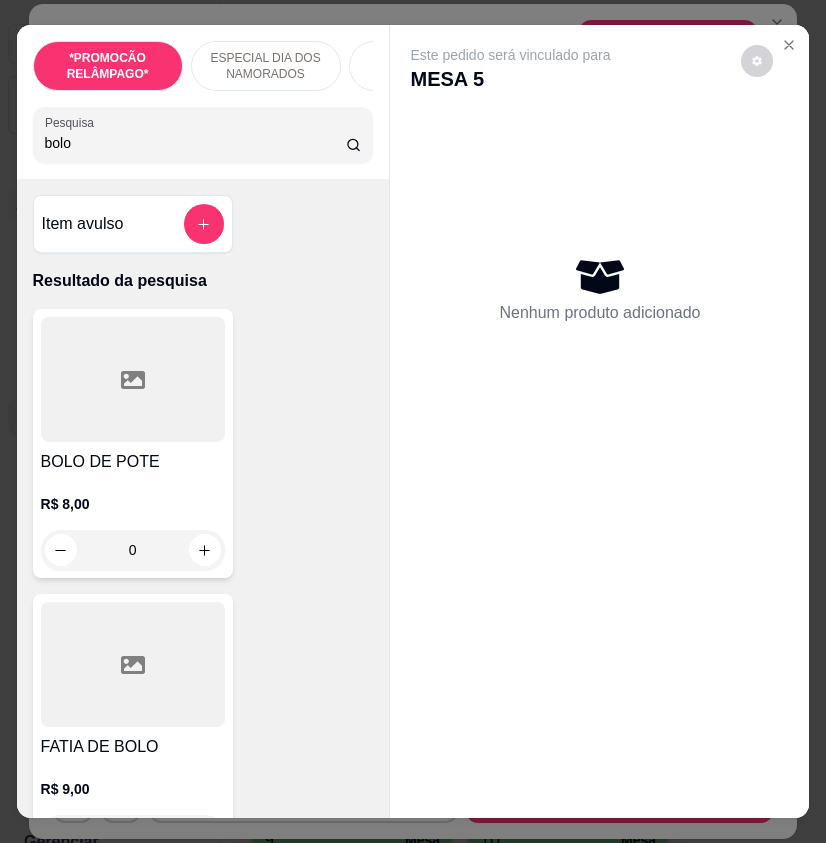 type on "bolo" 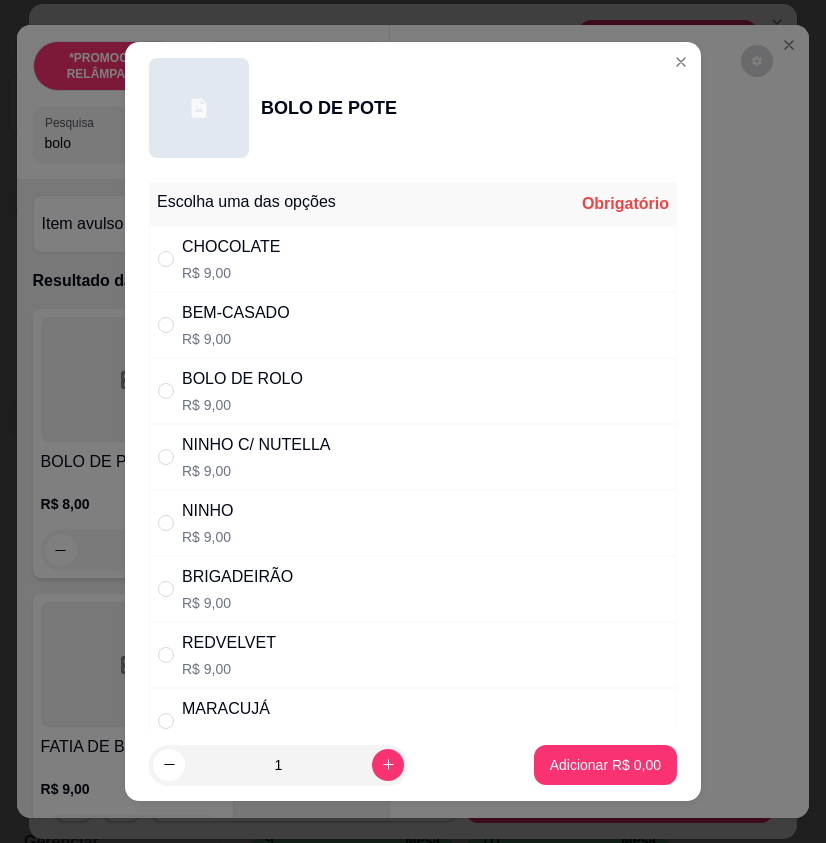 click on "NINHO R$ 9,00" at bounding box center (413, 523) 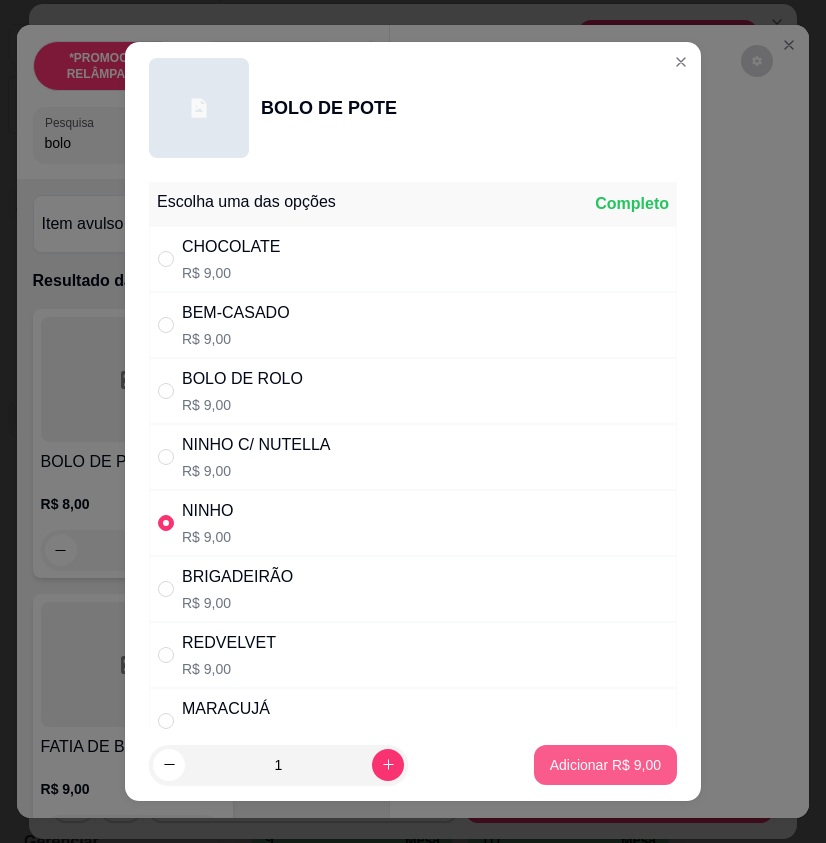 click on "Adicionar   R$ 9,00" at bounding box center [605, 765] 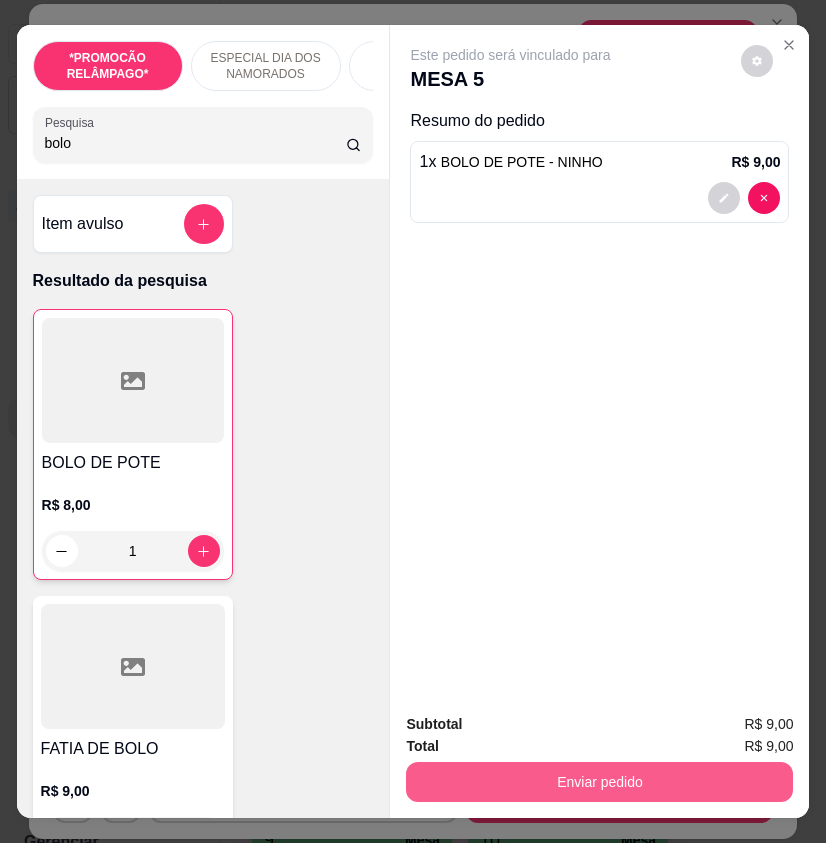 click on "Enviar pedido" at bounding box center (599, 782) 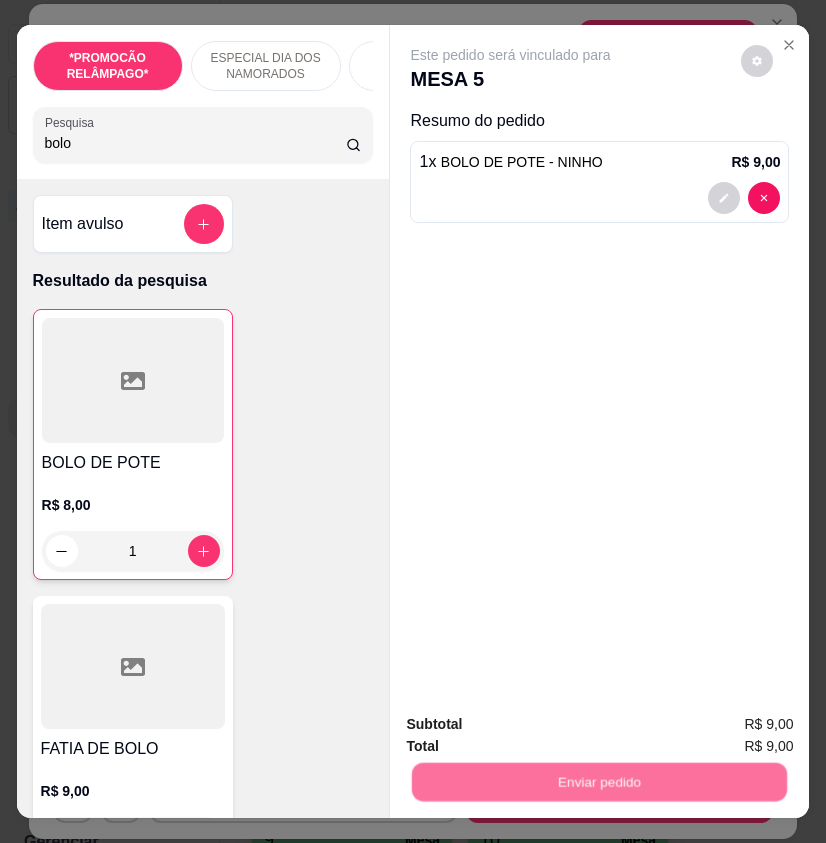 click on "Não registrar e enviar pedido" at bounding box center (531, 725) 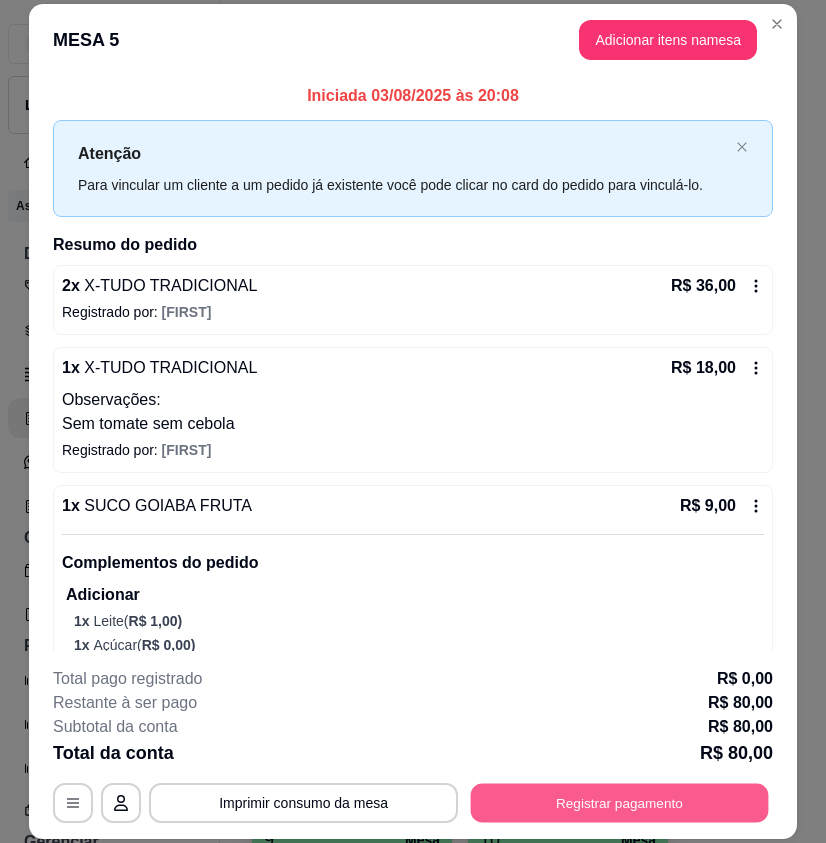 click on "Registrar pagamento" at bounding box center [620, 802] 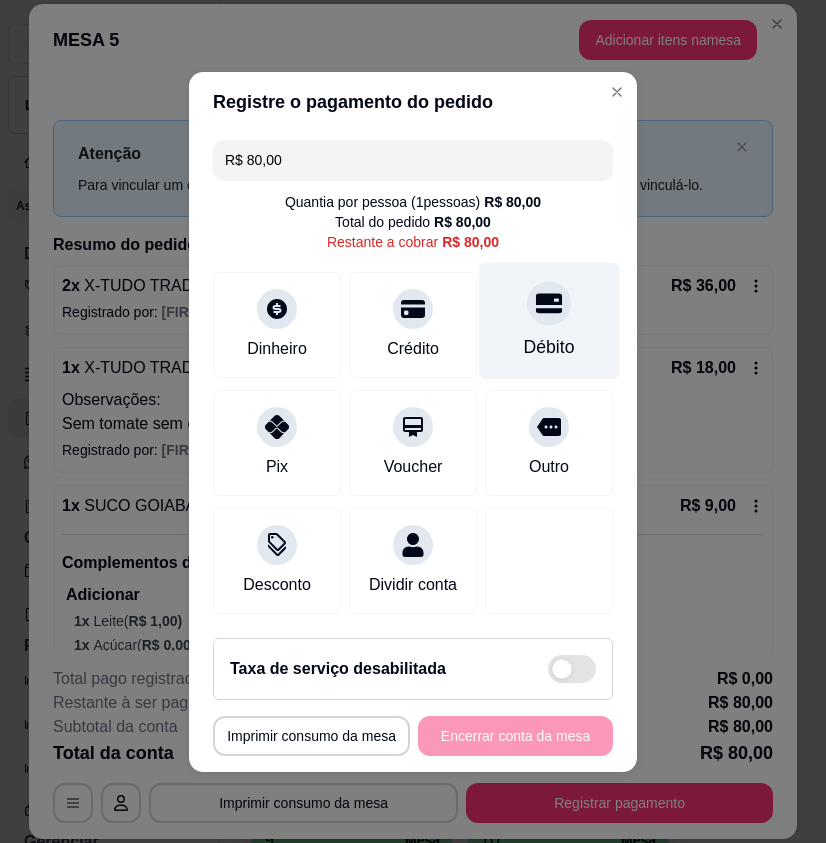 click on "Débito" at bounding box center (549, 347) 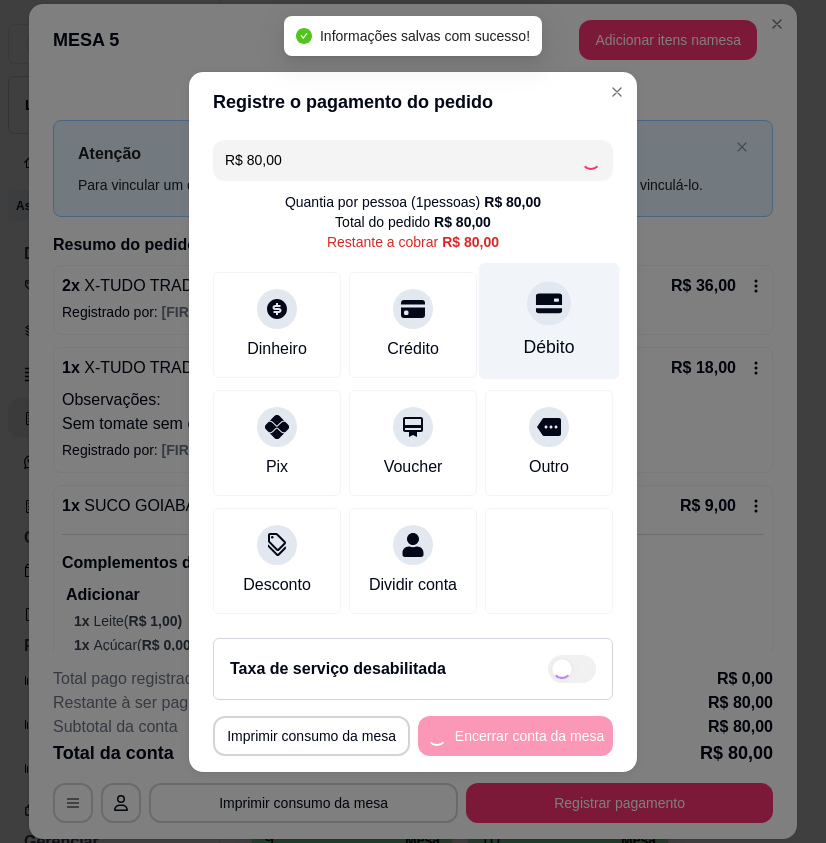 type on "R$ 0,00" 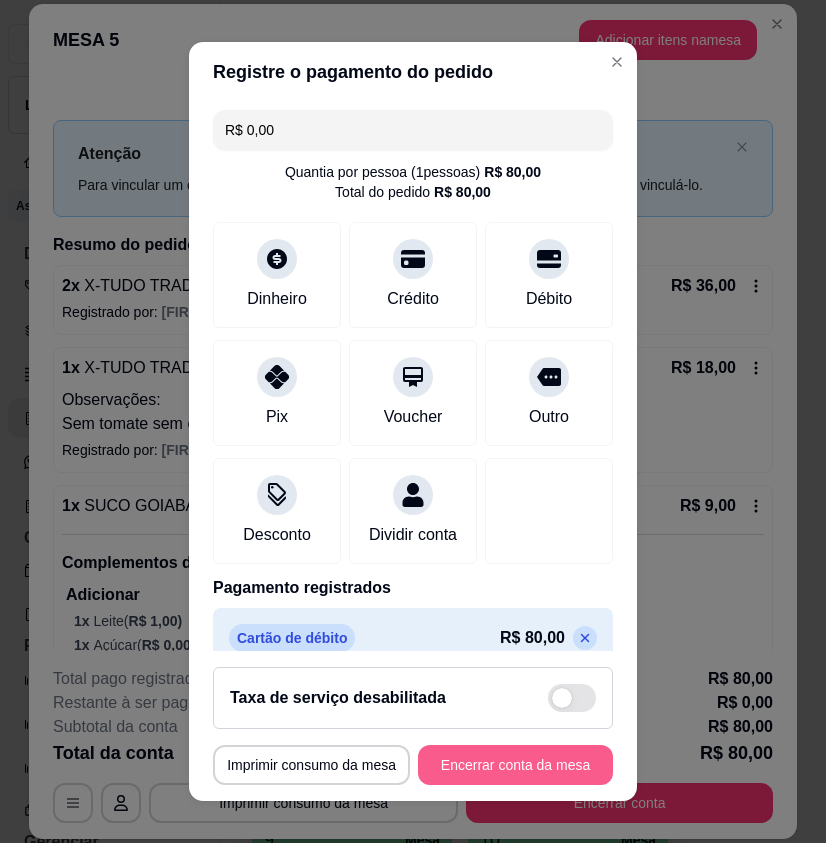 click on "Encerrar conta da mesa" at bounding box center (515, 765) 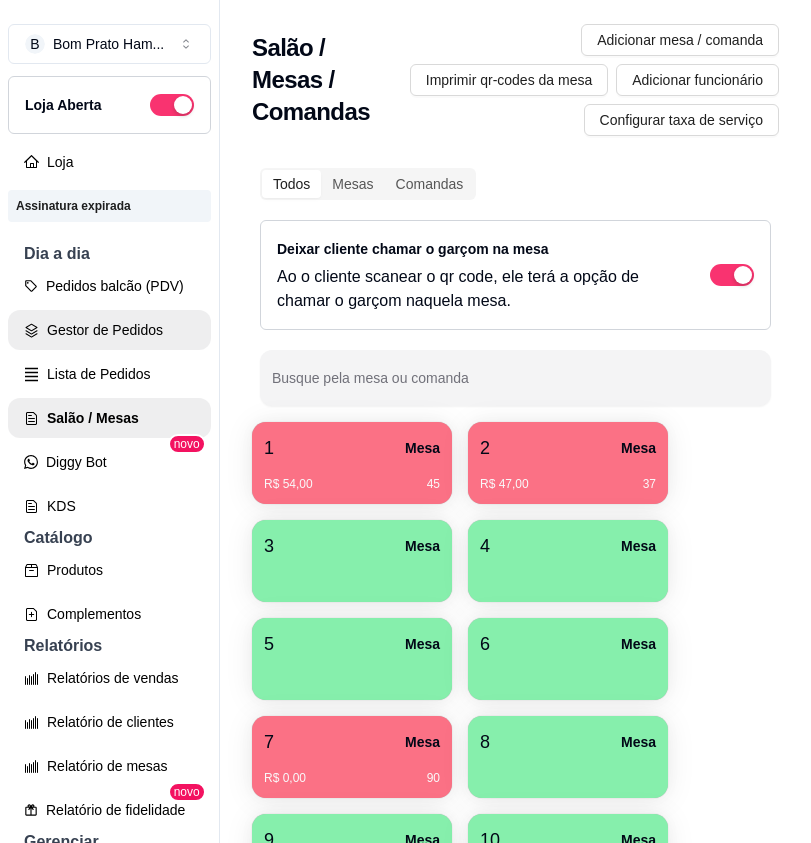 click on "Gestor de Pedidos" at bounding box center [109, 330] 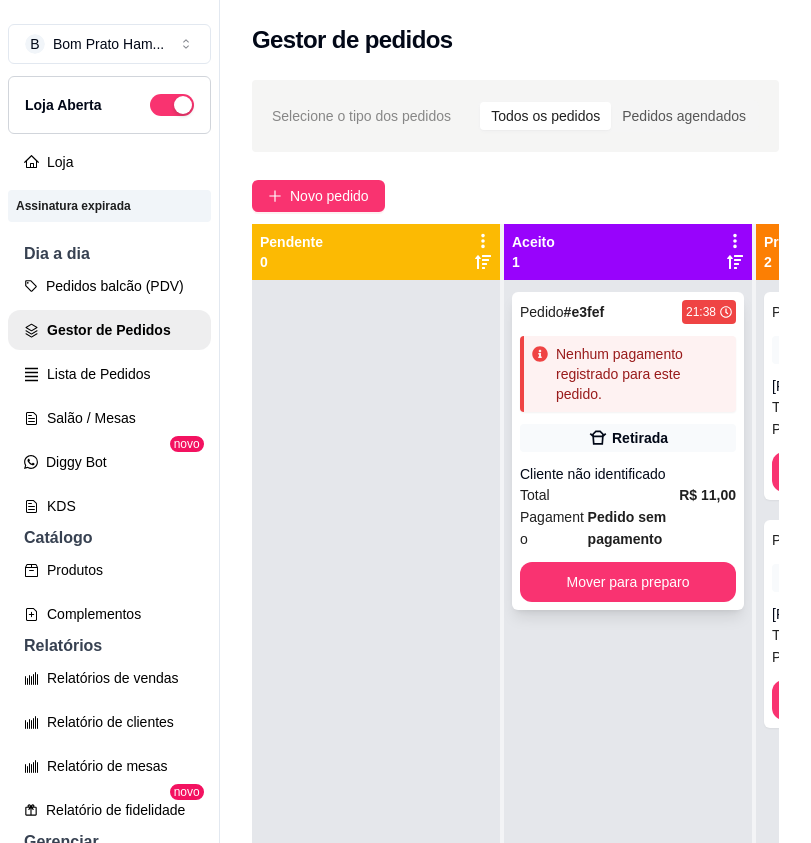 click on "Nenhum pagamento registrado para este pedido." at bounding box center (642, 374) 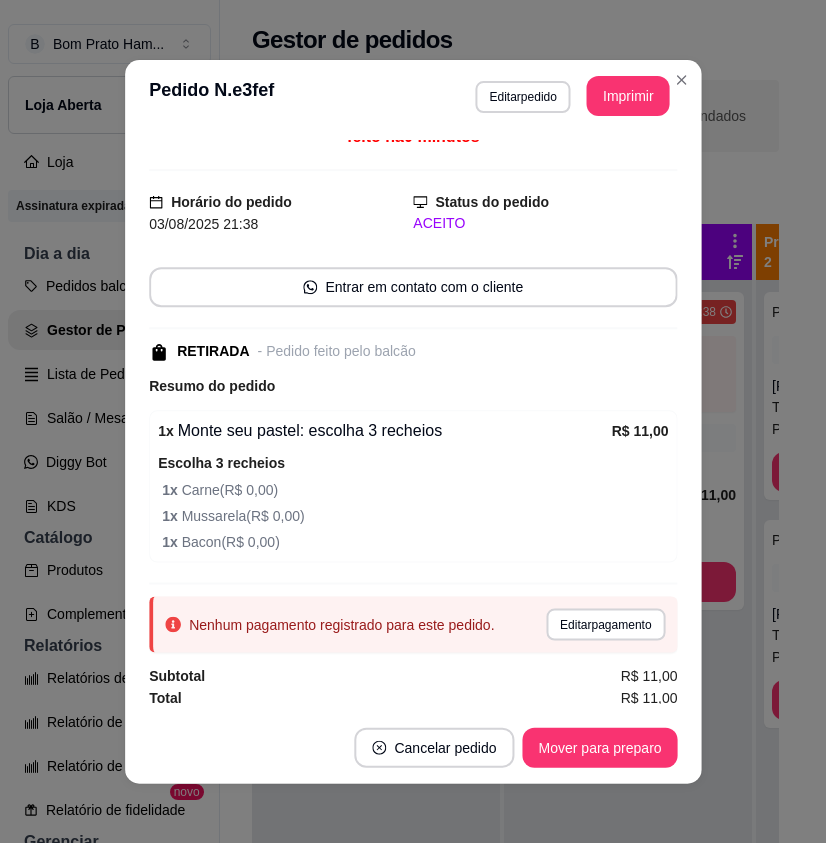 scroll, scrollTop: 20, scrollLeft: 0, axis: vertical 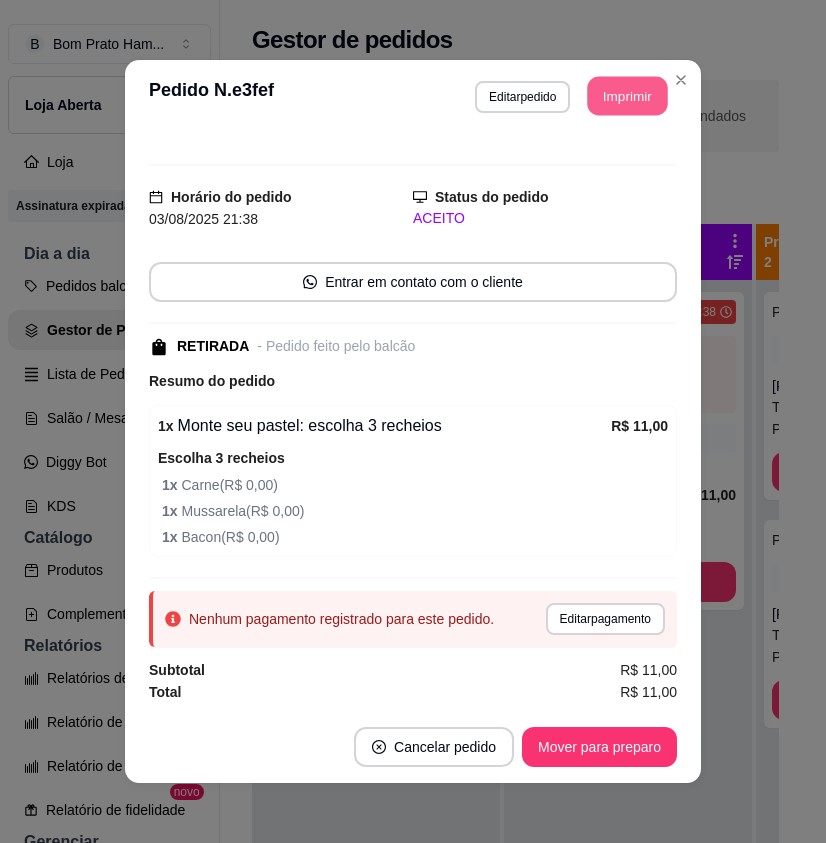 click on "Imprimir" at bounding box center (628, 96) 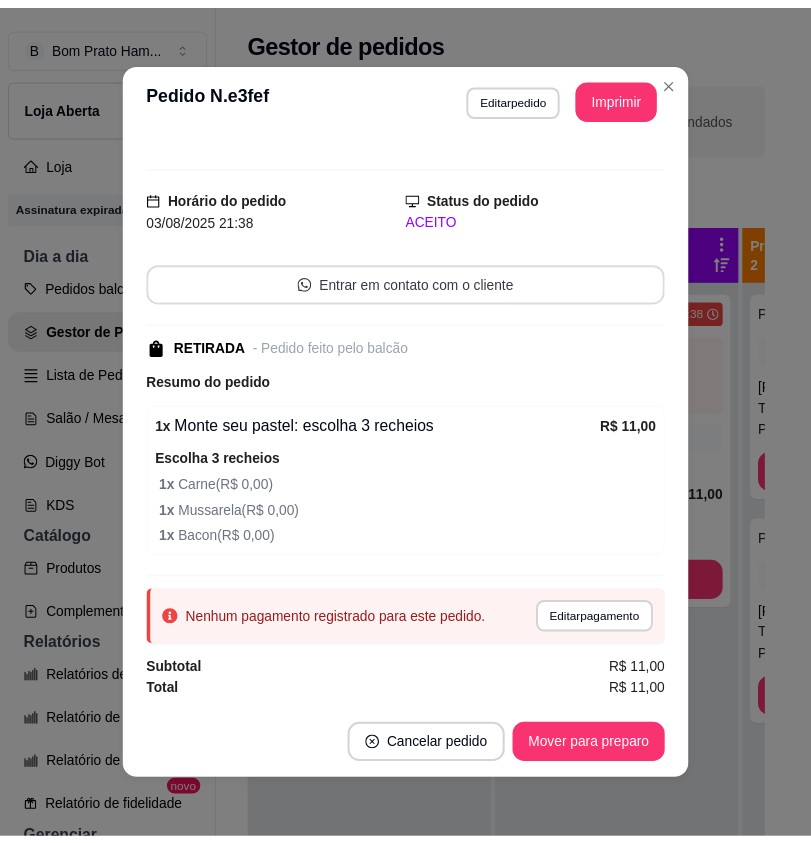 scroll, scrollTop: 0, scrollLeft: 0, axis: both 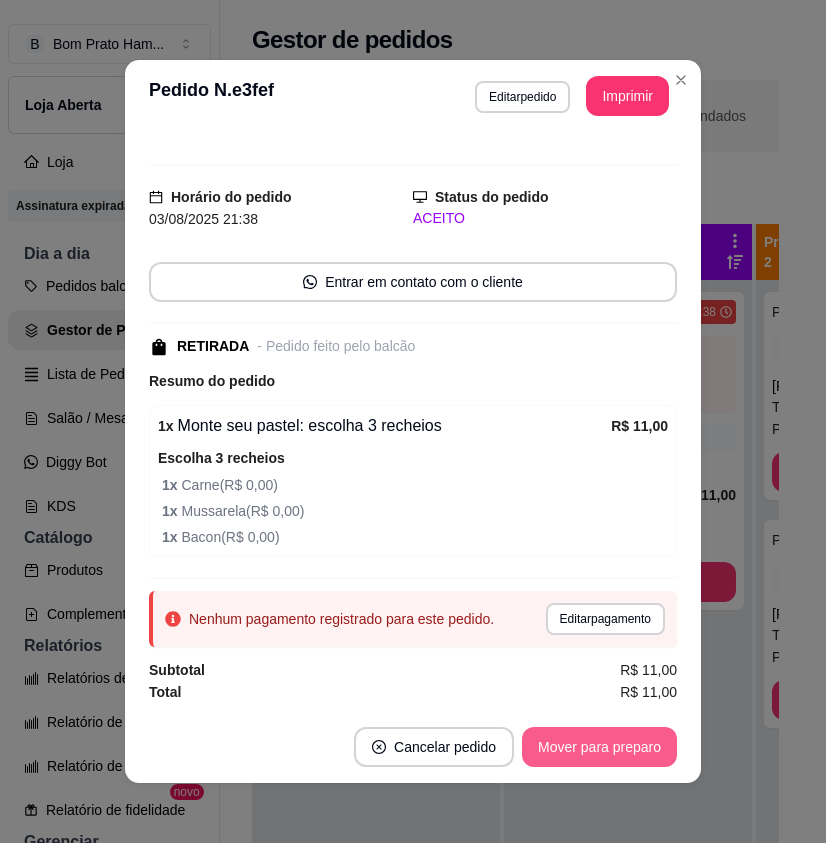 click on "Mover para preparo" at bounding box center [599, 747] 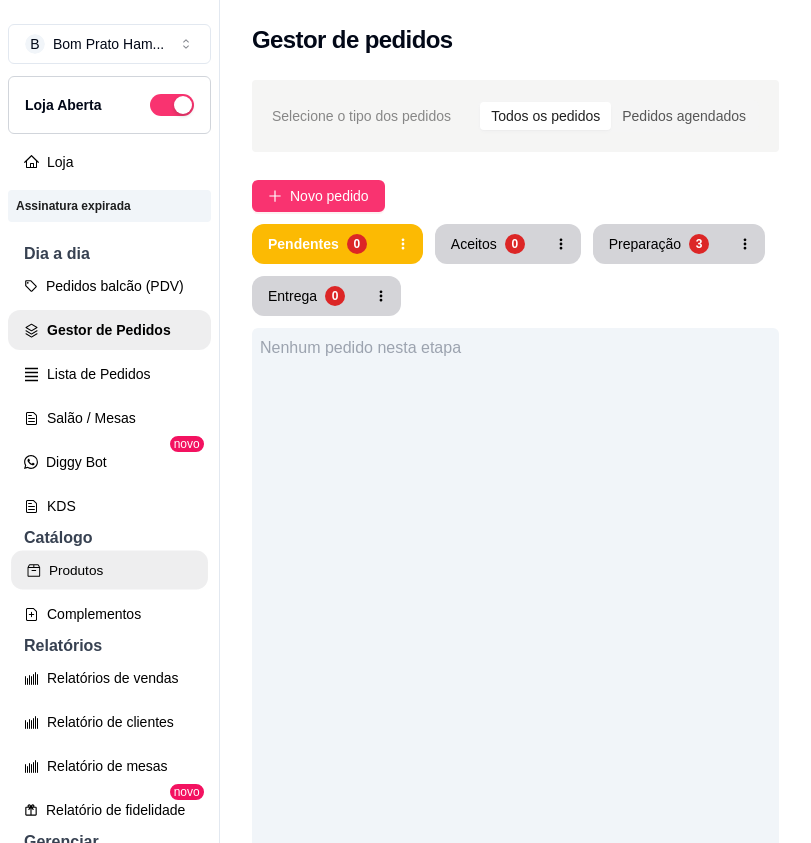 click on "Produtos" at bounding box center [109, 570] 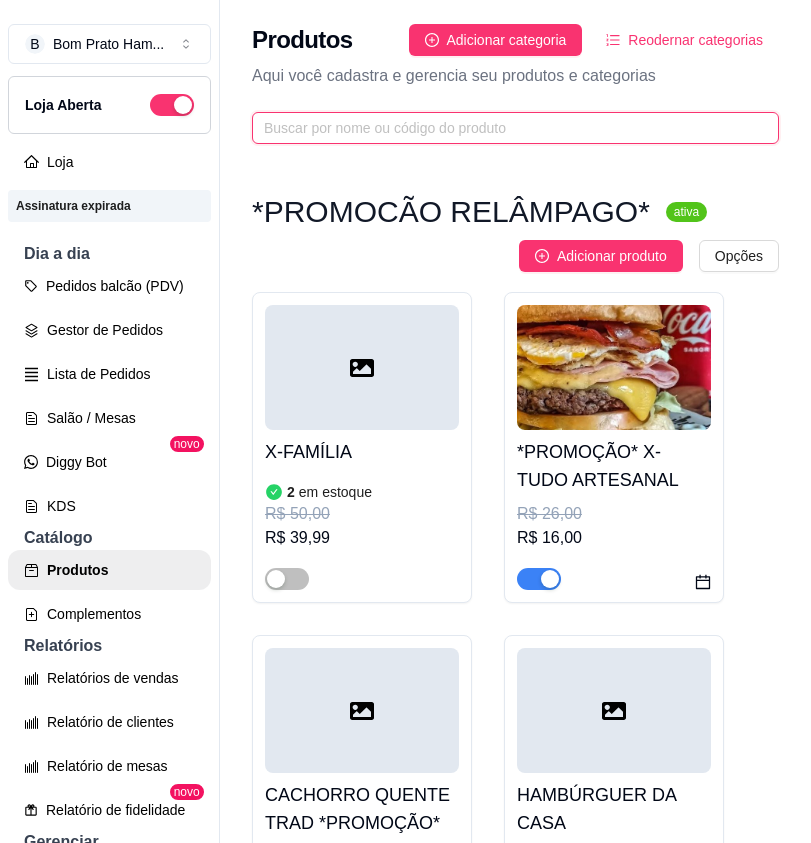 click at bounding box center (507, 128) 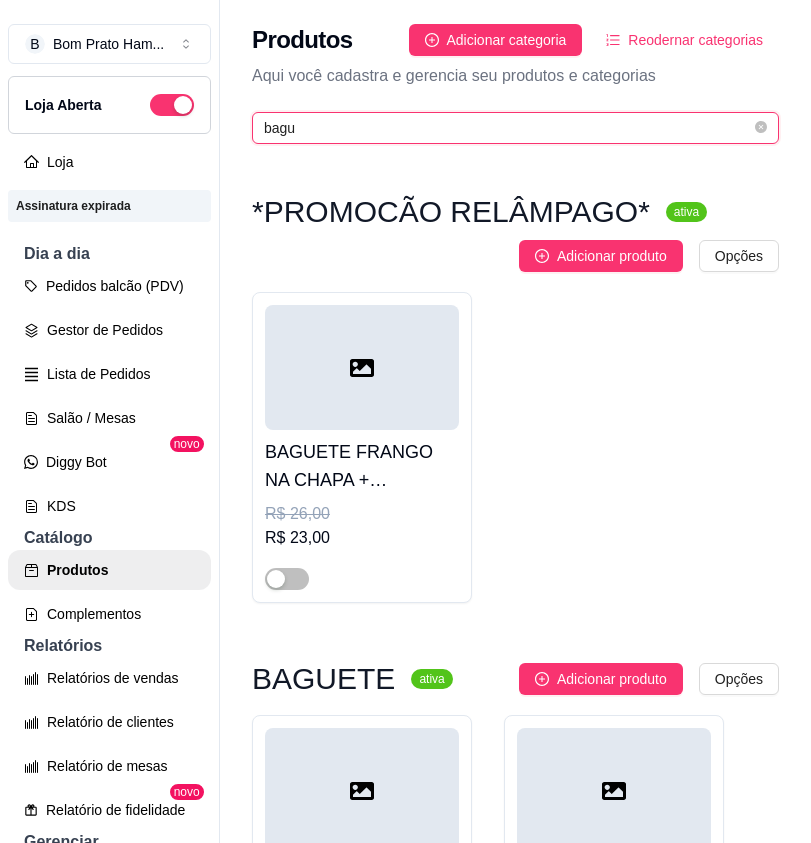scroll, scrollTop: 400, scrollLeft: 0, axis: vertical 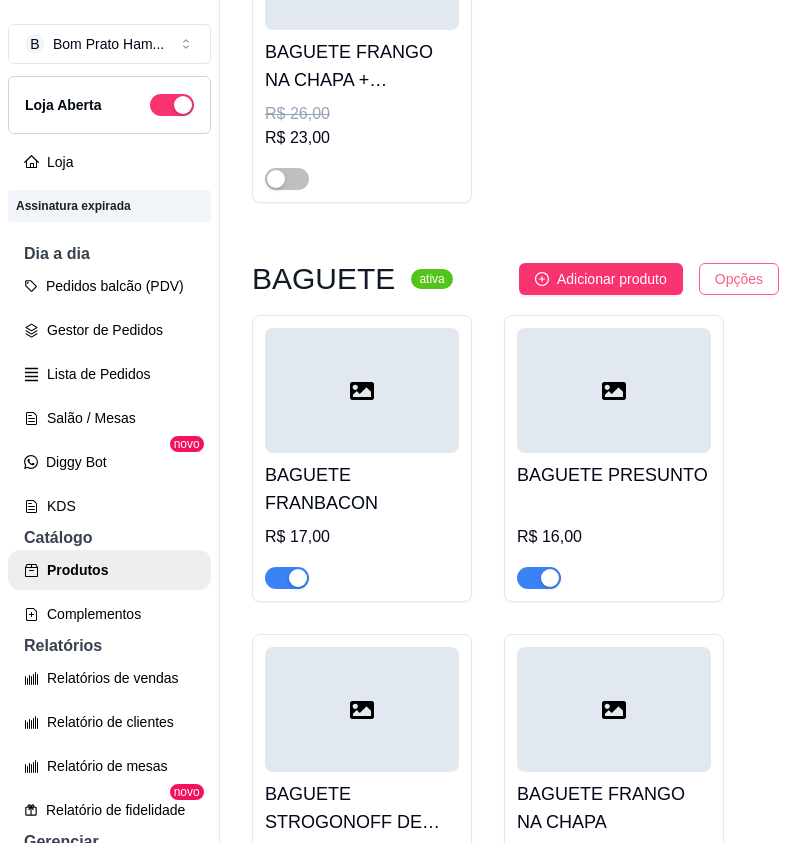 type on "bagu" 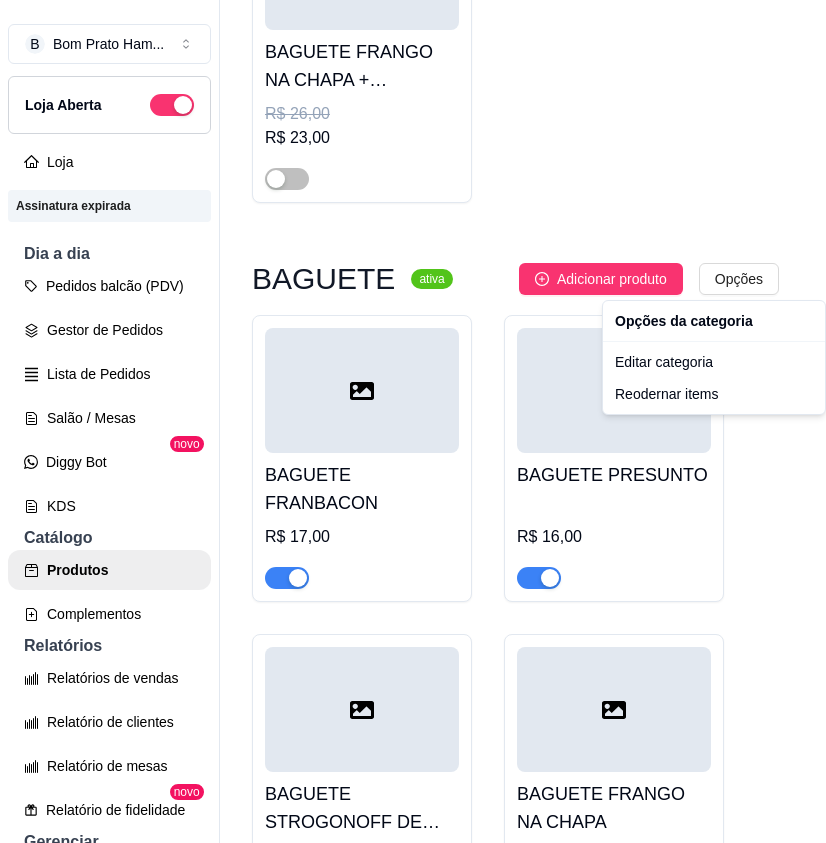click on "B Bom Prato Ham ... Loja Aberta Loja Assinatura expirada   Dia a dia Pedidos balcão (PDV) Gestor de Pedidos Lista de Pedidos Salão / Mesas Diggy Bot novo KDS Catálogo Produtos Complementos Relatórios Relatórios de vendas Relatório de clientes Relatório de mesas Relatório de fidelidade novo Gerenciar Entregadores novo Nota Fiscal (NFC-e) Controle de caixa Controle de fiado Cupons Clientes Estoque Configurações Diggy Planos Precisa de ajuda? Sair Produtos Adicionar categoria Reodernar categorias Aqui você cadastra e gerencia seu produtos e categorias bagu *PROMOCÃO RELÂMPAGO* ativa Adicionar produto Opções BAGUETE FRANGO NA CHAPA + PITCHULA   R$ 26,00 R$ 23,00 BAGUETE ativa Adicionar produto Opções BAGUETE FRANBACON   R$ 17,00 BAGUETE PRESUNTO   R$ 16,00 BAGUETE STROGONOFF DE FRANGO   R$ 17,00 BAGUETE FRANGO NA CHAPA   R$ 19,00 BAGUETE DE CALABRESA   R$ 19,00 BAGUETE DE CUPIM   R$ 25,00 BAGUETE DE COSTELA   R$ 22,00 BAGUETE DE MAMINHA    R$ 24,00 BAGUETE DE BODE   R$ 23,00   2025" at bounding box center (413, 421) 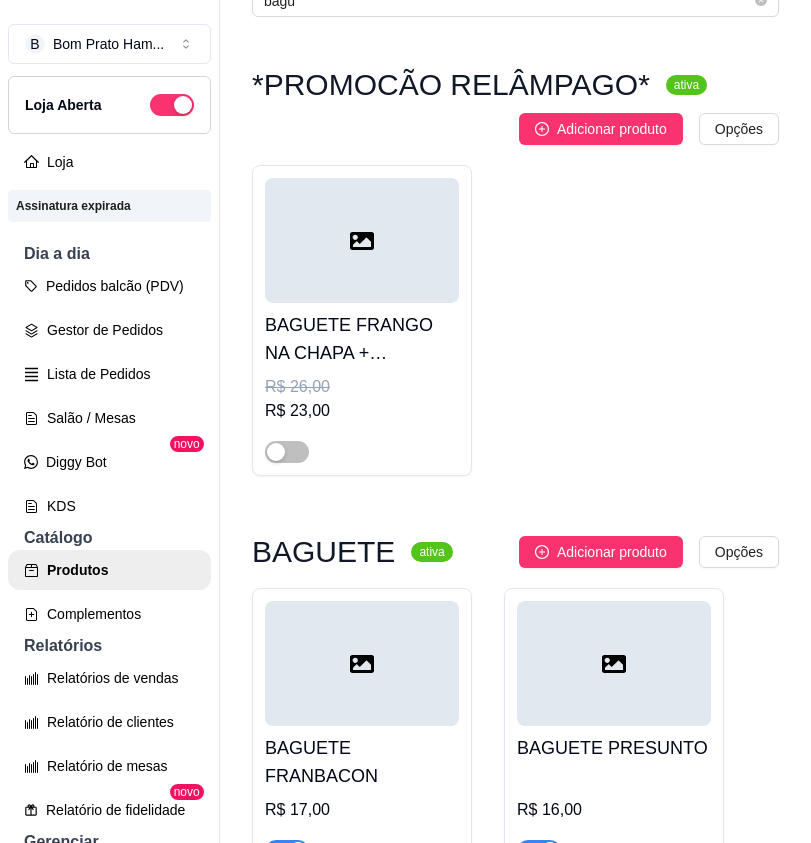 scroll, scrollTop: 0, scrollLeft: 0, axis: both 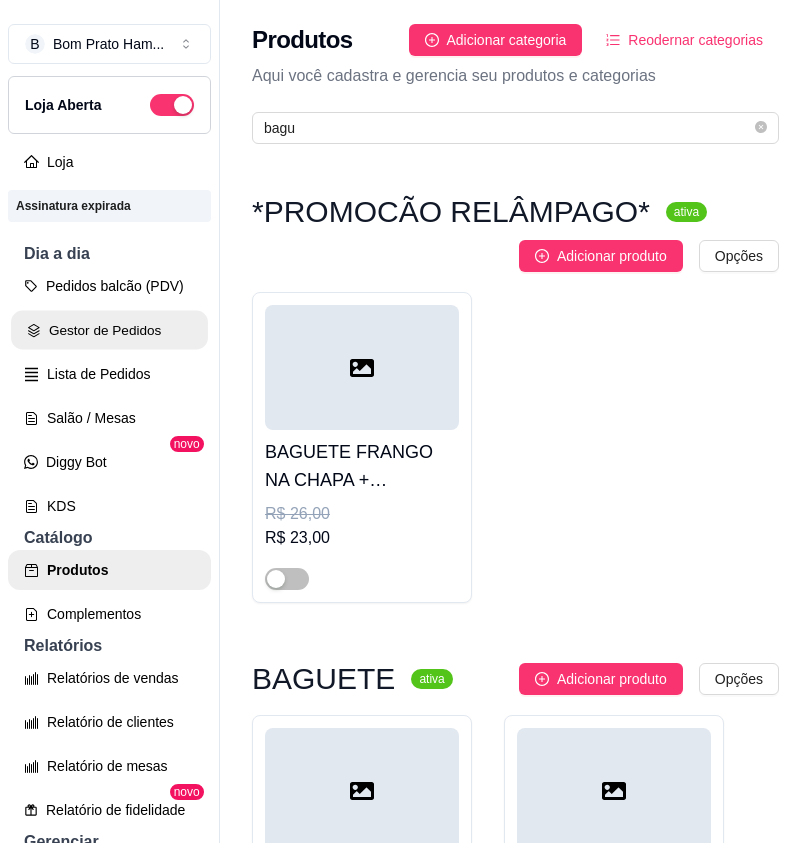 click on "Gestor de Pedidos" at bounding box center [109, 330] 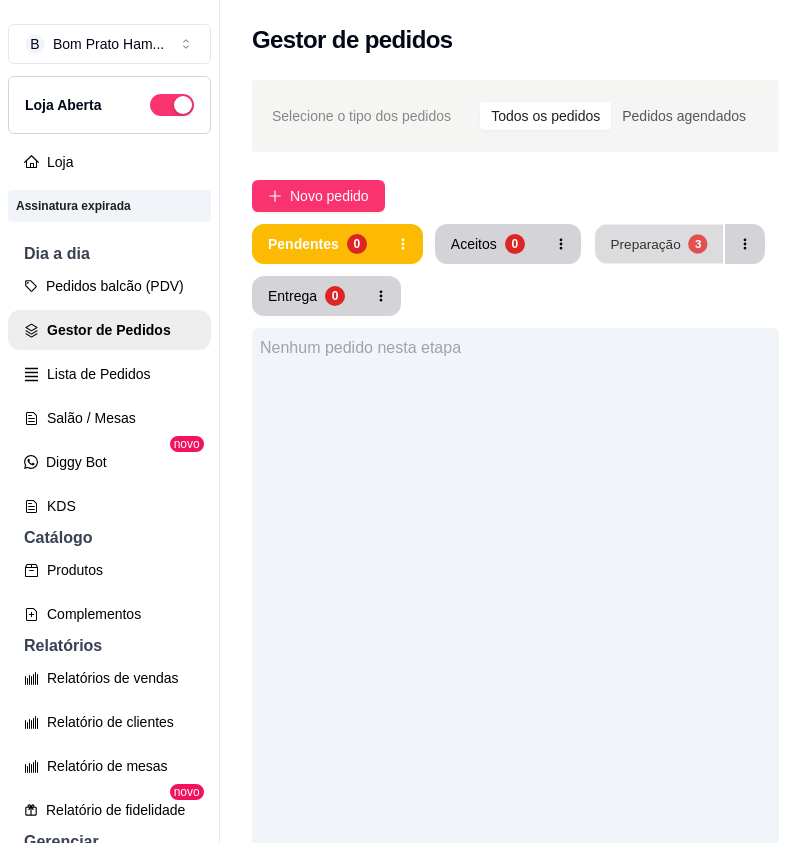 click on "Preparação 3" at bounding box center [659, 244] 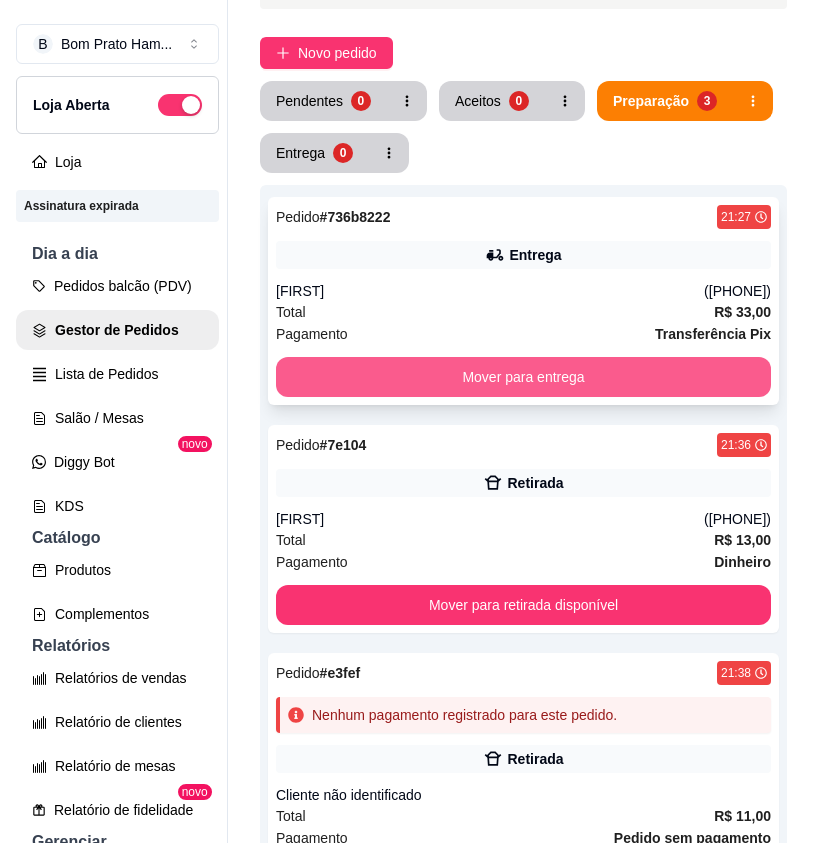 scroll, scrollTop: 0, scrollLeft: 0, axis: both 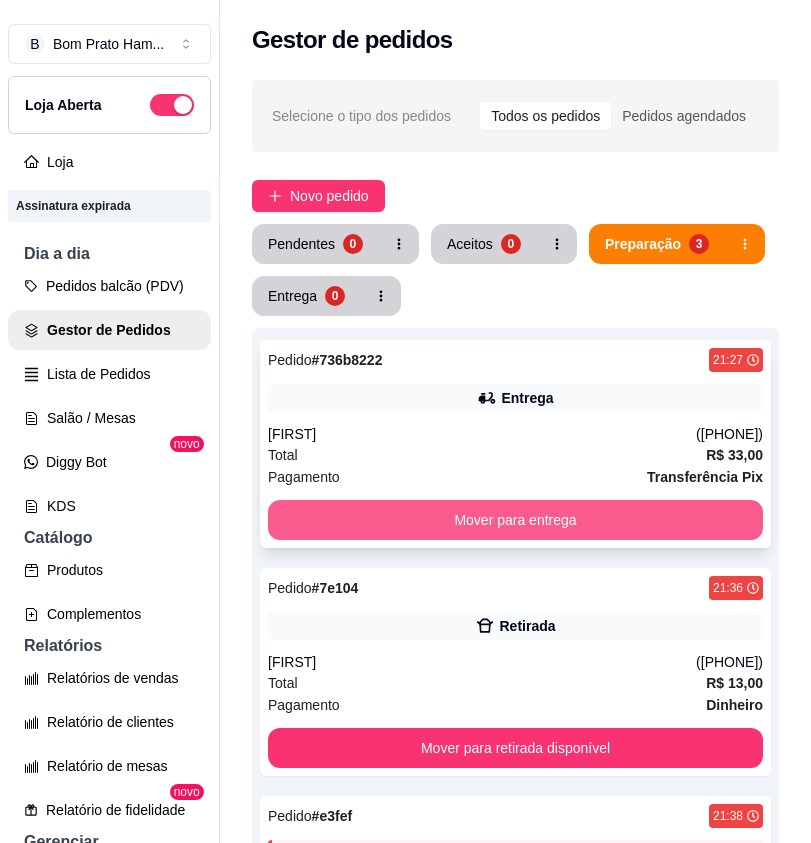 click on "Total R$ 33,00" at bounding box center [515, 455] 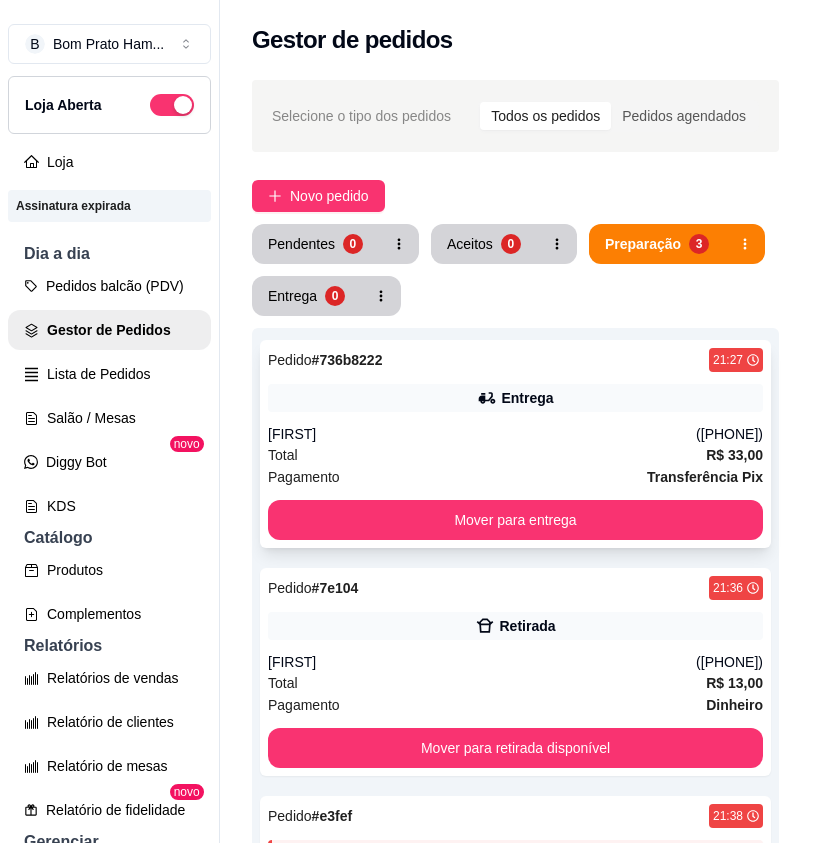 scroll, scrollTop: 214, scrollLeft: 0, axis: vertical 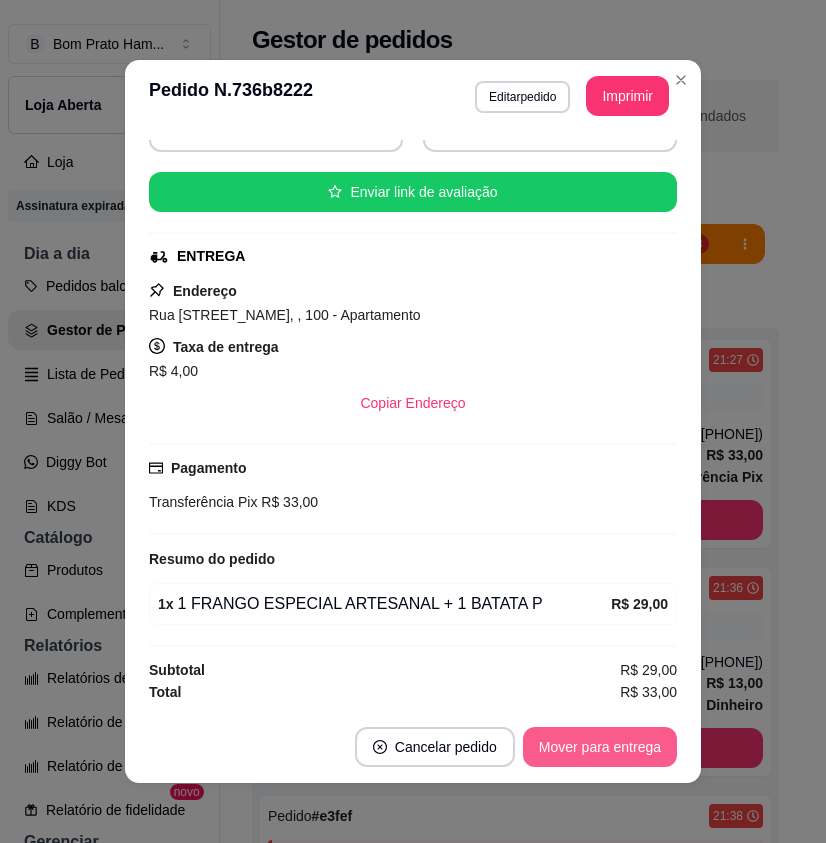 click on "Mover para entrega" at bounding box center [600, 747] 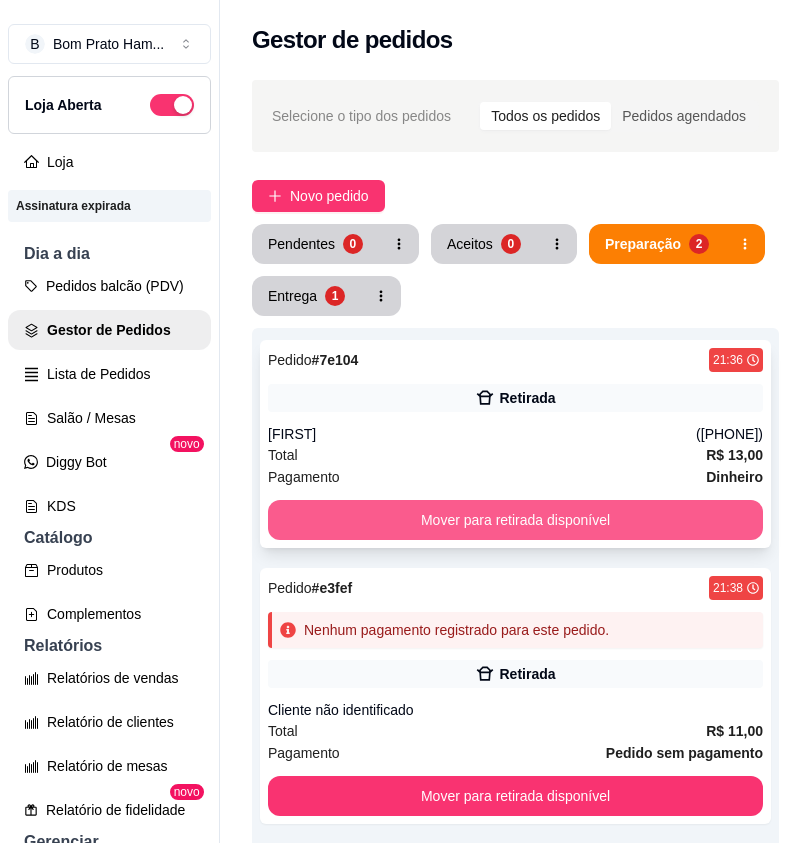 click on "Mover para retirada disponível" at bounding box center [515, 520] 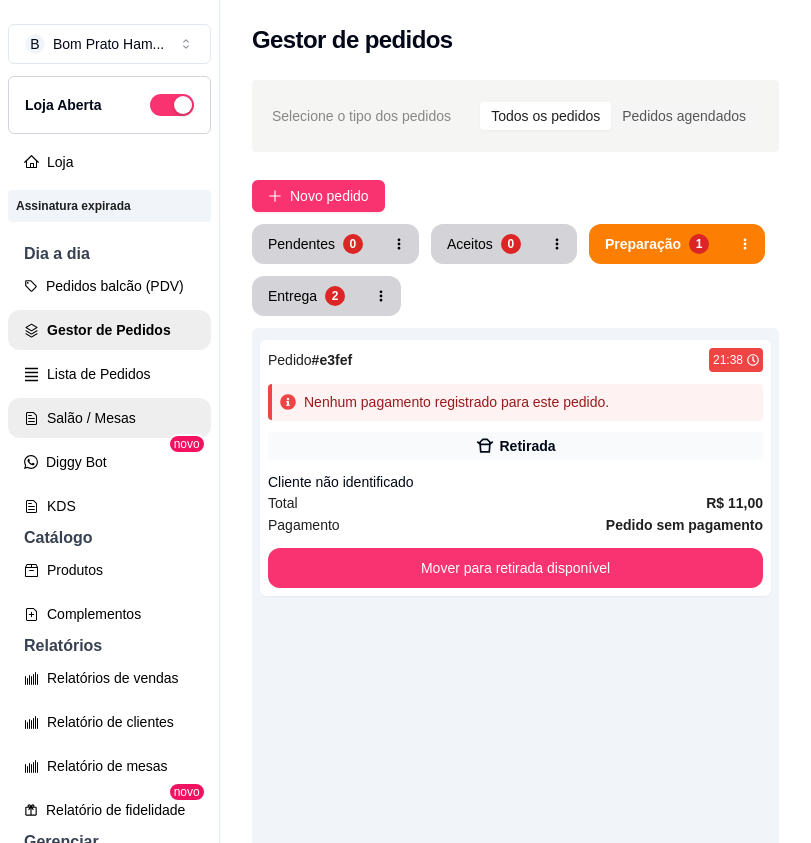 click on "Salão / Mesas" at bounding box center [109, 418] 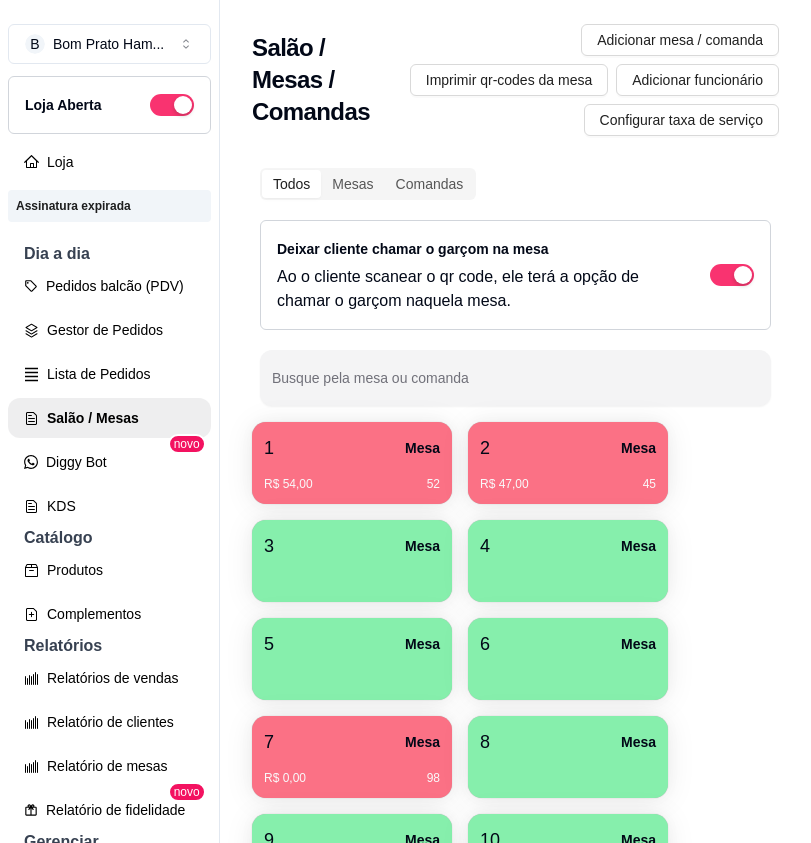 click on "R$ 54,00 [NUMBER]" at bounding box center (352, 477) 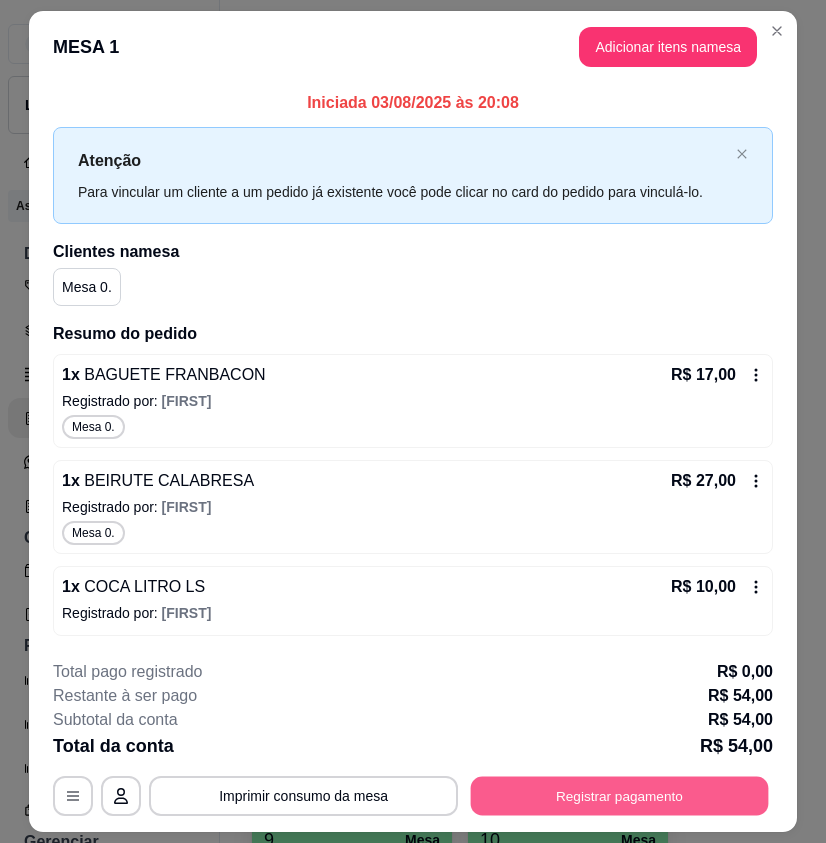 click on "Registrar pagamento" at bounding box center (620, 796) 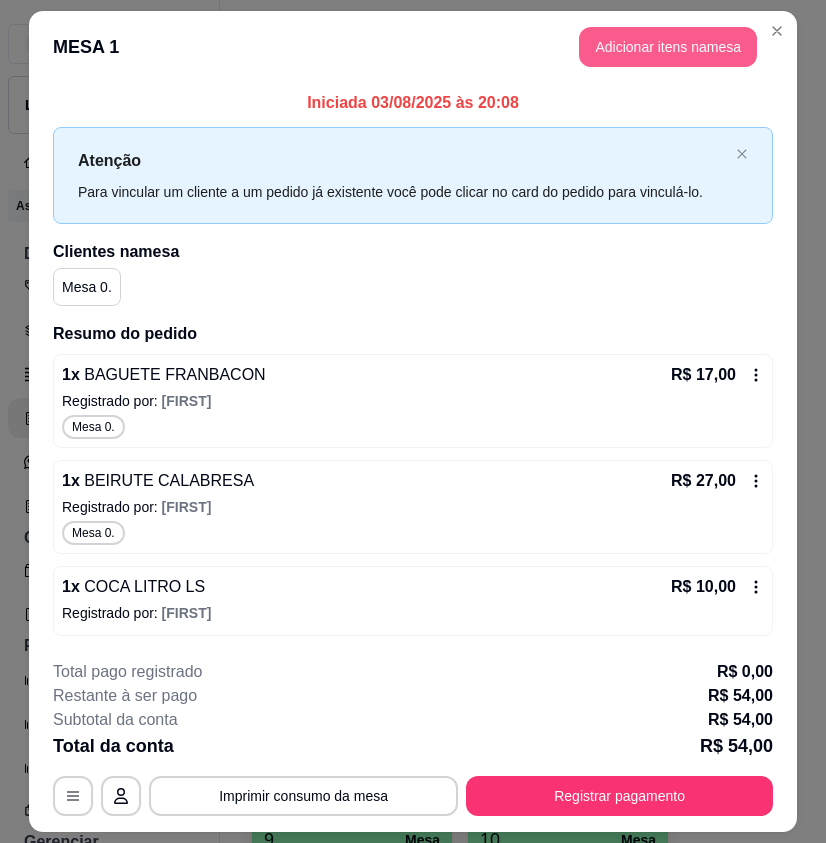 click on "Adicionar itens na  mesa" at bounding box center [668, 47] 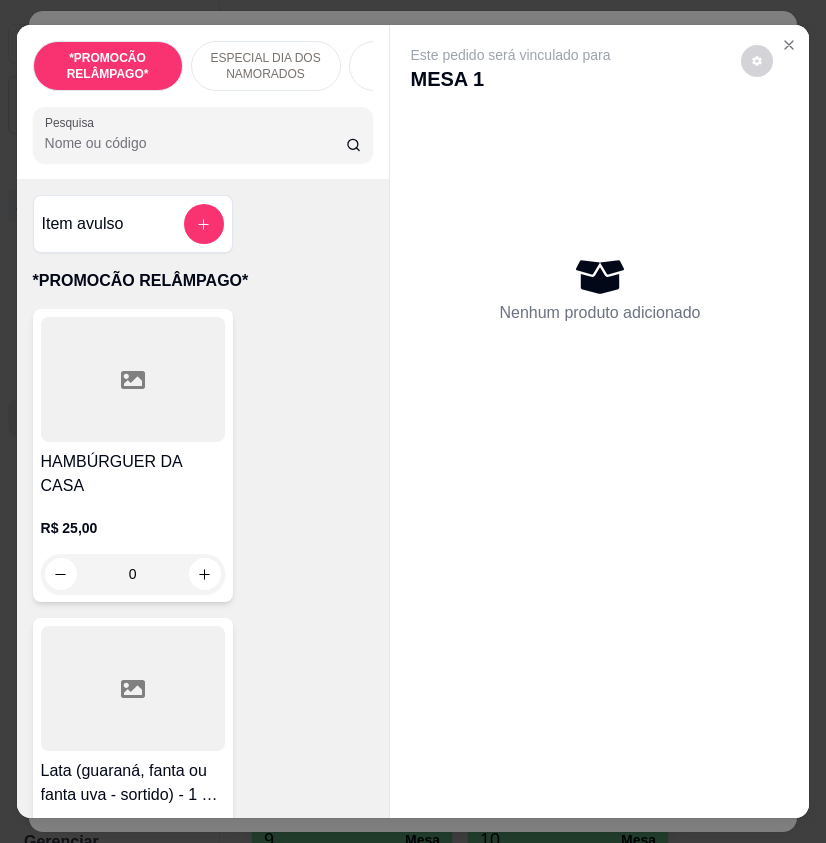 click on "Pesquisa" at bounding box center (196, 143) 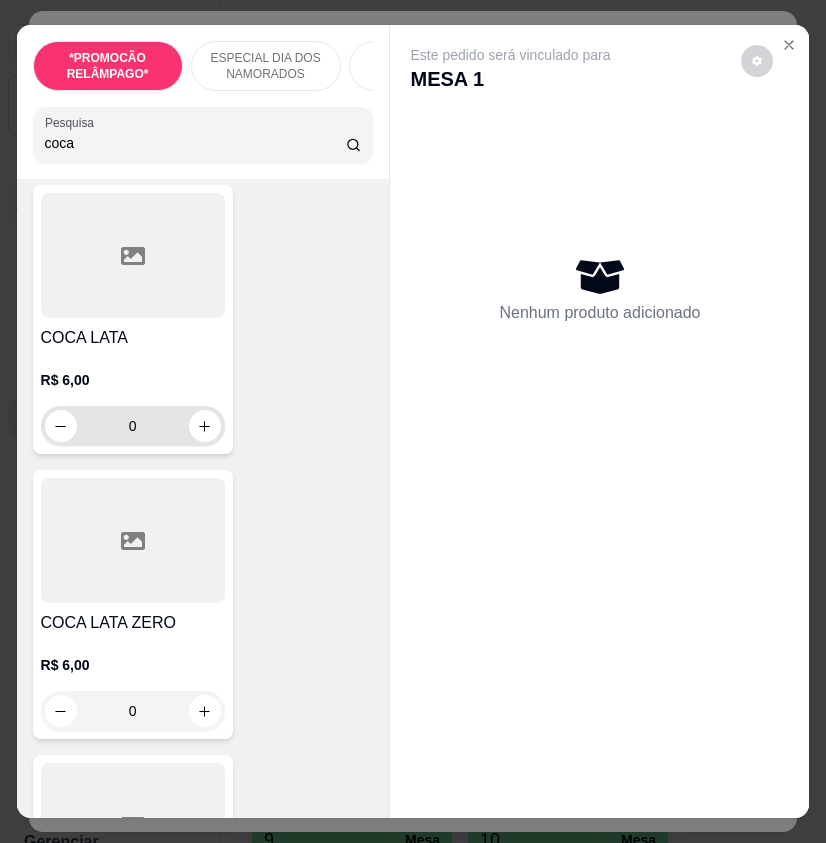 scroll, scrollTop: 400, scrollLeft: 0, axis: vertical 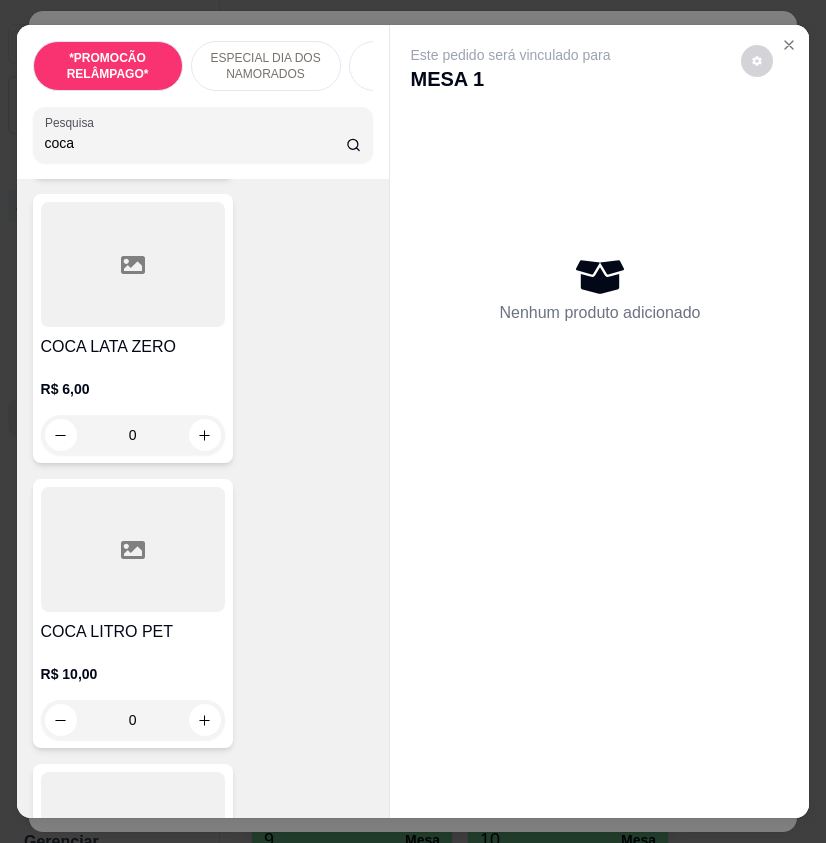 type on "coca" 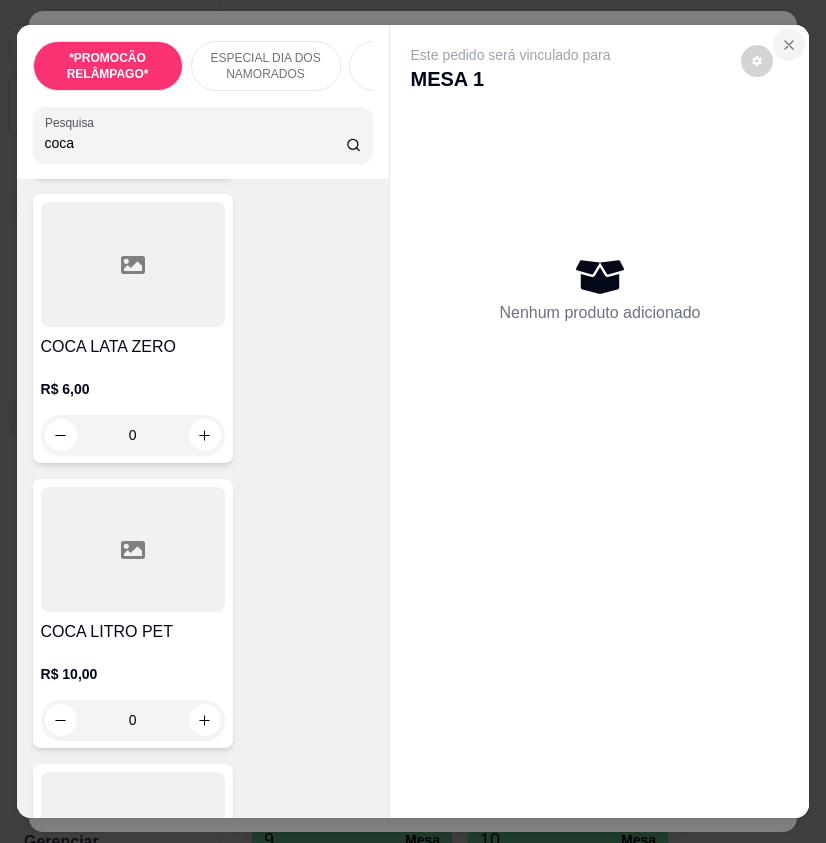 click 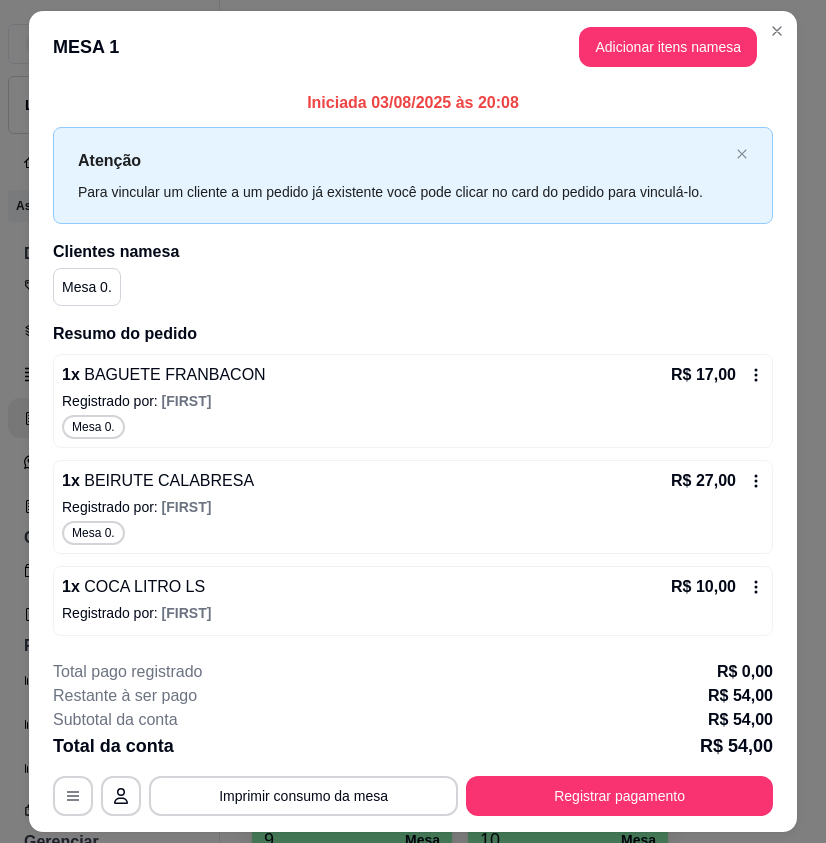 scroll, scrollTop: 53, scrollLeft: 0, axis: vertical 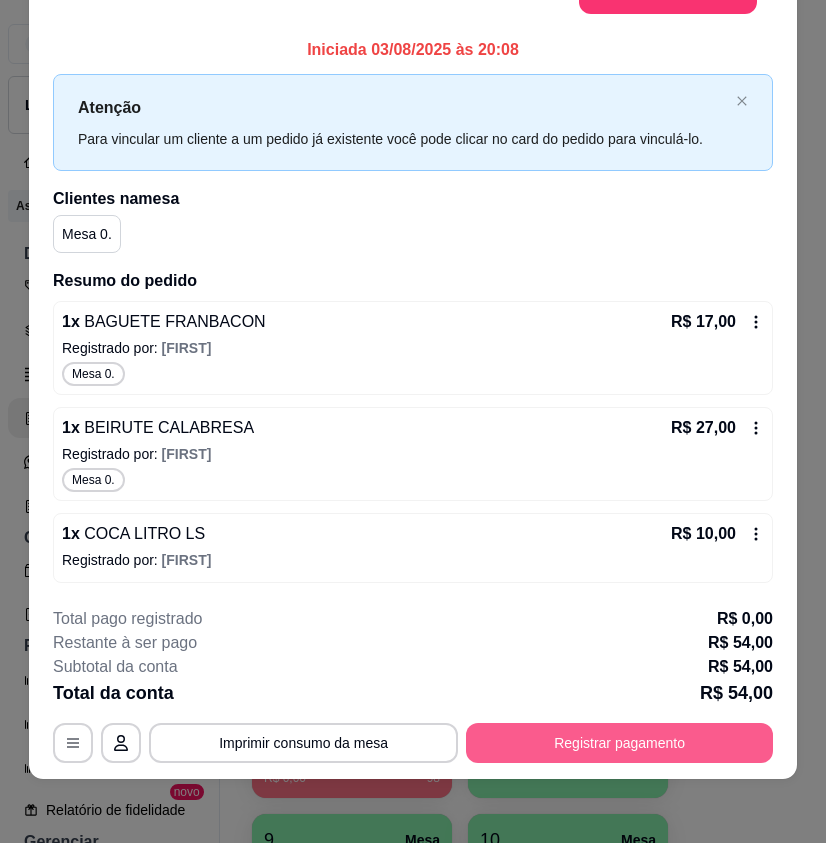 click on "Registrar pagamento" at bounding box center [619, 743] 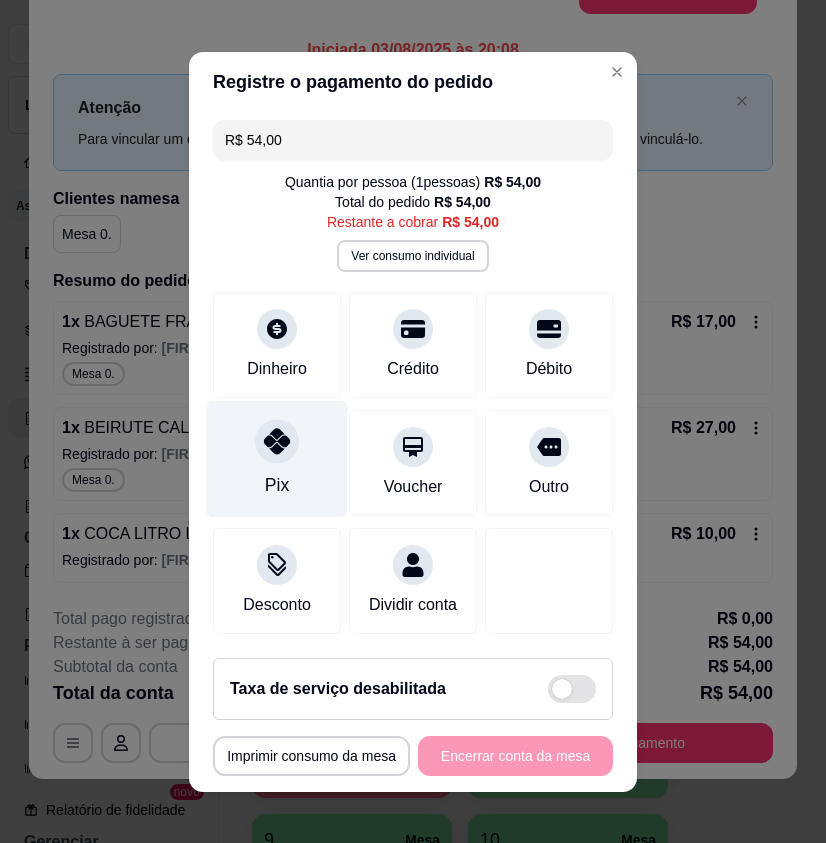 click 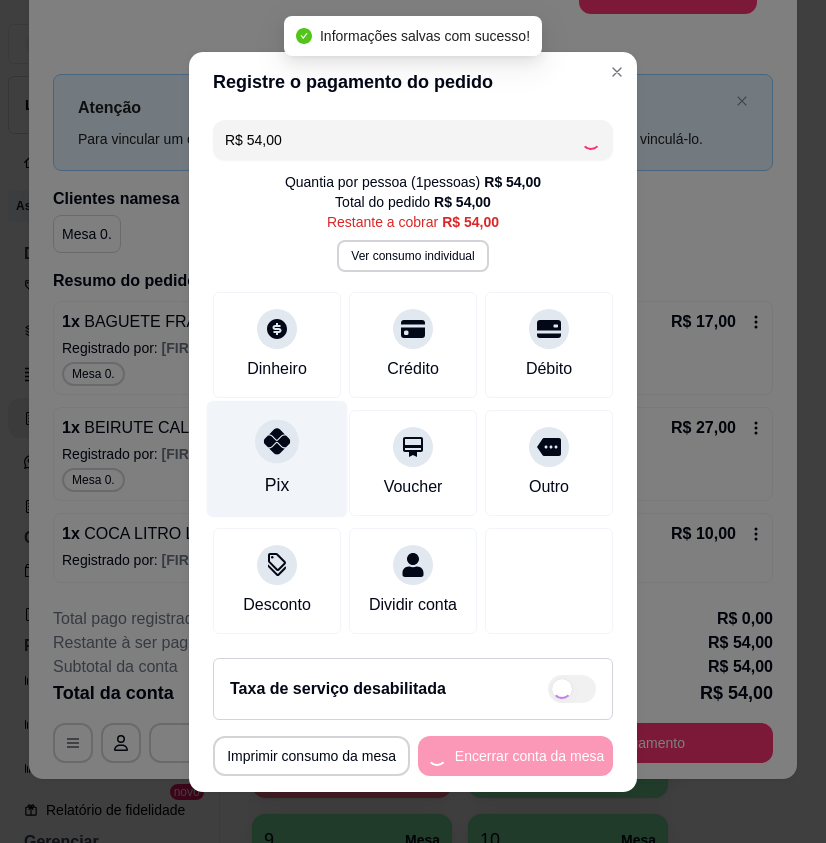 type on "R$ 0,00" 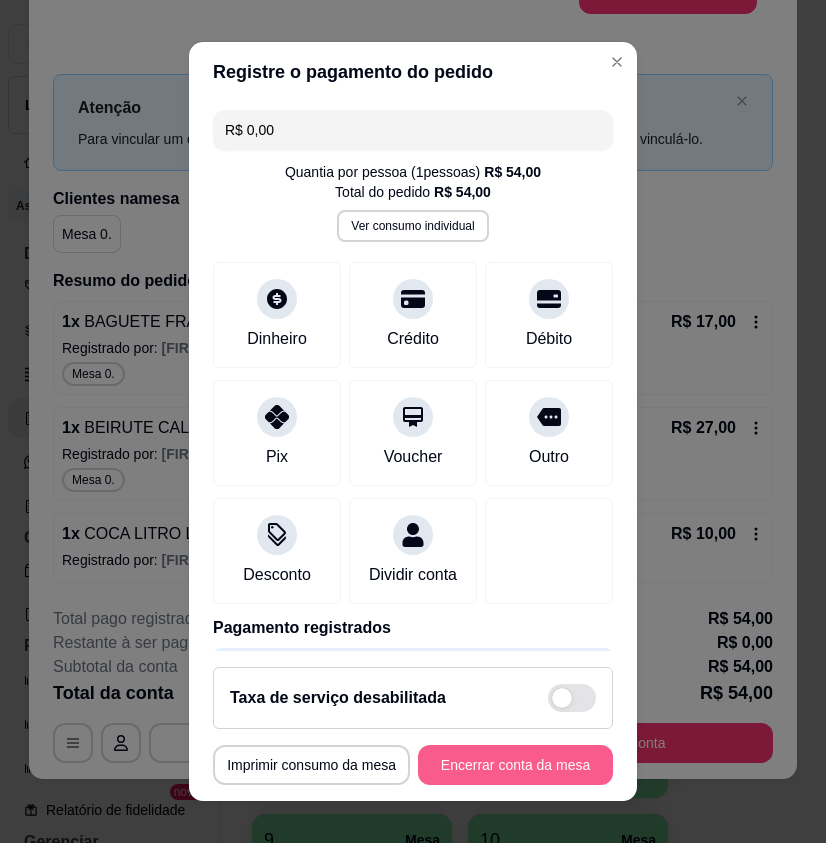 click on "Encerrar conta da mesa" at bounding box center [515, 765] 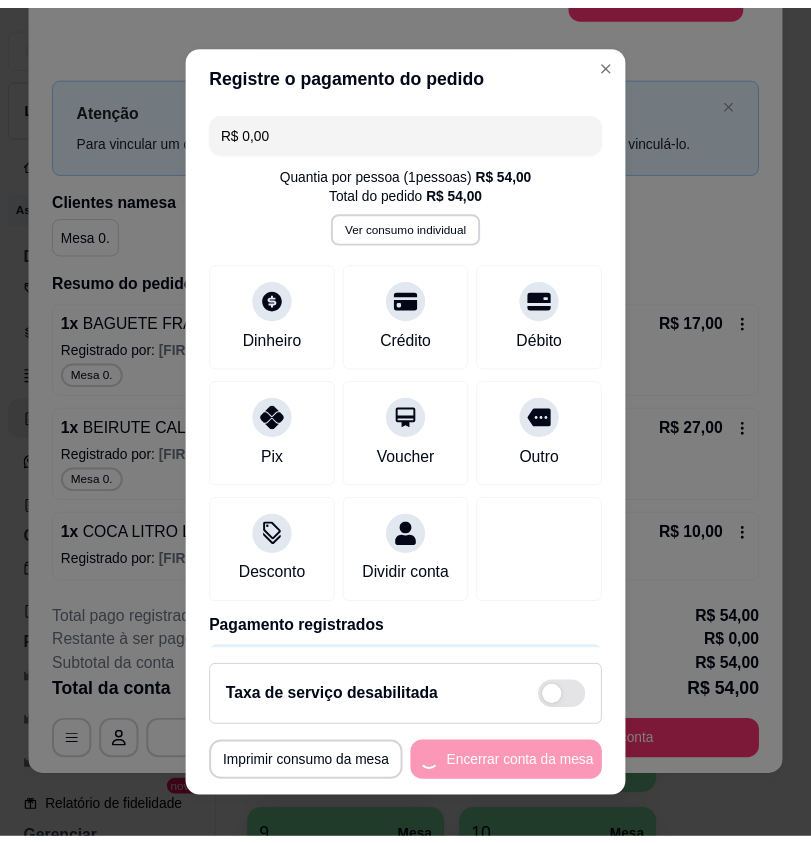 scroll, scrollTop: 0, scrollLeft: 0, axis: both 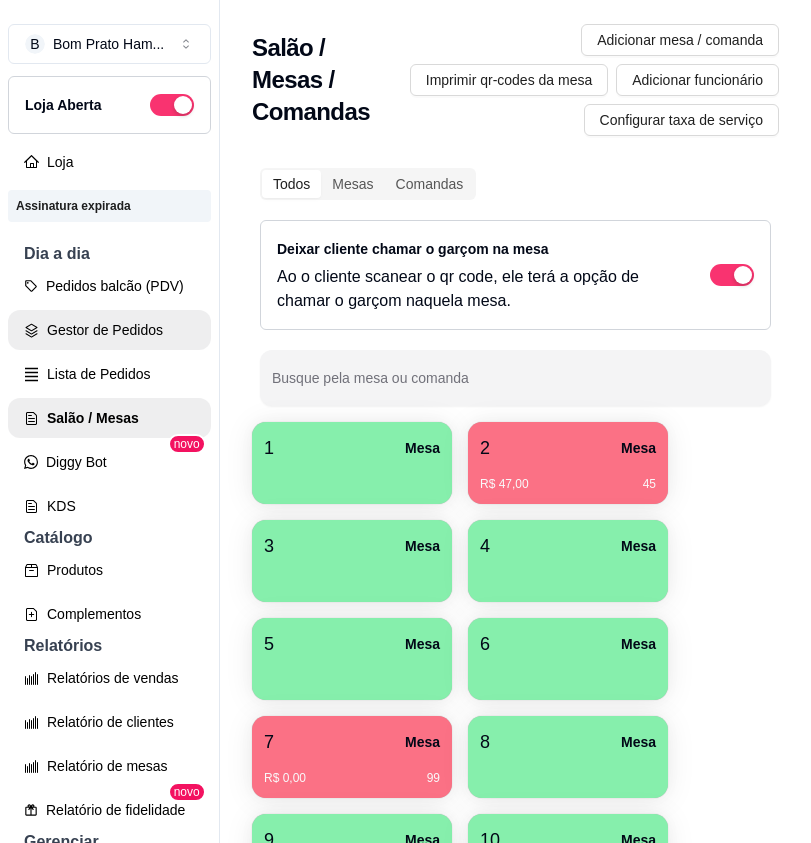 click on "Gestor de Pedidos" at bounding box center [109, 330] 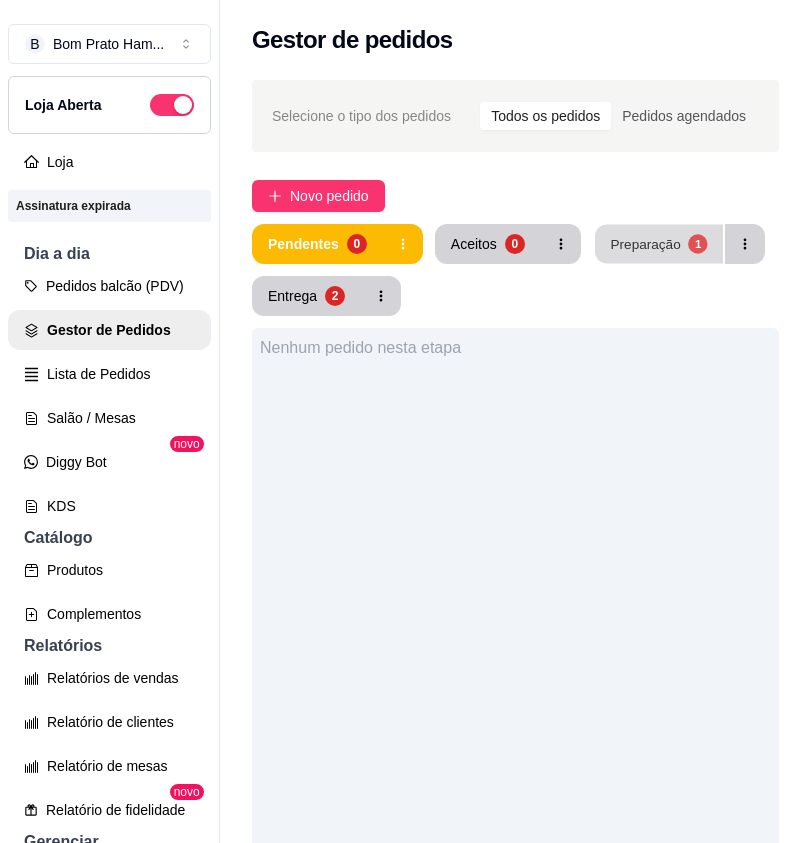 click on "Preparação 1" at bounding box center [659, 244] 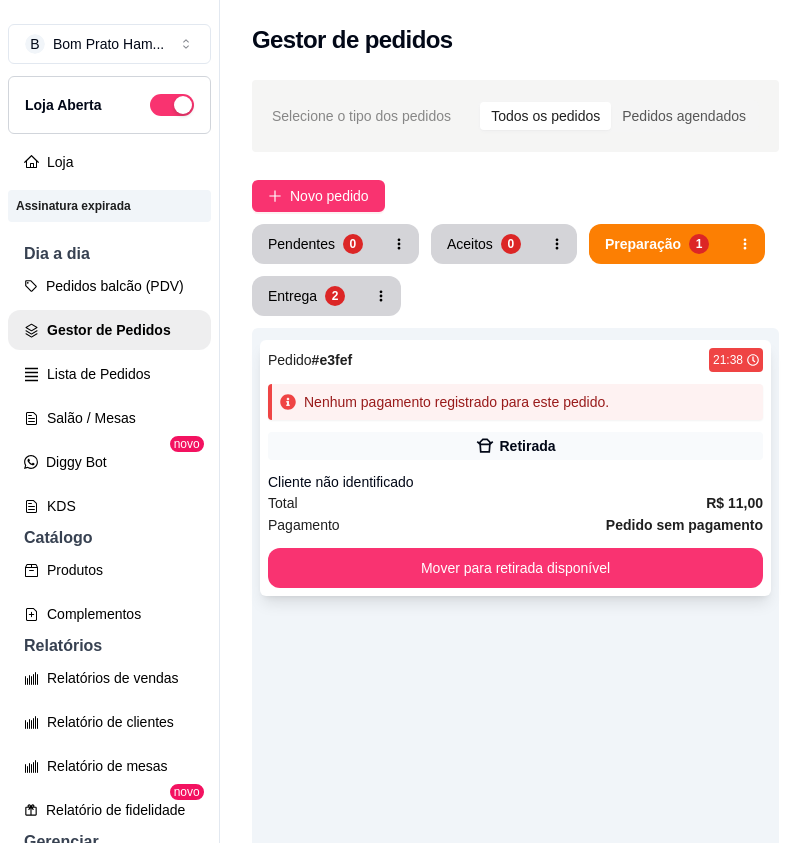 click on "Retirada" at bounding box center (527, 446) 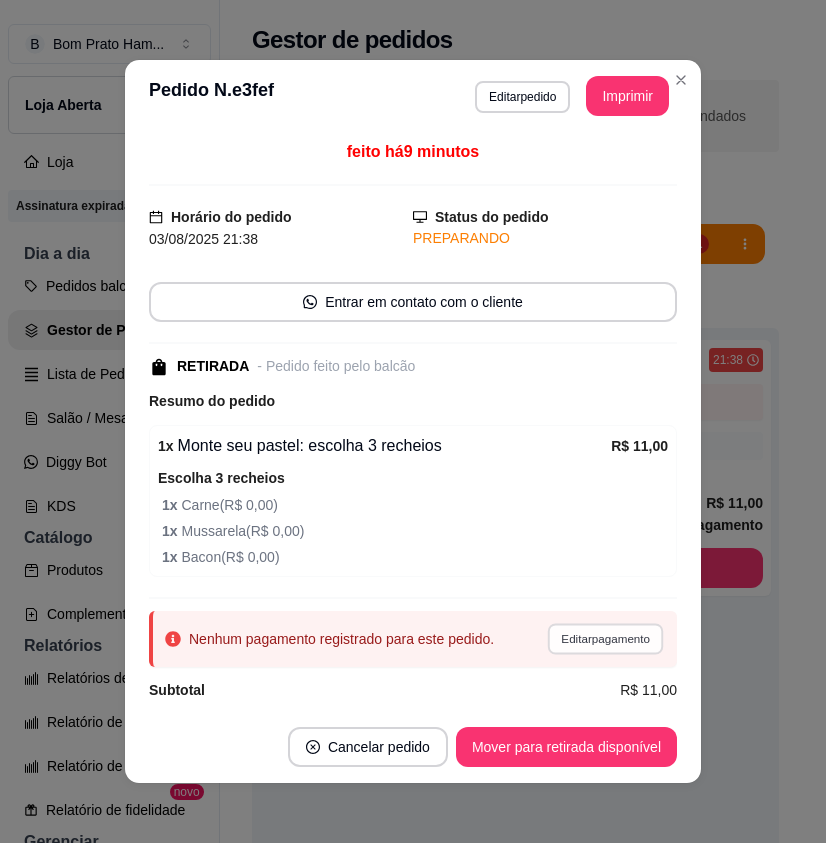 click on "Editar  pagamento" at bounding box center (605, 638) 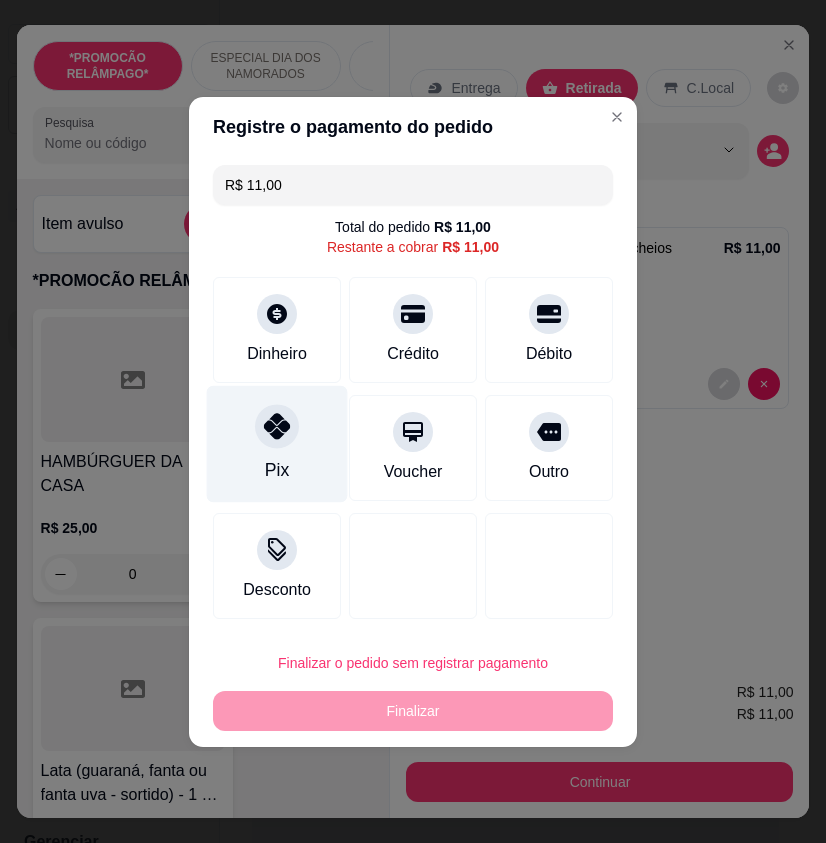 click 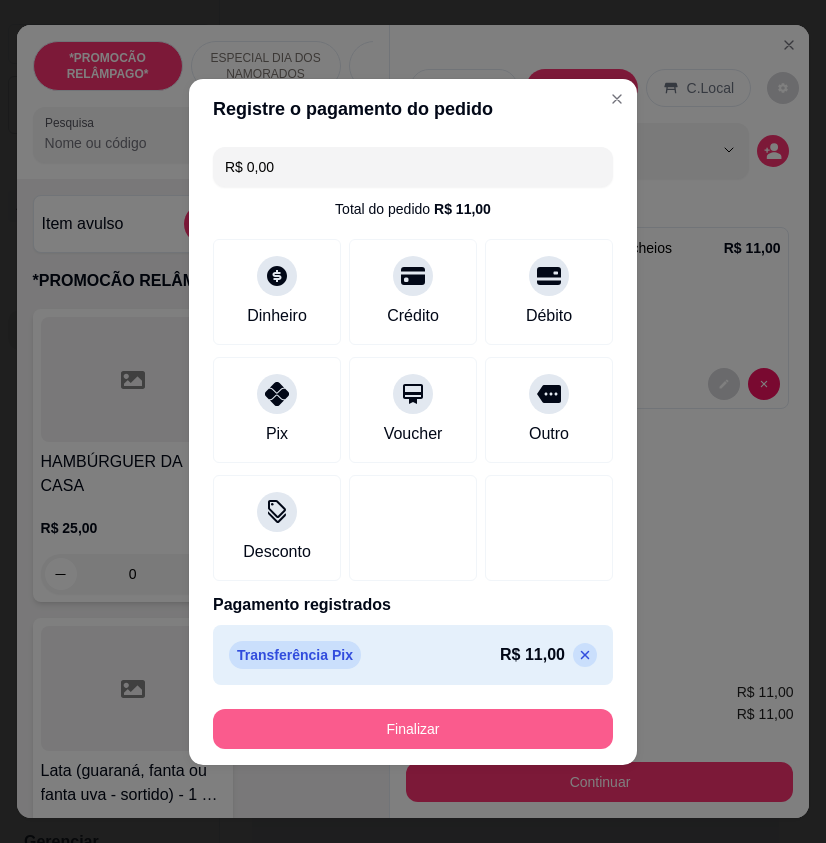 click on "Finalizar" at bounding box center [413, 729] 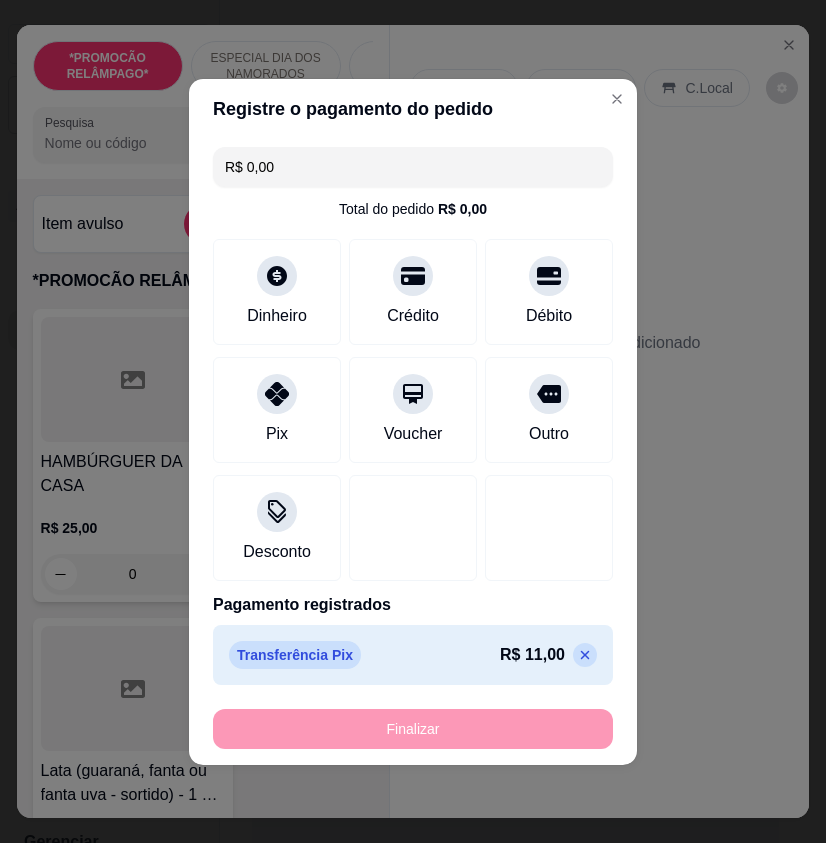 type on "-R$ 11,00" 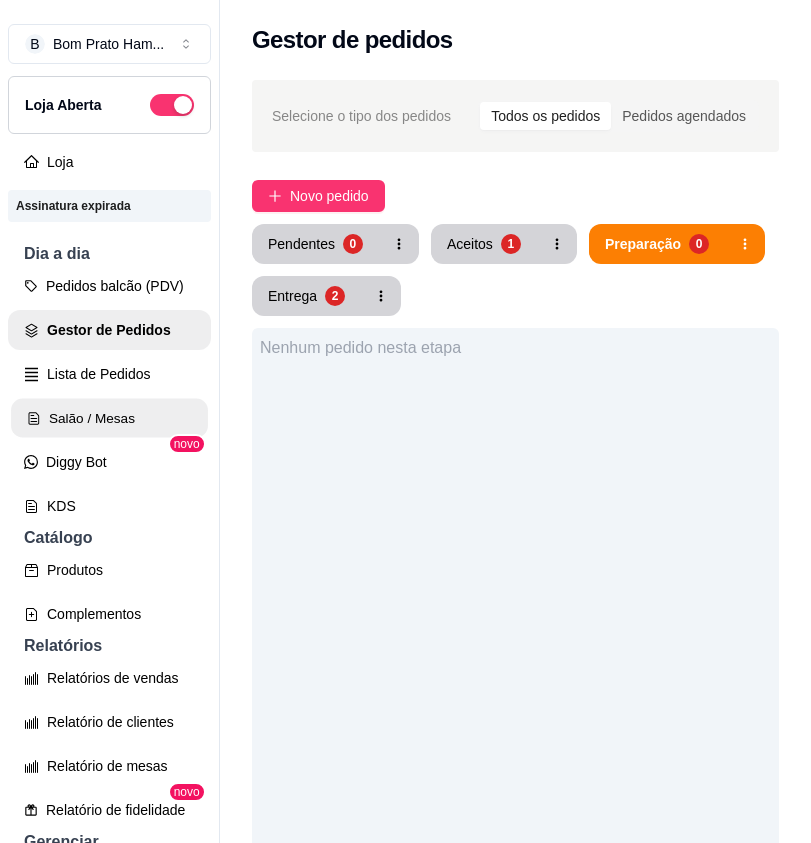 click on "Salão / Mesas" at bounding box center [109, 418] 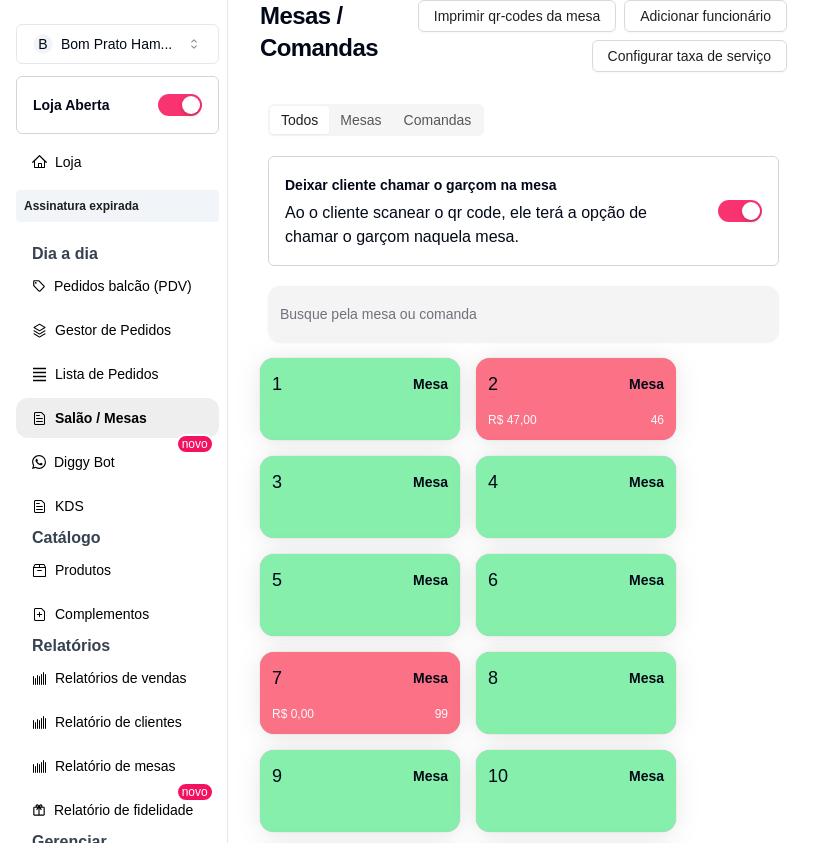 scroll, scrollTop: 100, scrollLeft: 0, axis: vertical 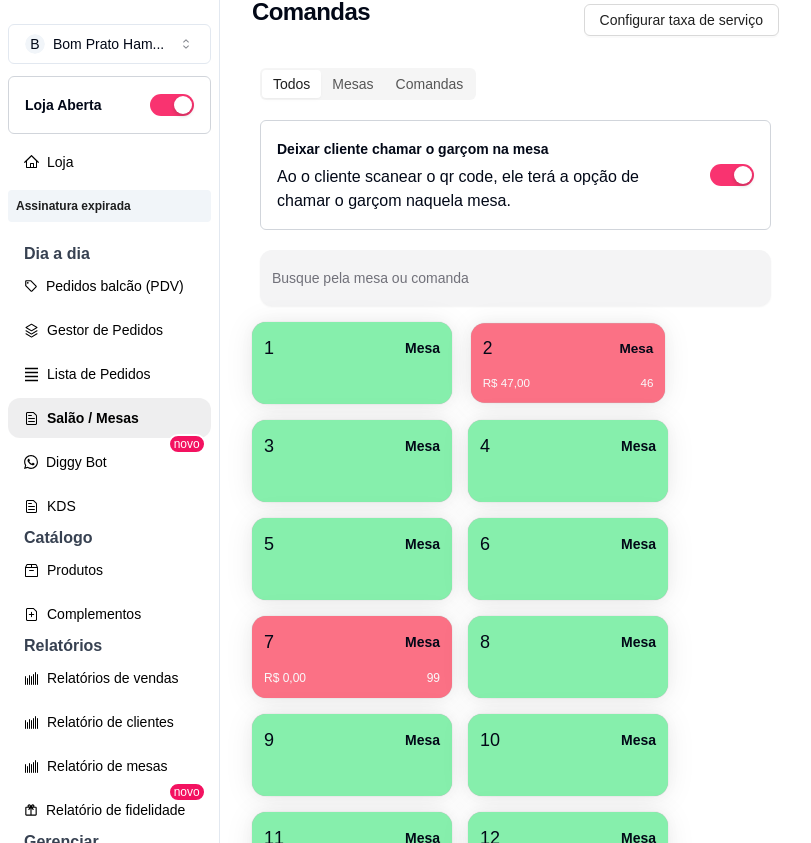 click on "R$ 47,00 46" at bounding box center (568, 376) 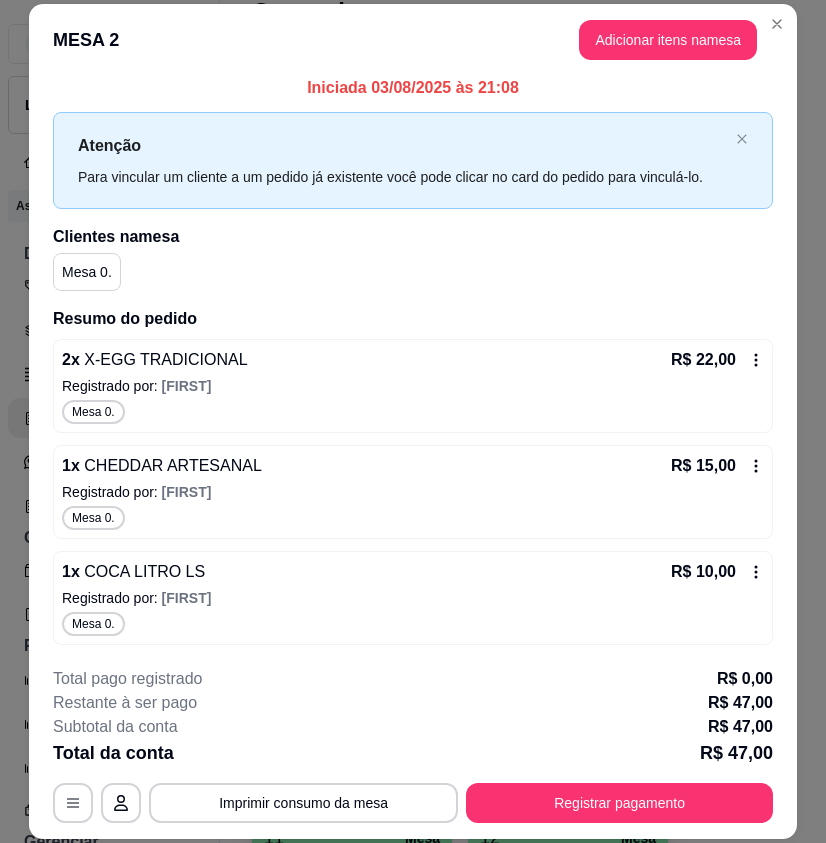 scroll, scrollTop: 10, scrollLeft: 0, axis: vertical 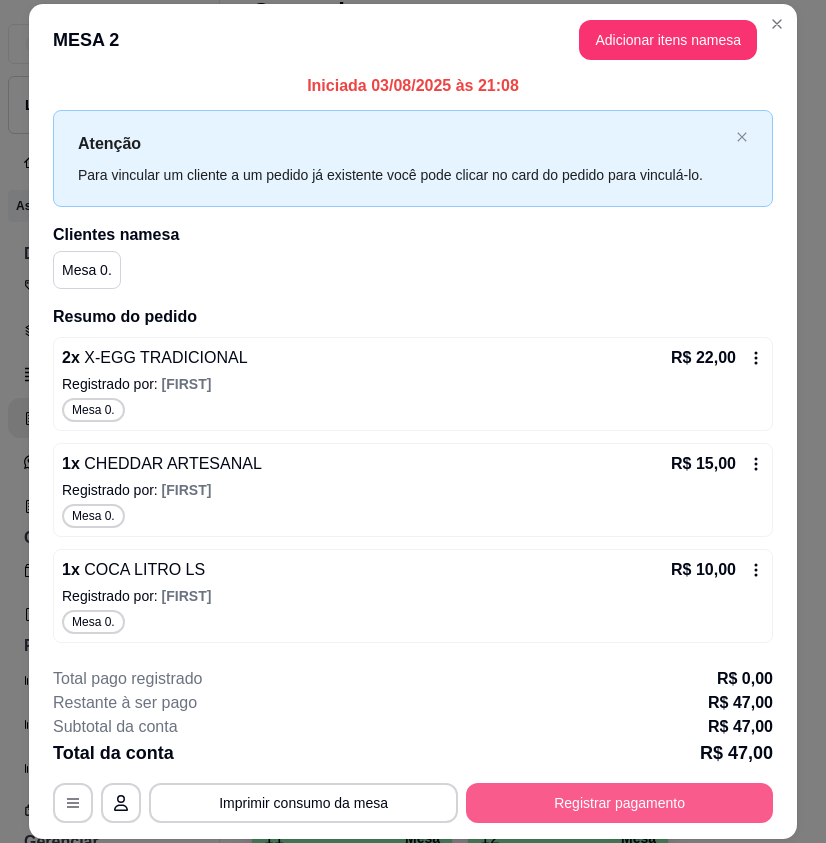 click on "Registrar pagamento" at bounding box center [619, 803] 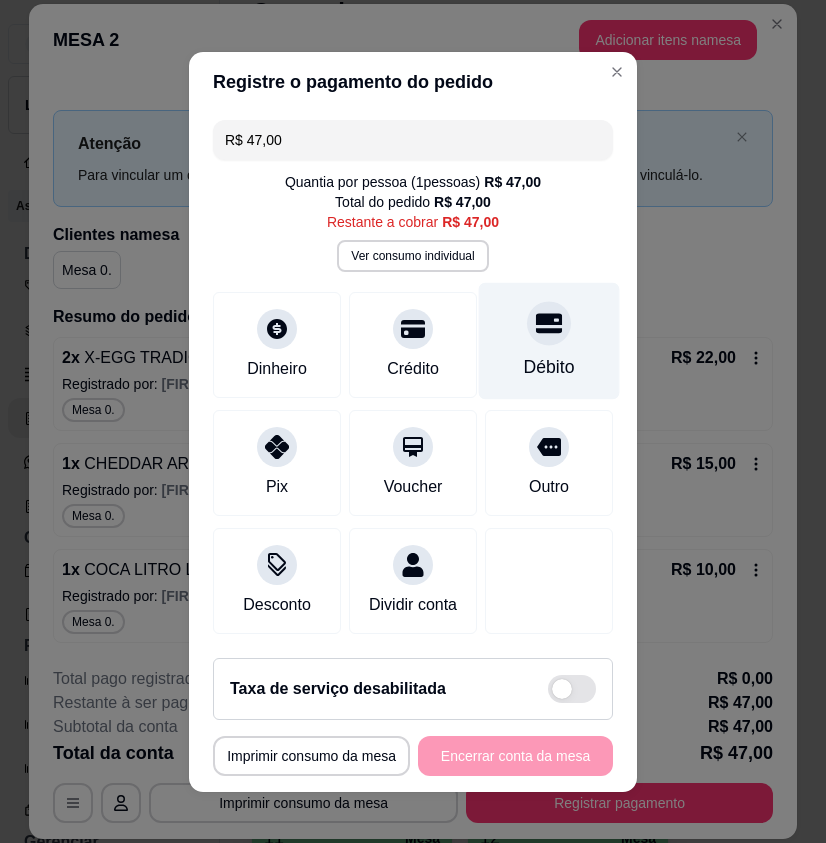 click on "Débito" at bounding box center [549, 340] 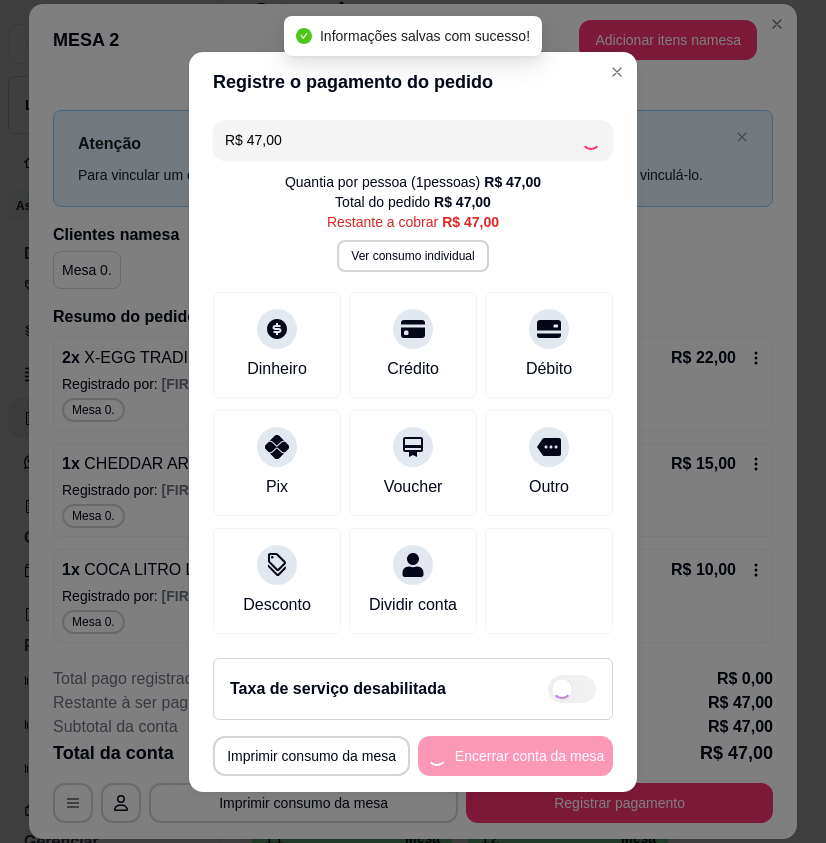 type on "R$ 0,00" 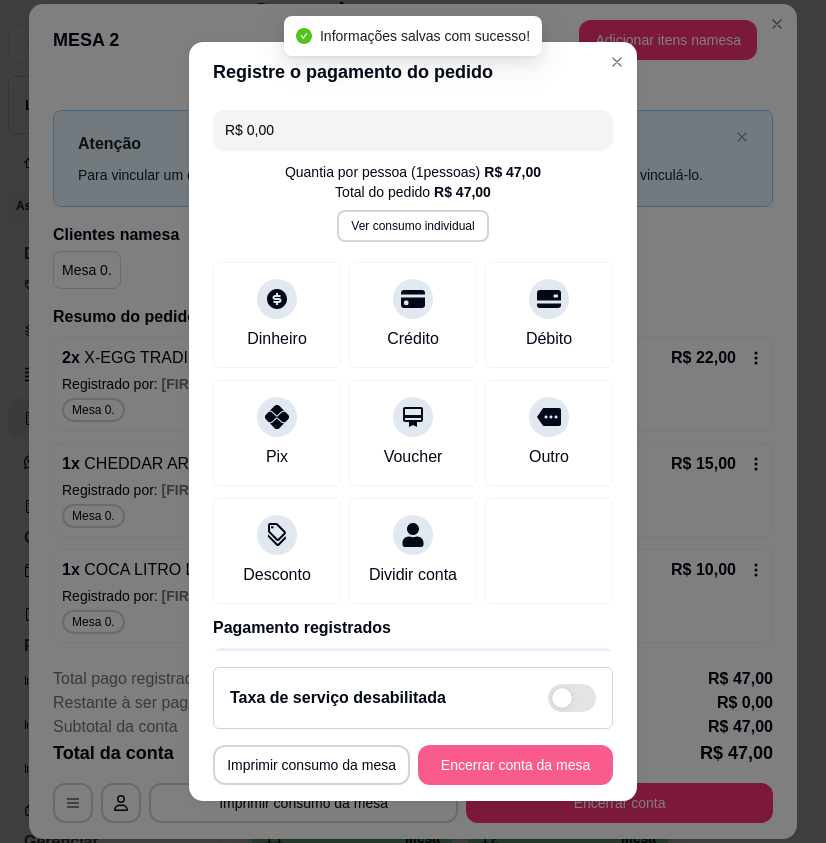 click on "Encerrar conta da mesa" at bounding box center (515, 765) 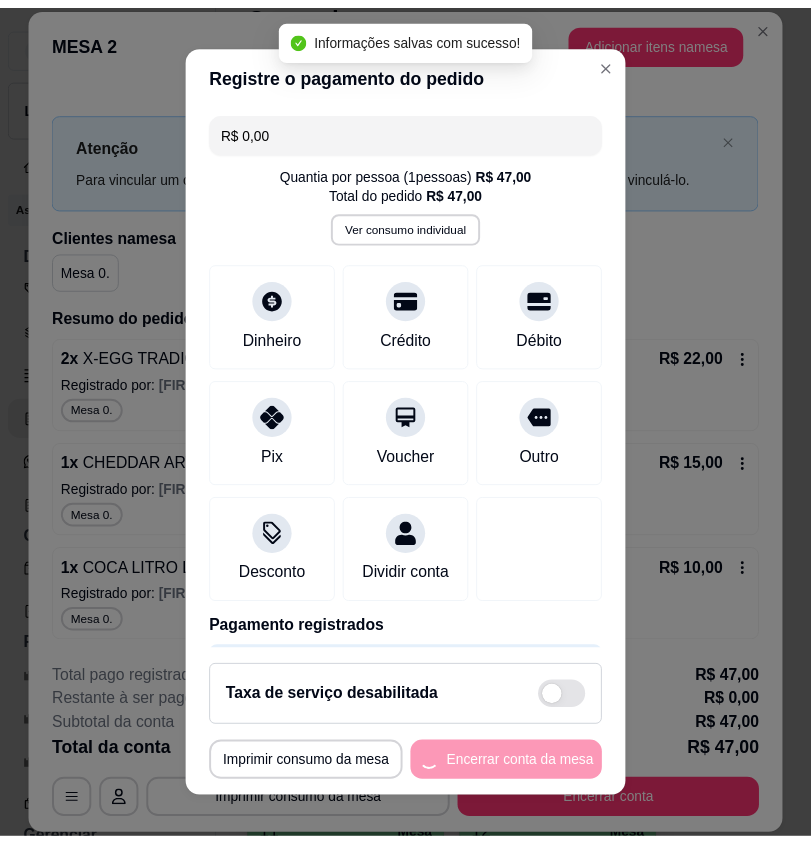 scroll, scrollTop: 0, scrollLeft: 0, axis: both 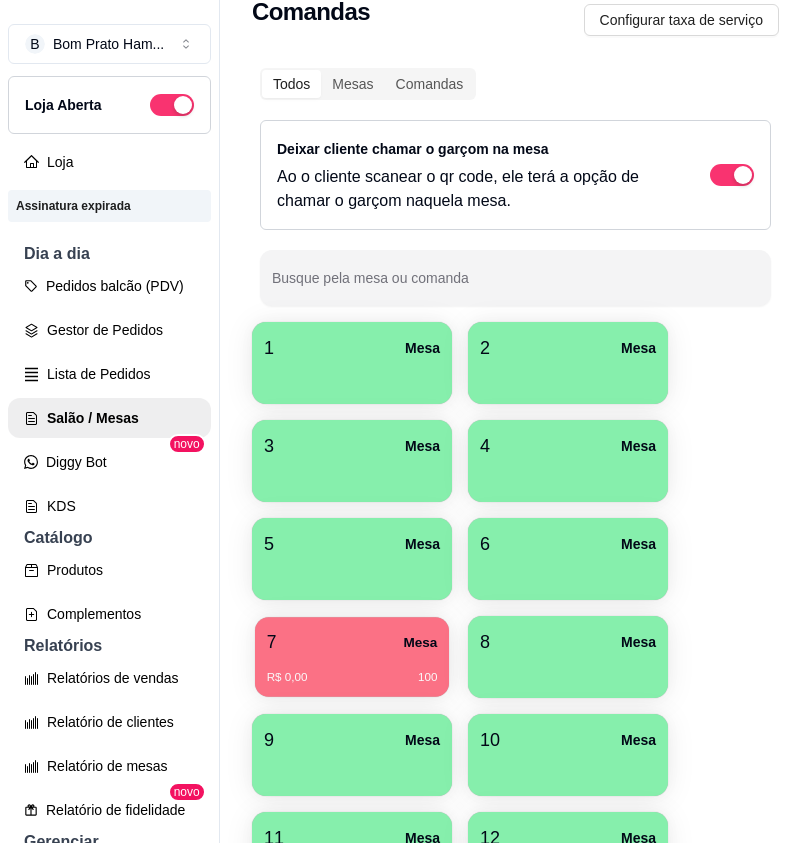 click on "7 Mesa R$ 0,00 100" at bounding box center [352, 657] 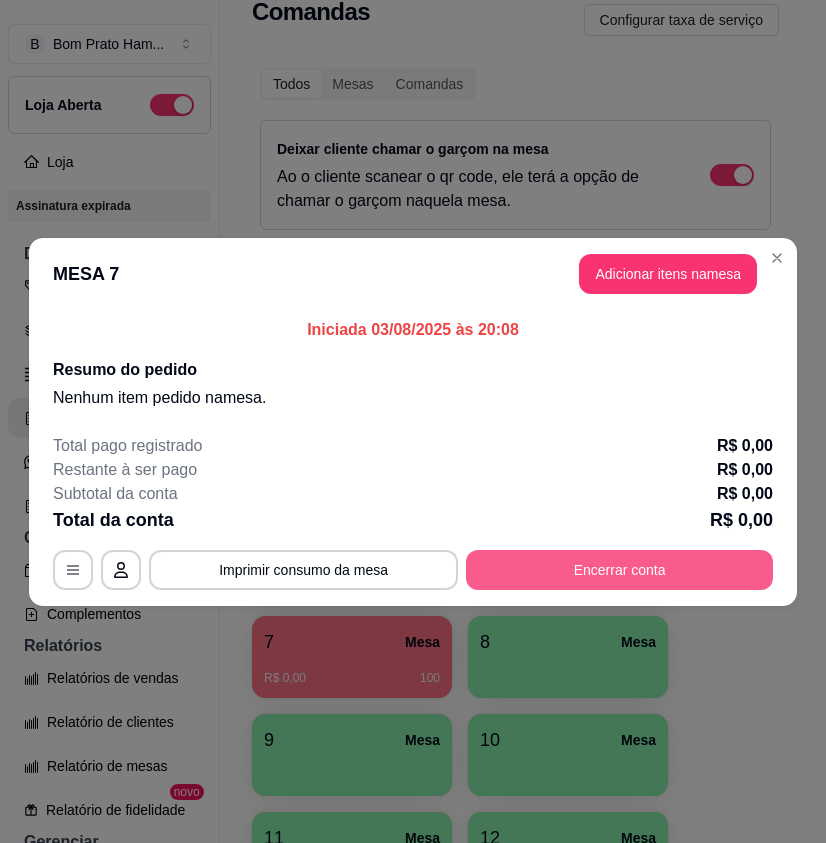 click on "Encerrar conta" at bounding box center (619, 570) 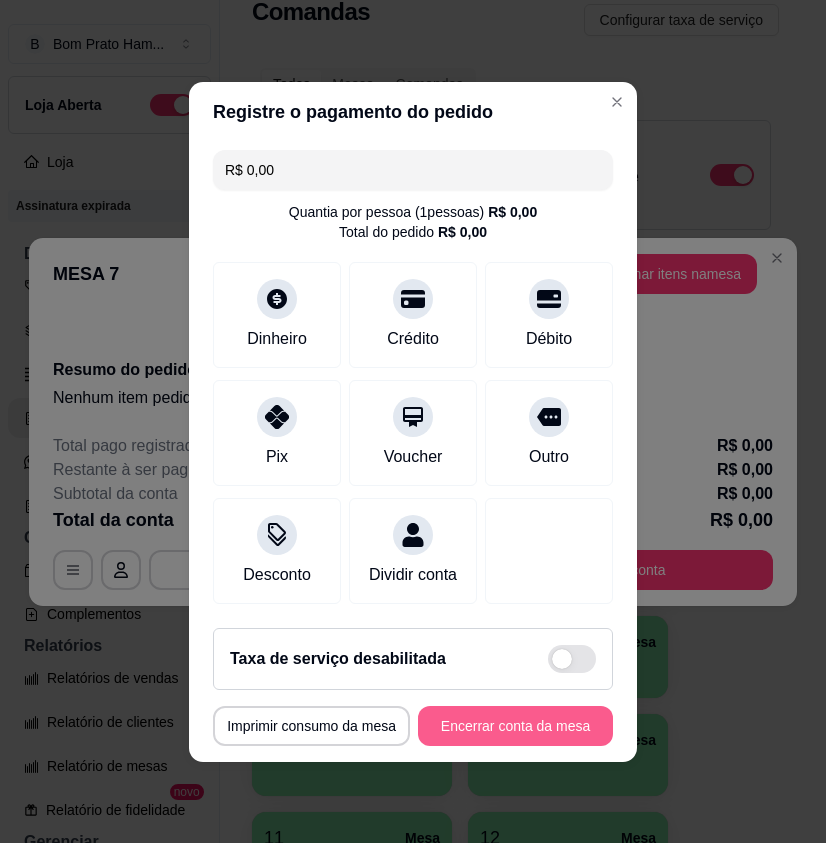 click on "Encerrar conta da mesa" at bounding box center [515, 726] 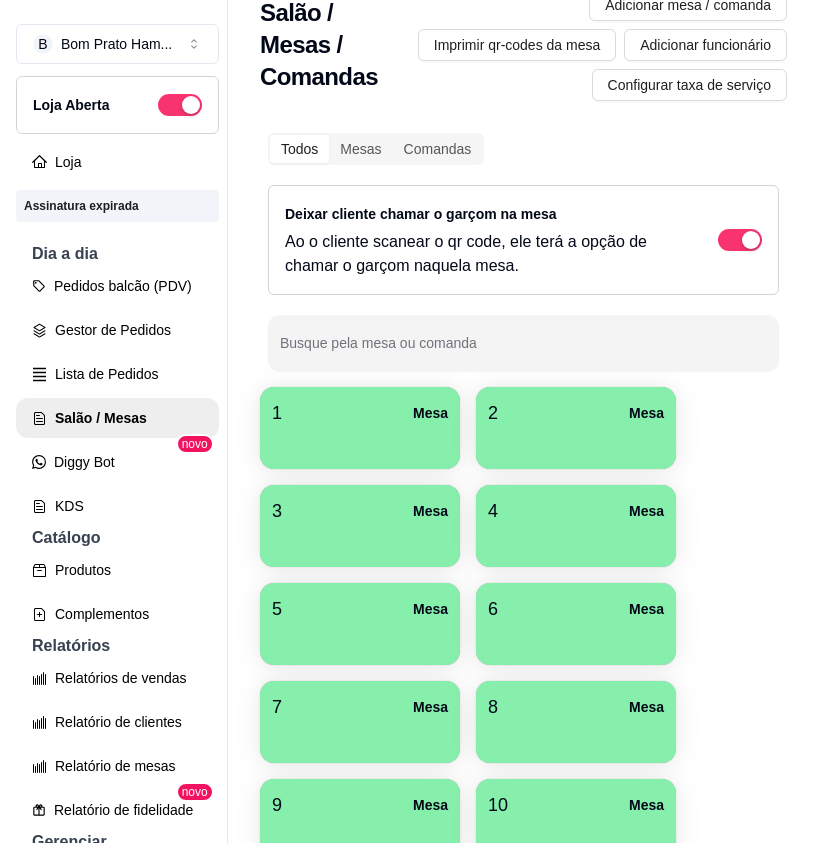 scroll, scrollTop: 0, scrollLeft: 0, axis: both 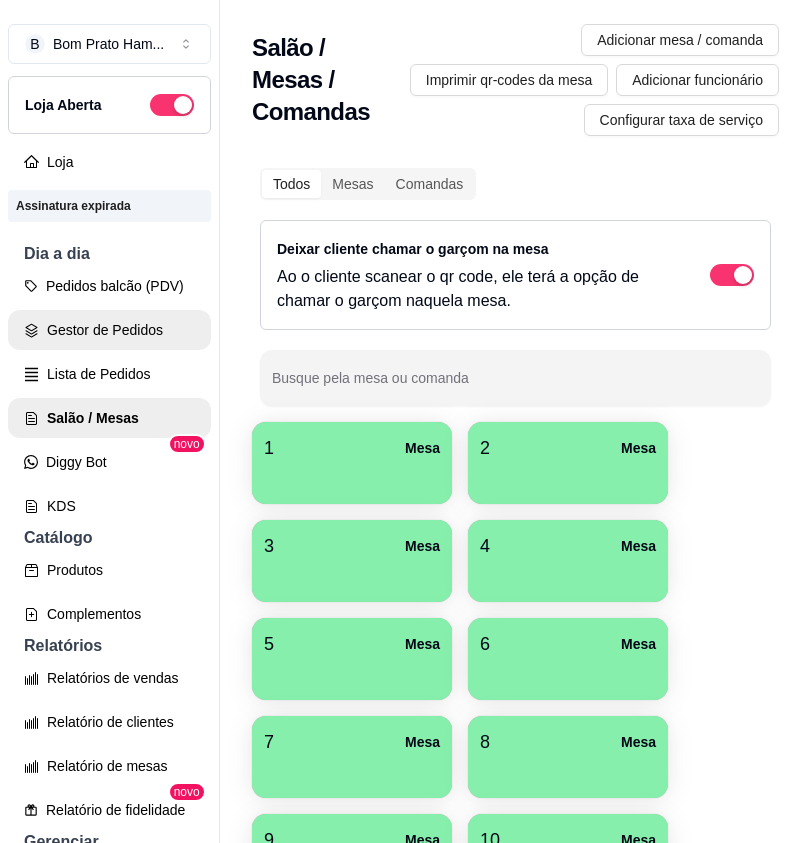 click on "Gestor de Pedidos" at bounding box center [109, 330] 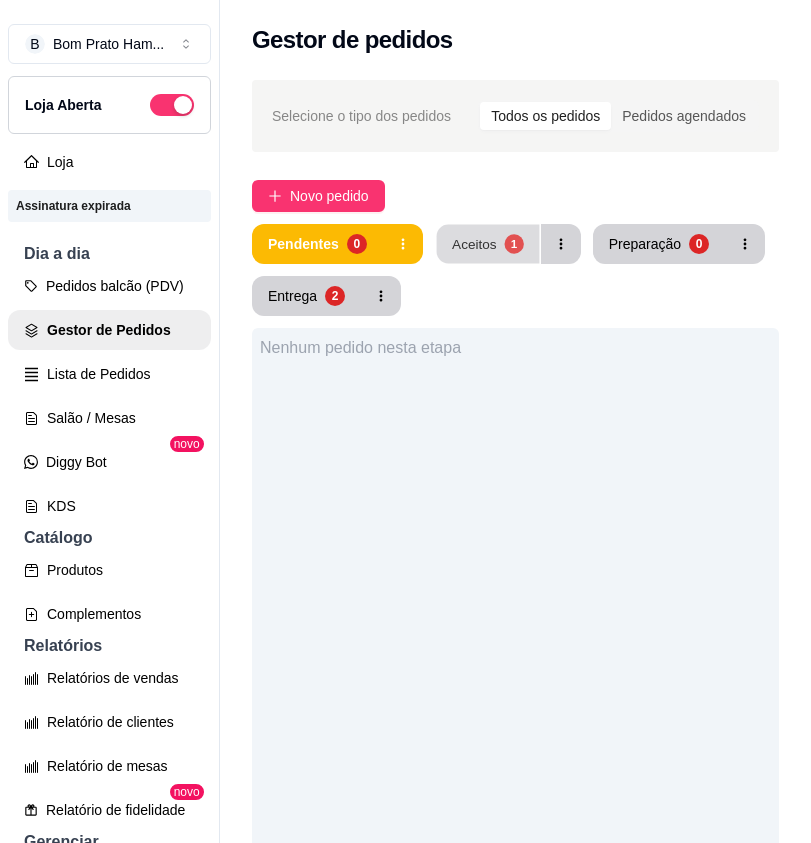 click on "Aceitos" at bounding box center (474, 243) 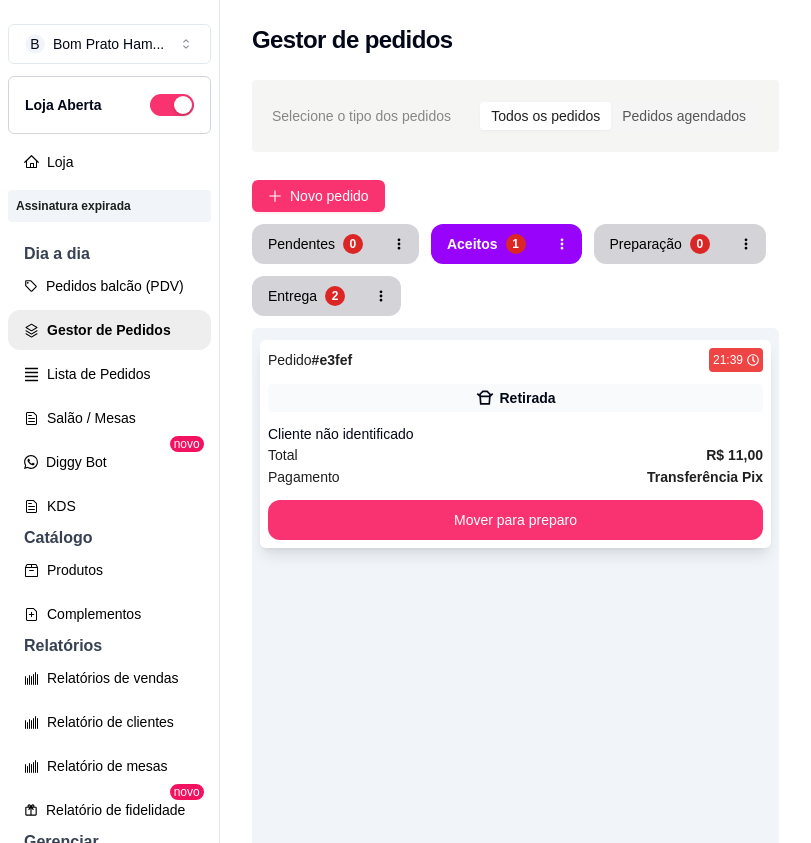 click on "Cliente não identificado" at bounding box center (515, 434) 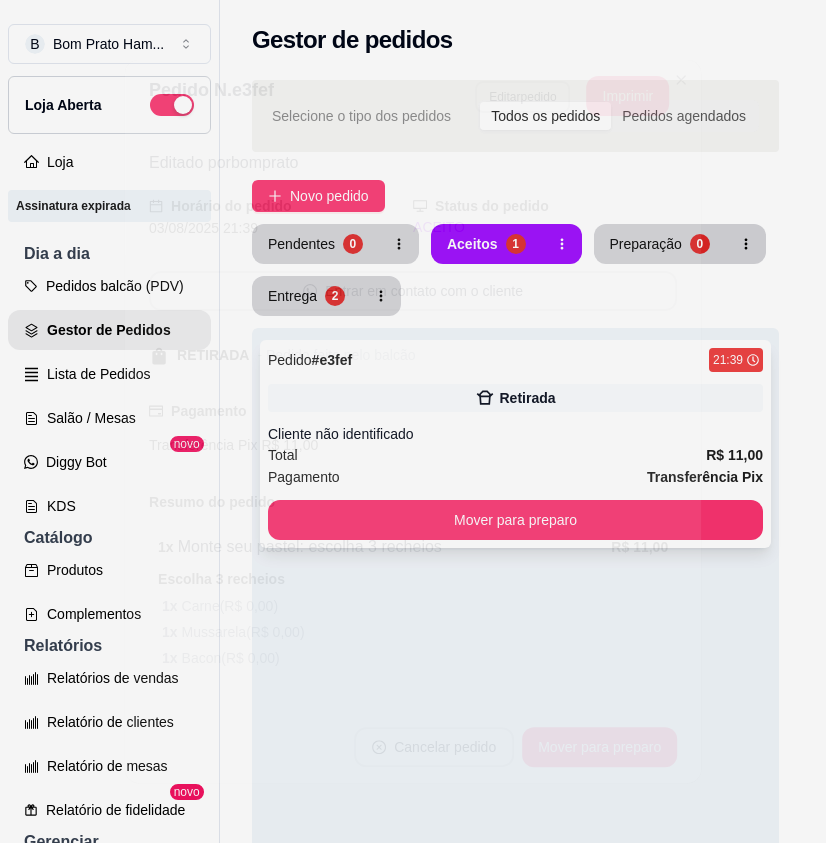 scroll, scrollTop: 108, scrollLeft: 0, axis: vertical 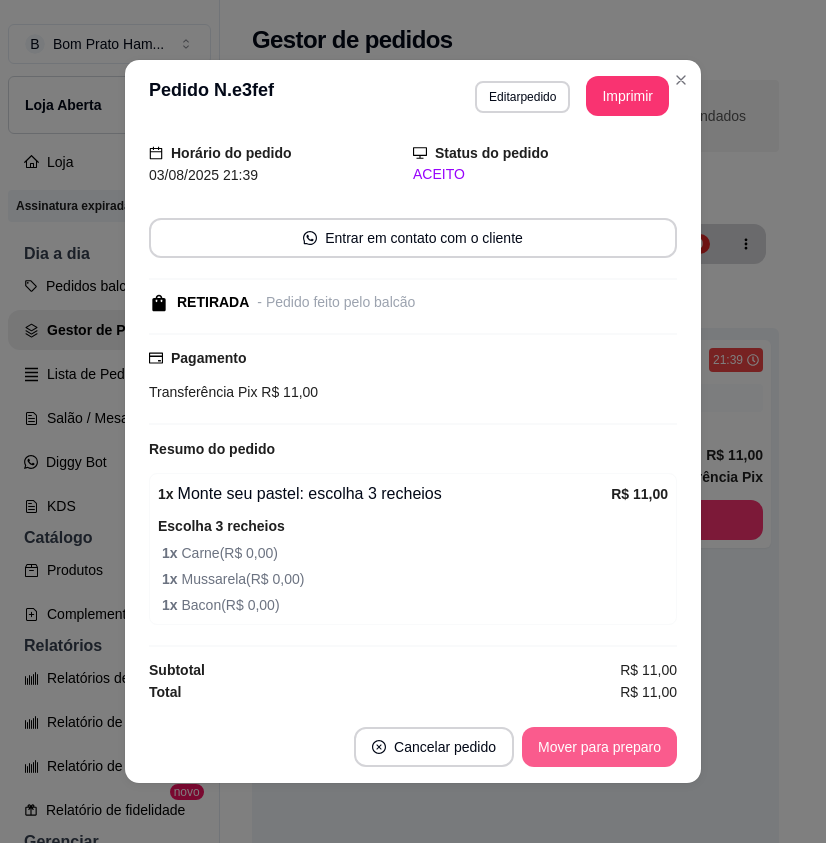 click on "Mover para preparo" at bounding box center (599, 747) 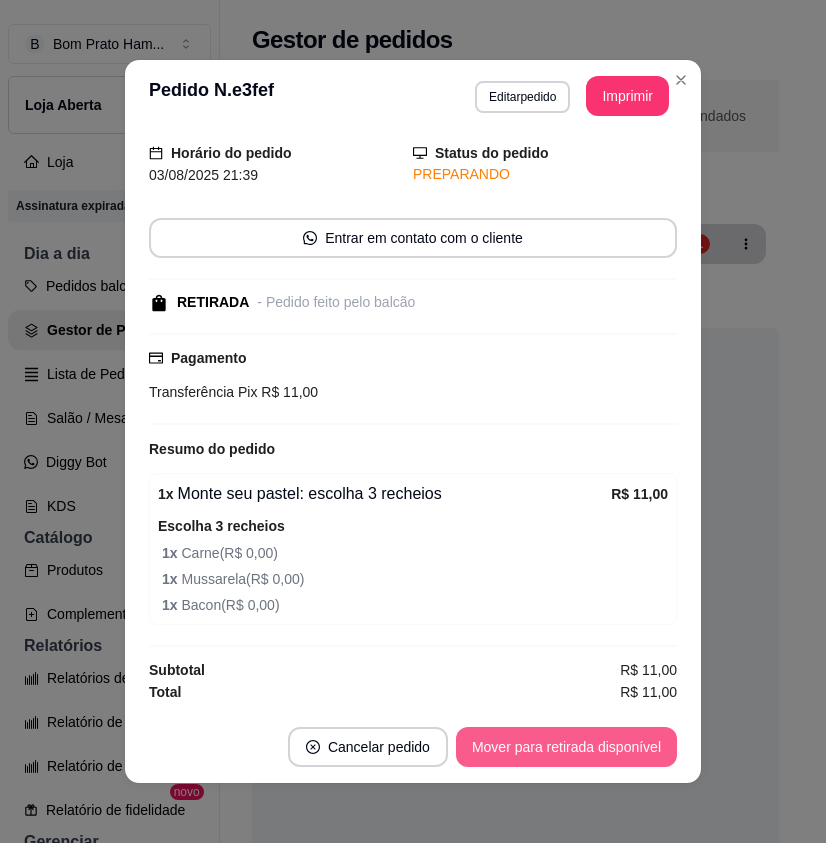 click on "Mover para retirada disponível" at bounding box center (566, 747) 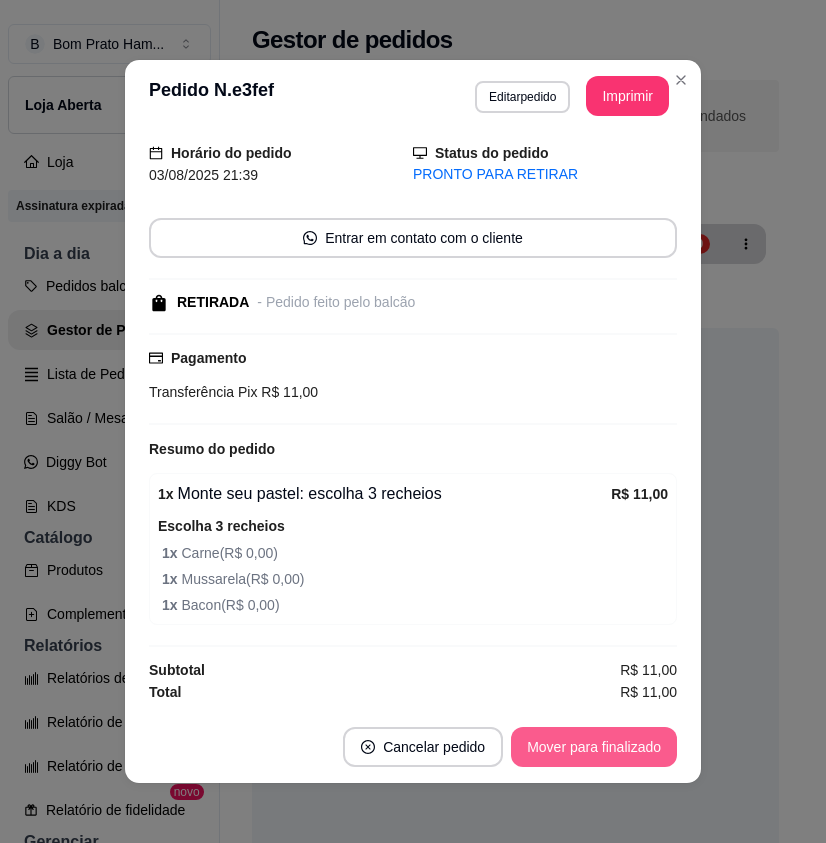 click on "Mover para finalizado" at bounding box center [594, 747] 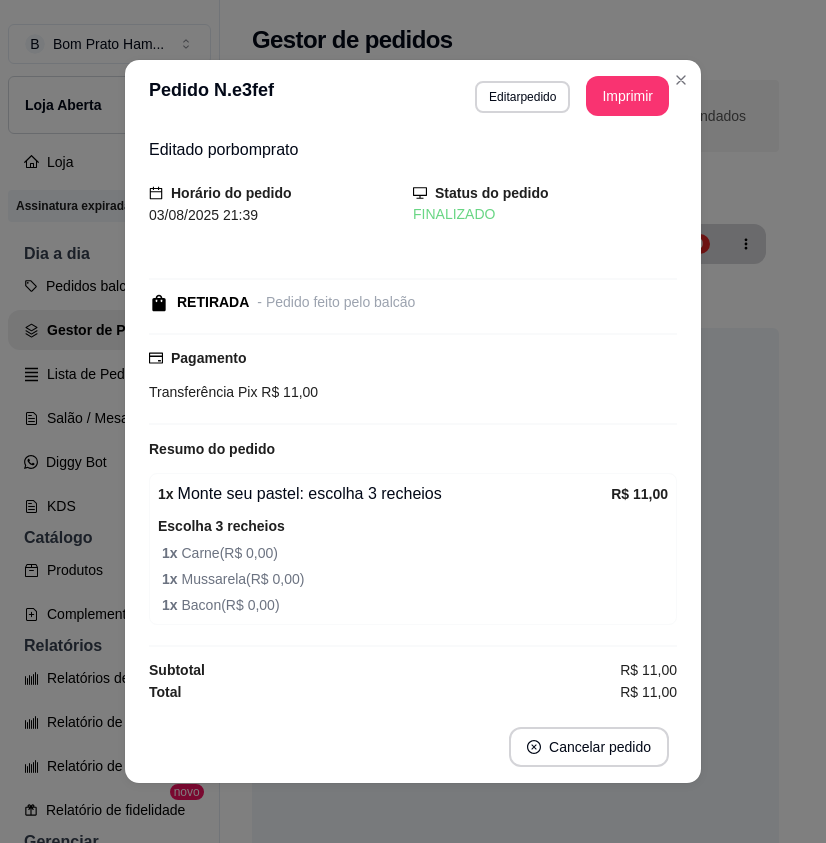 scroll, scrollTop: 2, scrollLeft: 0, axis: vertical 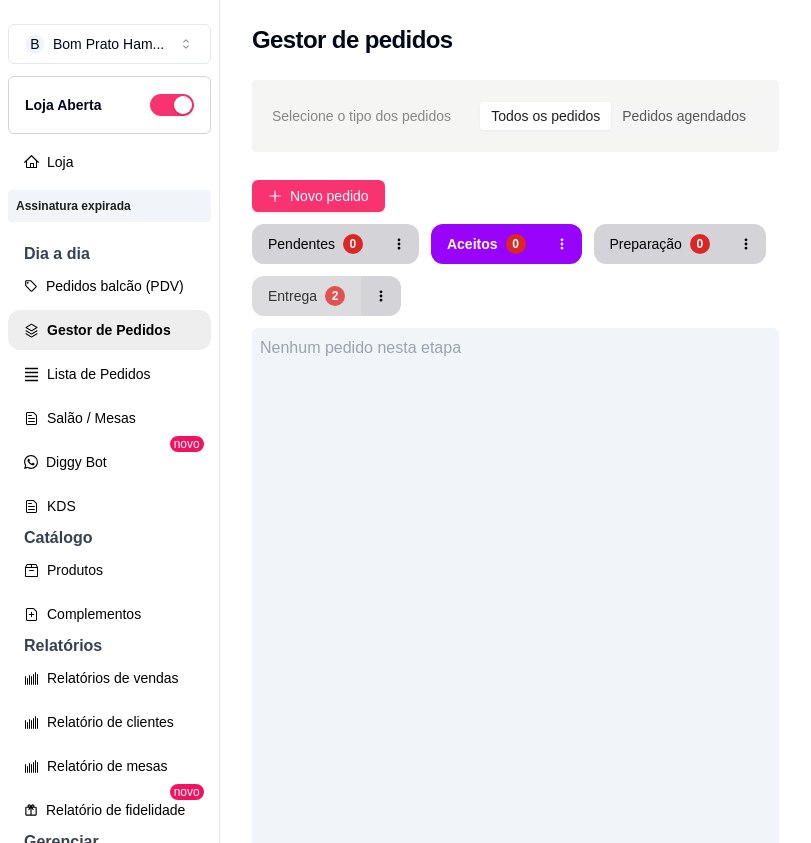 click on "Entrega" at bounding box center (292, 296) 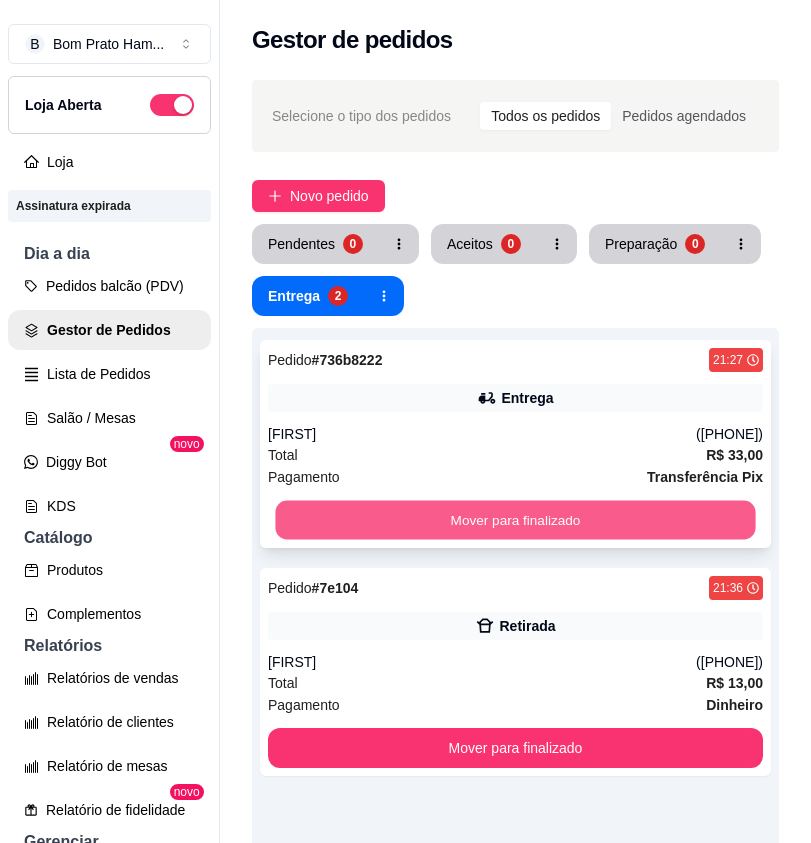 click on "Mover para finalizado" at bounding box center (515, 520) 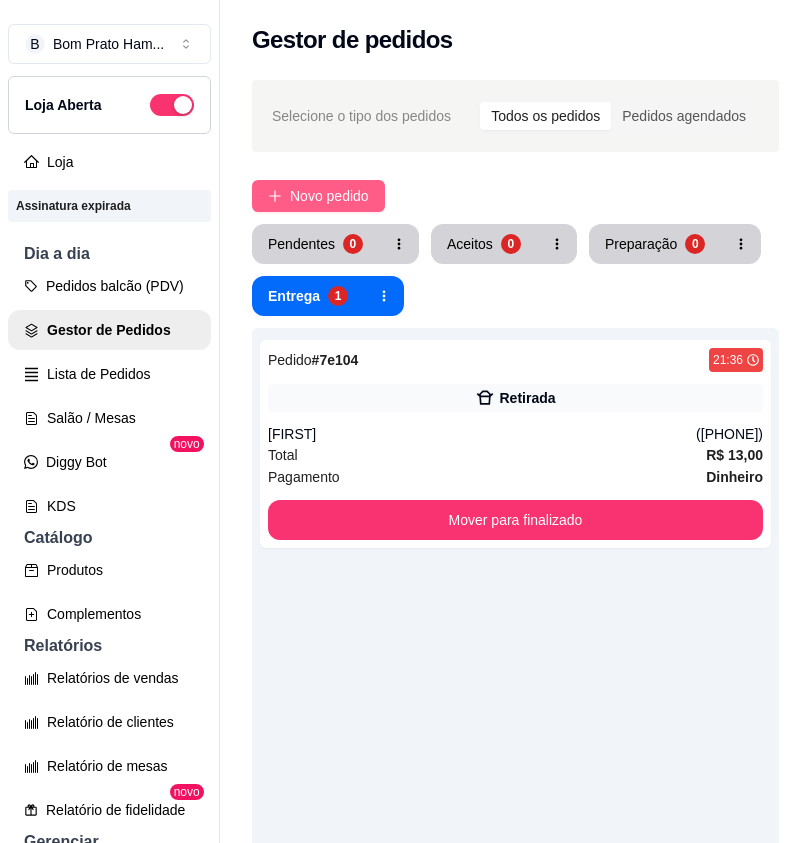 click on "Novo pedido" at bounding box center [329, 196] 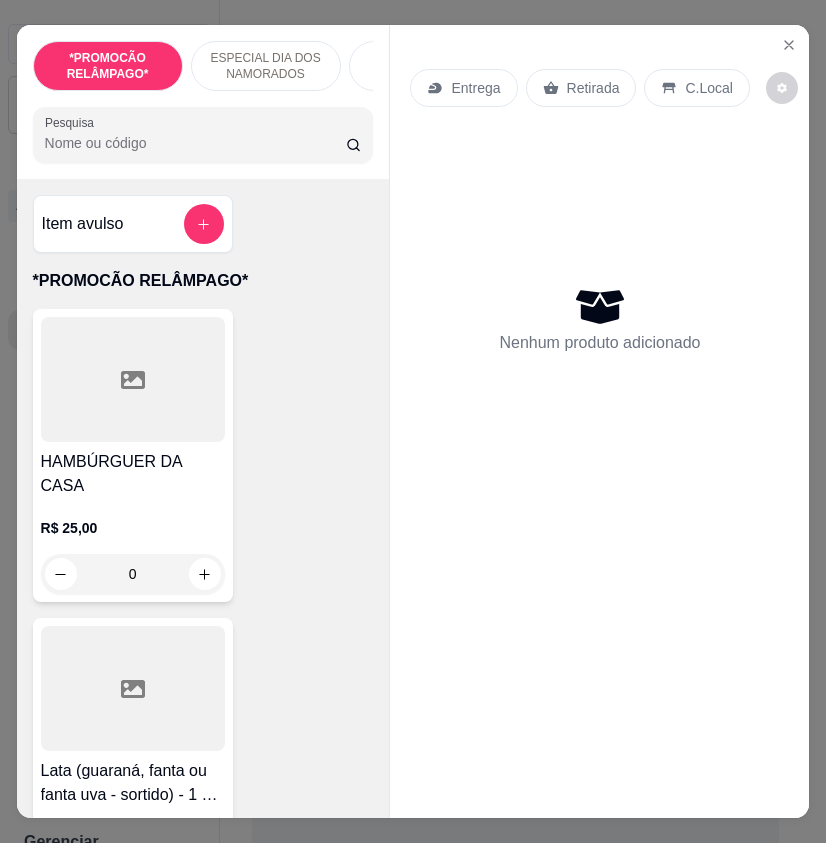 click on "Pesquisa" at bounding box center [196, 143] 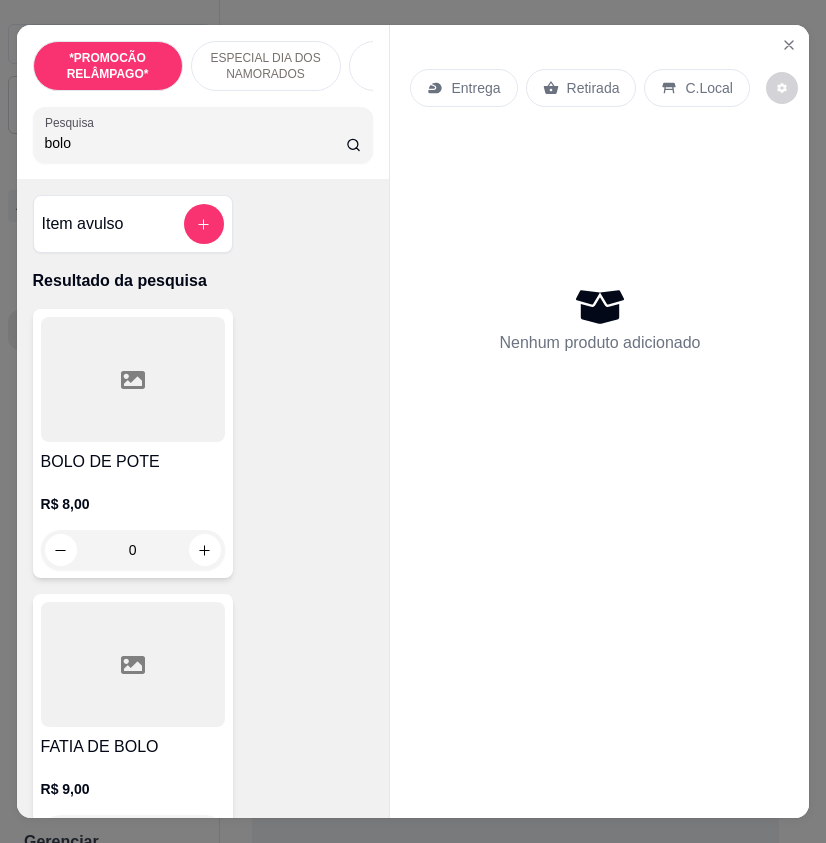 type on "bolo" 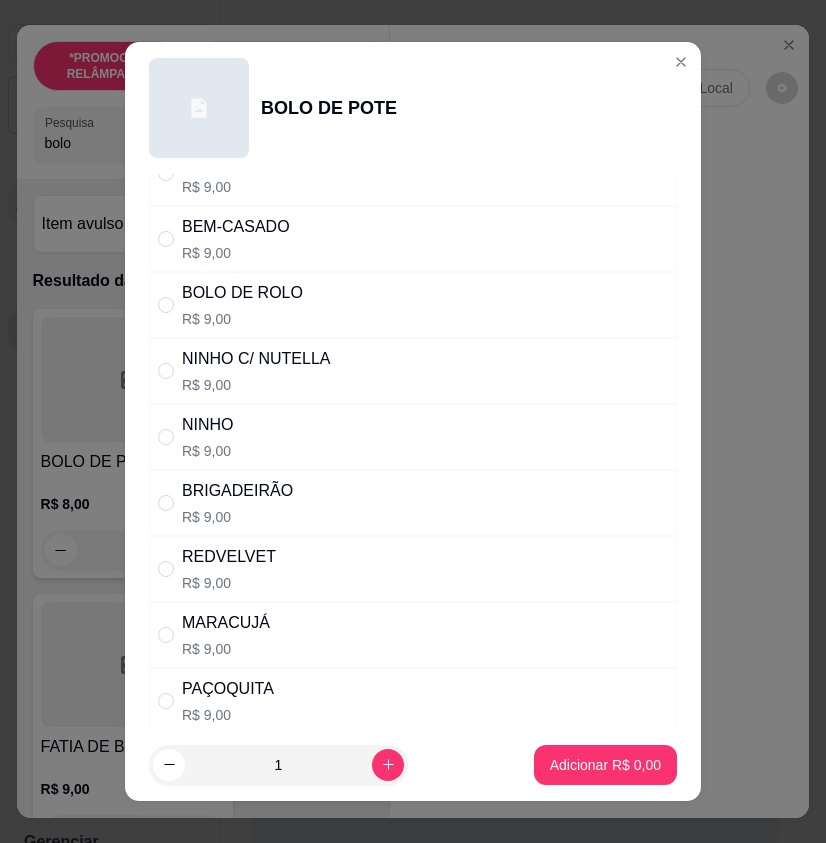 scroll, scrollTop: 0, scrollLeft: 0, axis: both 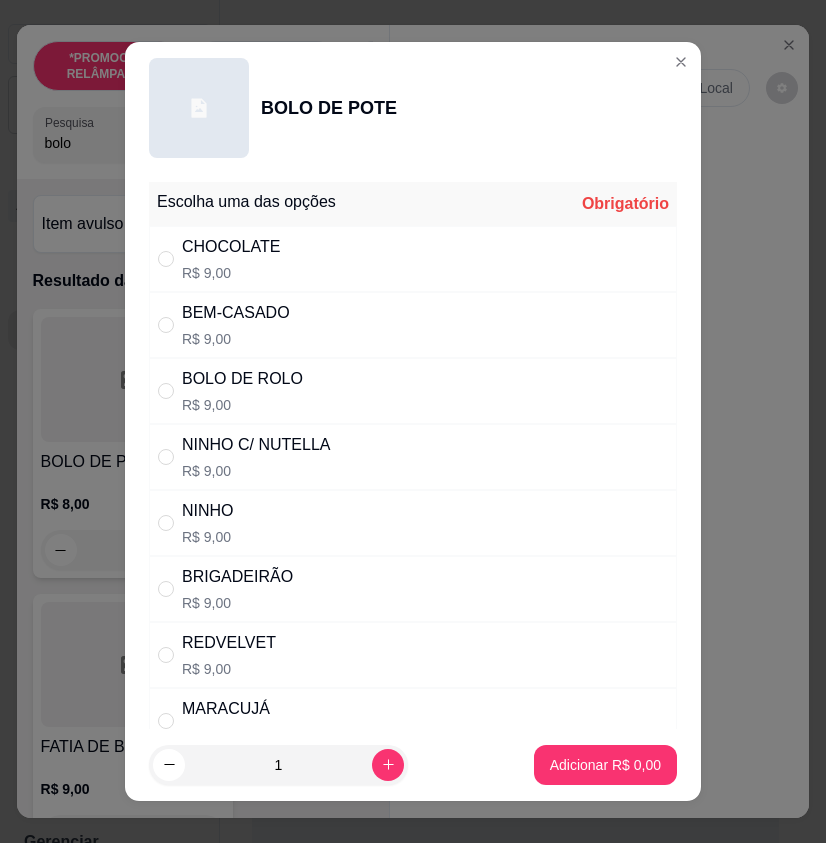 click on "CHOCOLATE R$ 9,00" at bounding box center [413, 259] 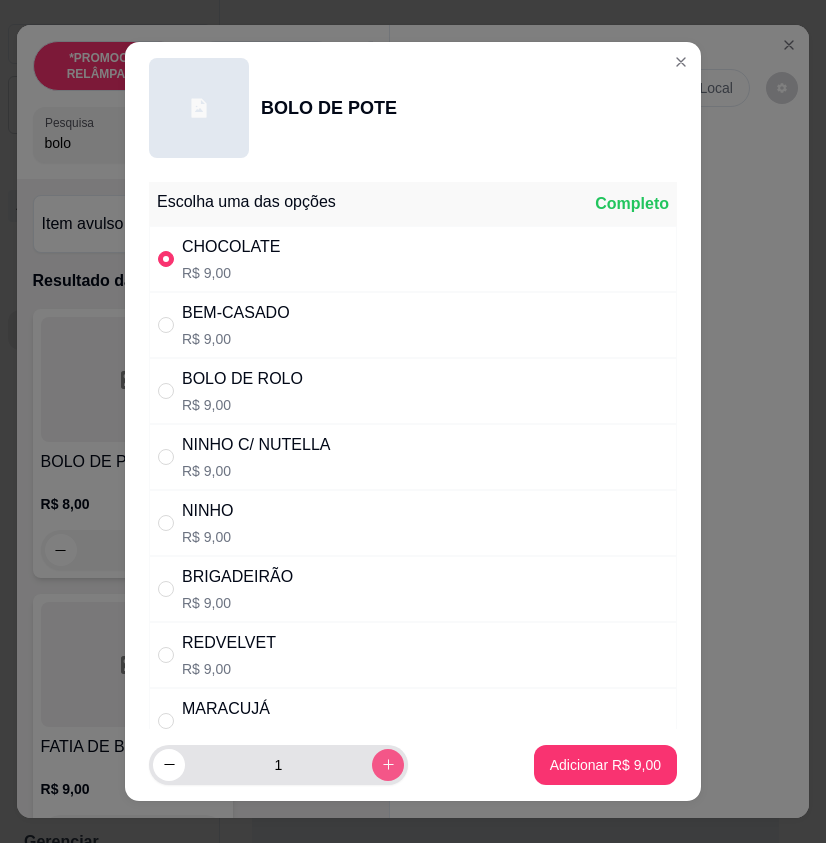 click at bounding box center (388, 765) 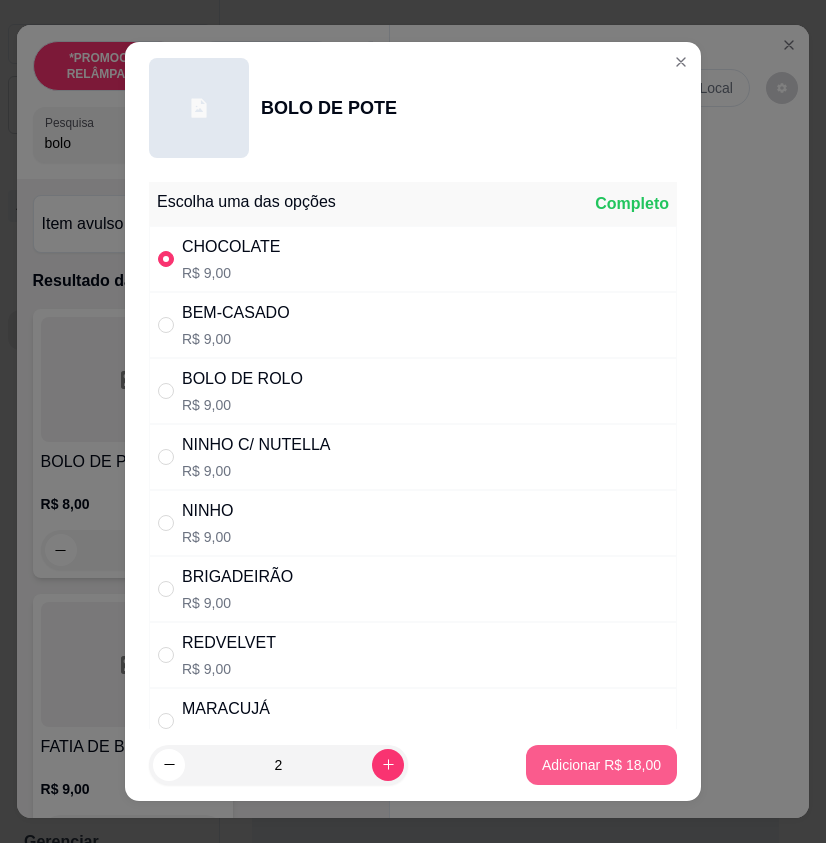 click on "Adicionar   R$ 18,00" at bounding box center [601, 765] 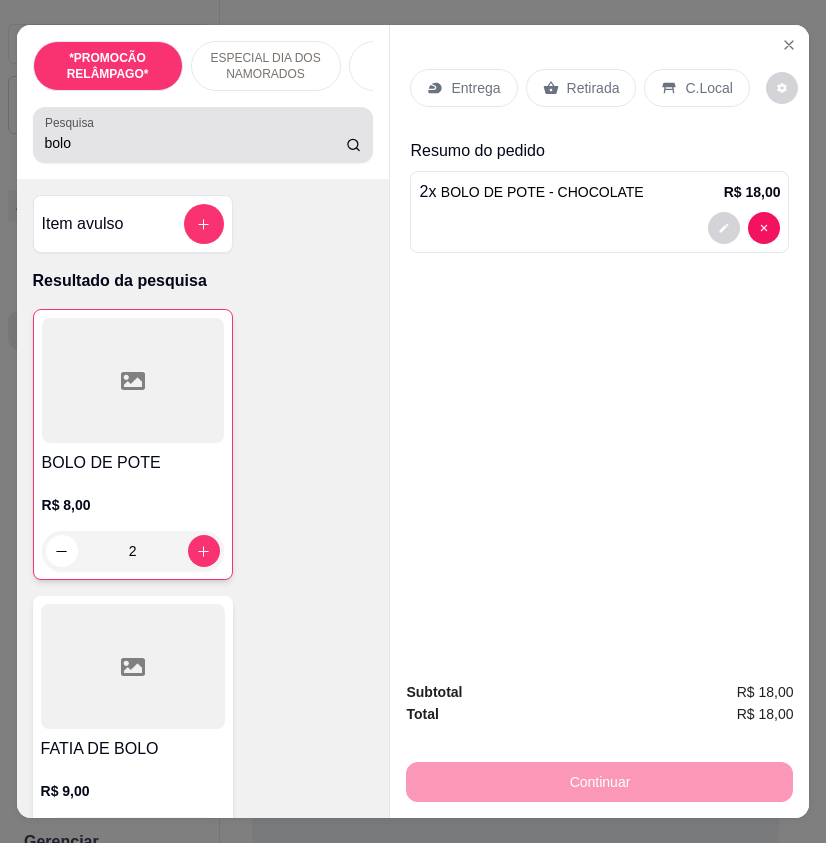 click on "bolo" at bounding box center [196, 143] 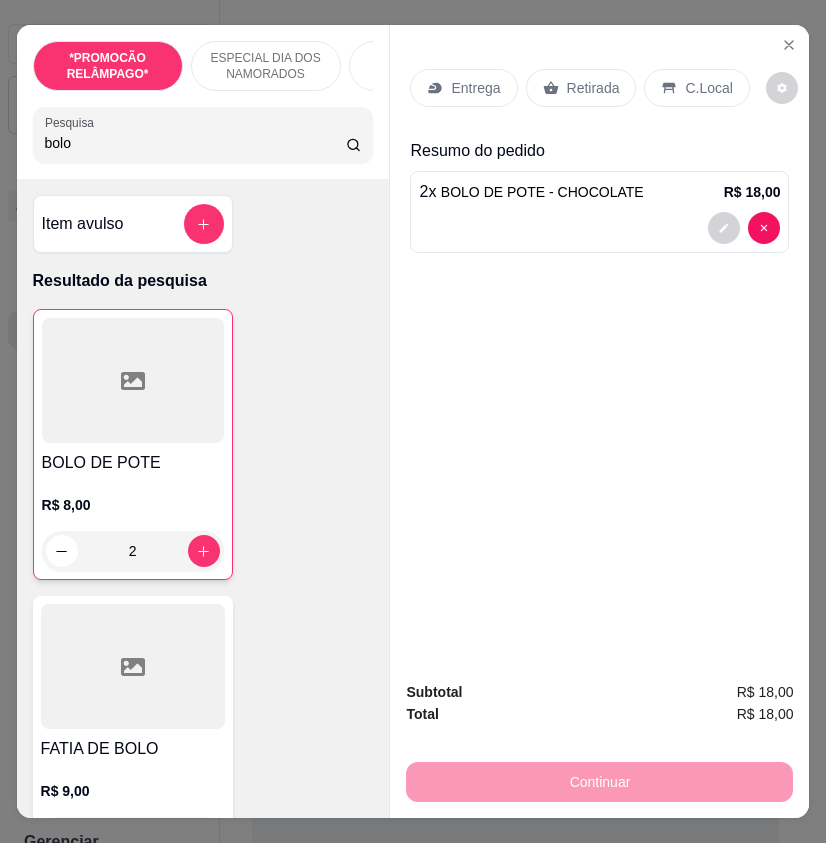 click on "bolo" at bounding box center (196, 143) 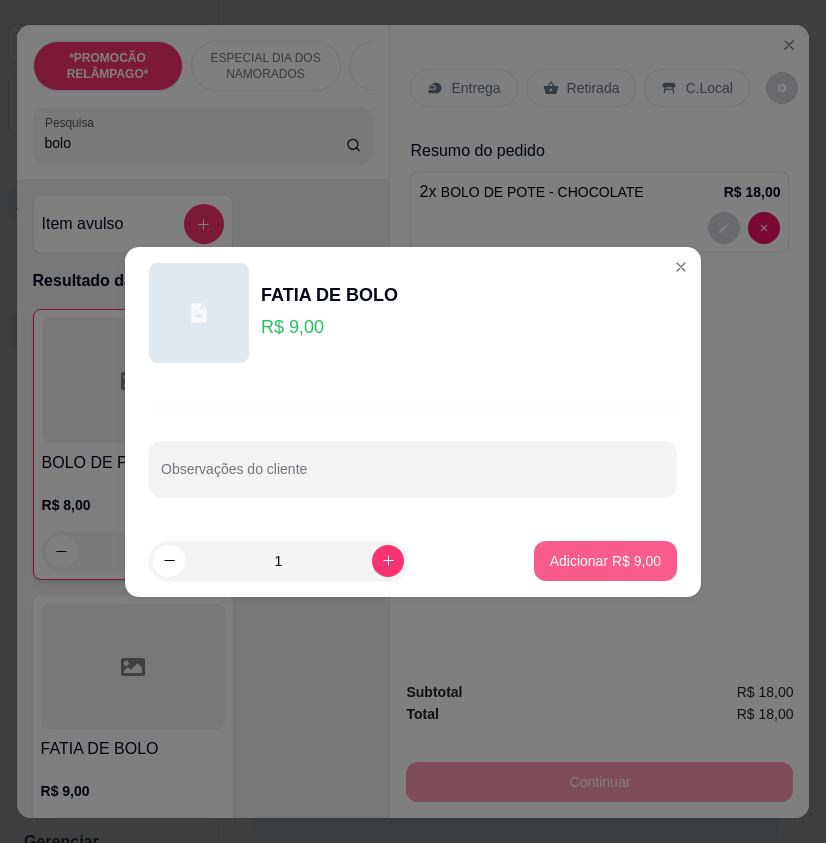 click on "Adicionar   R$ 9,00" at bounding box center (605, 561) 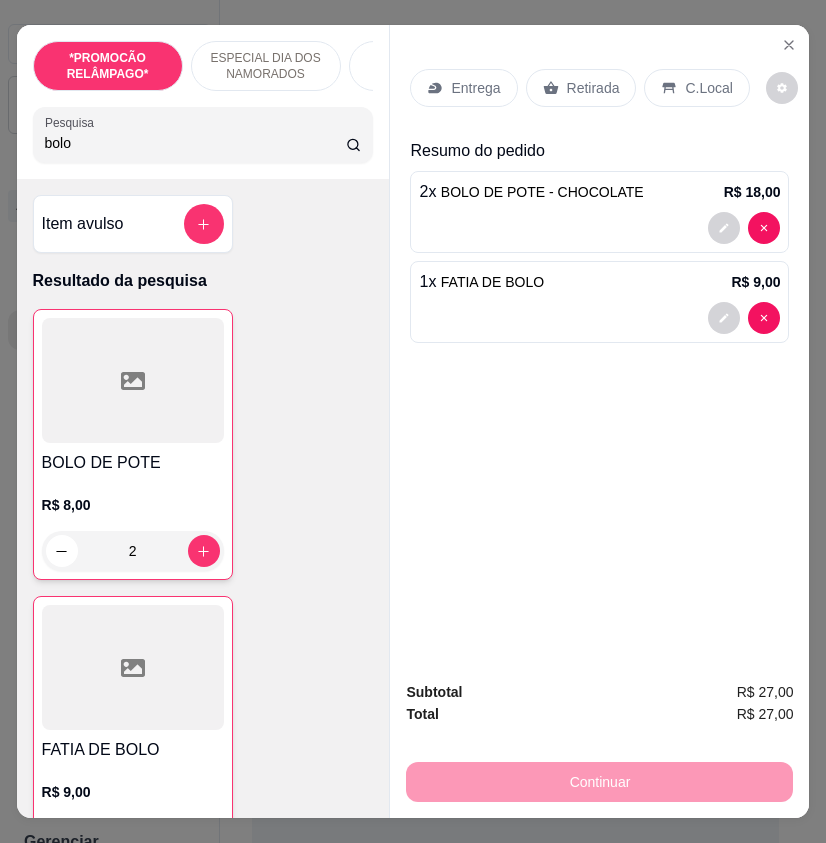 drag, startPoint x: 70, startPoint y: 152, endPoint x: 1, endPoint y: 151, distance: 69.00725 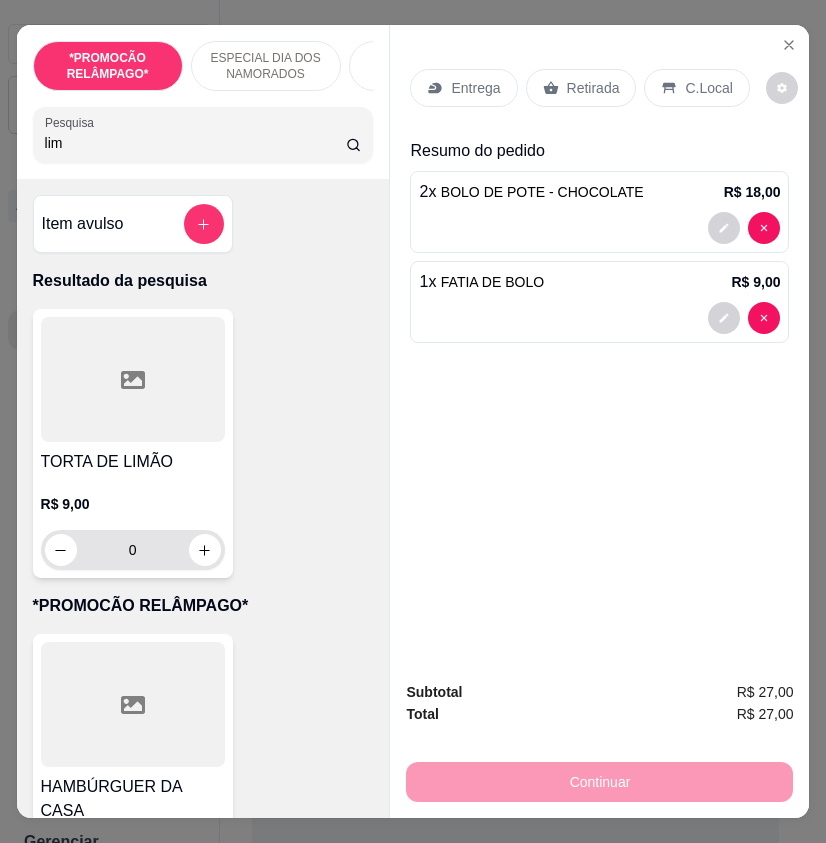 type on "lim" 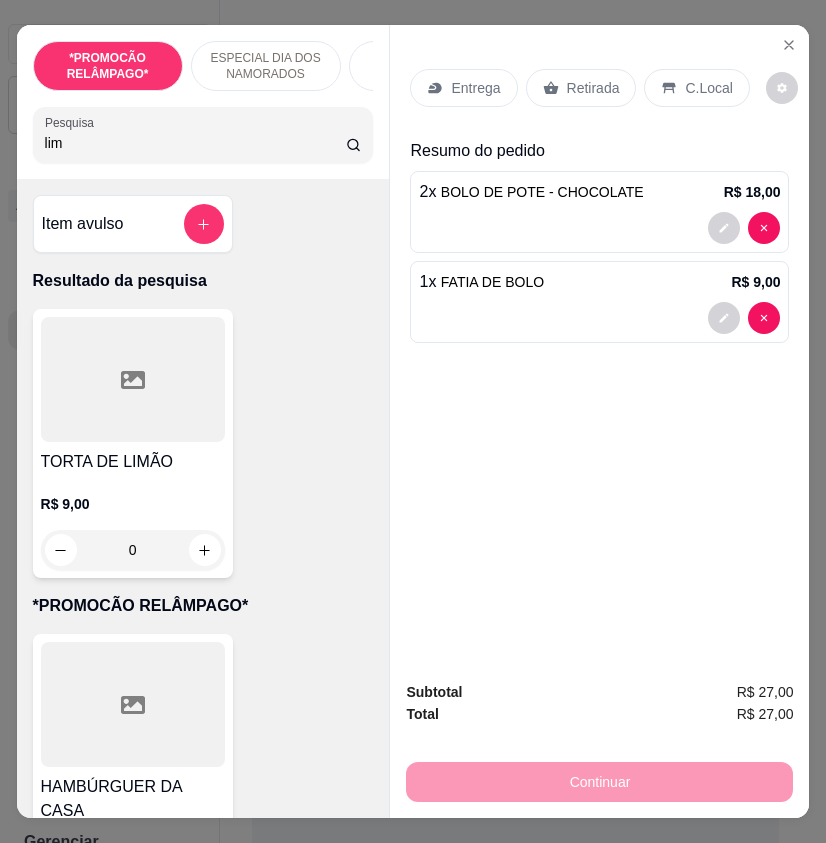 click on "0" at bounding box center [133, 550] 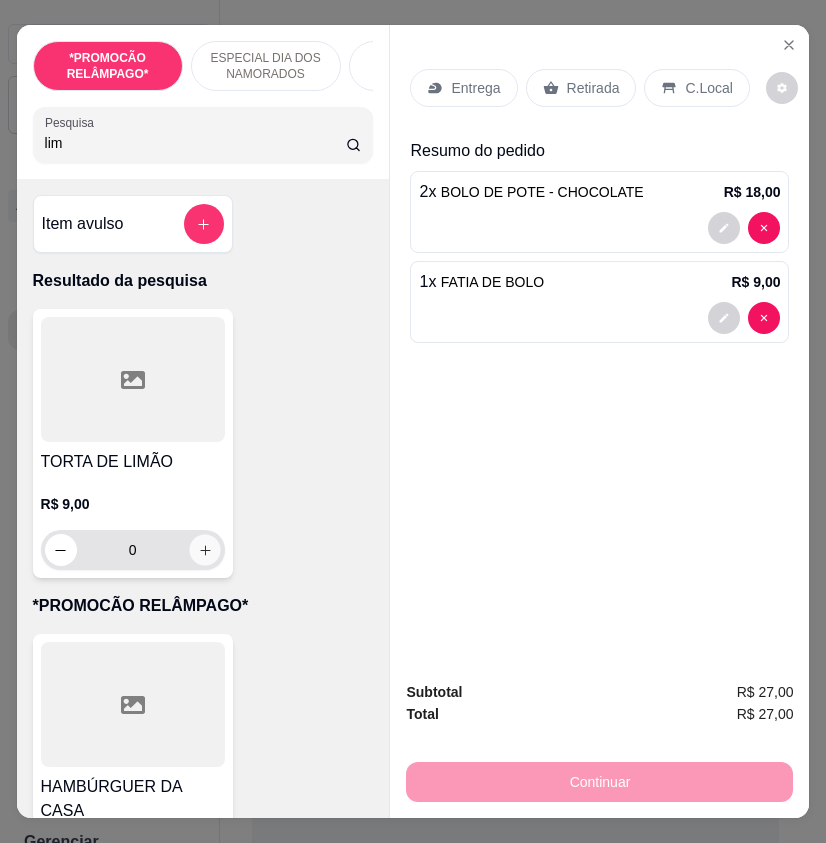 click 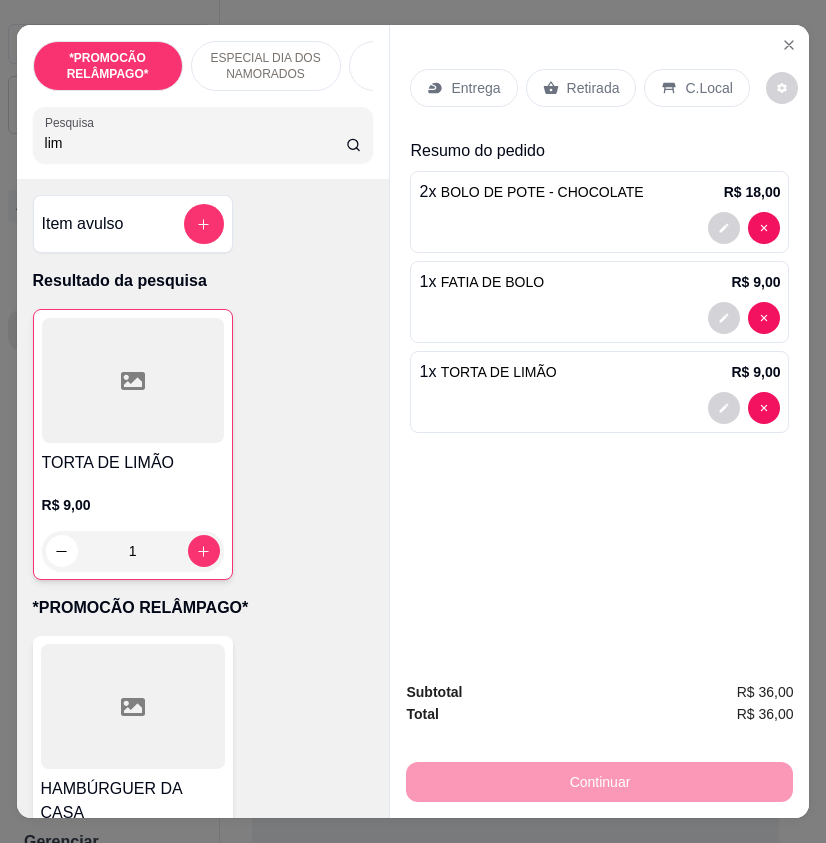 click on "Entrega" at bounding box center (475, 88) 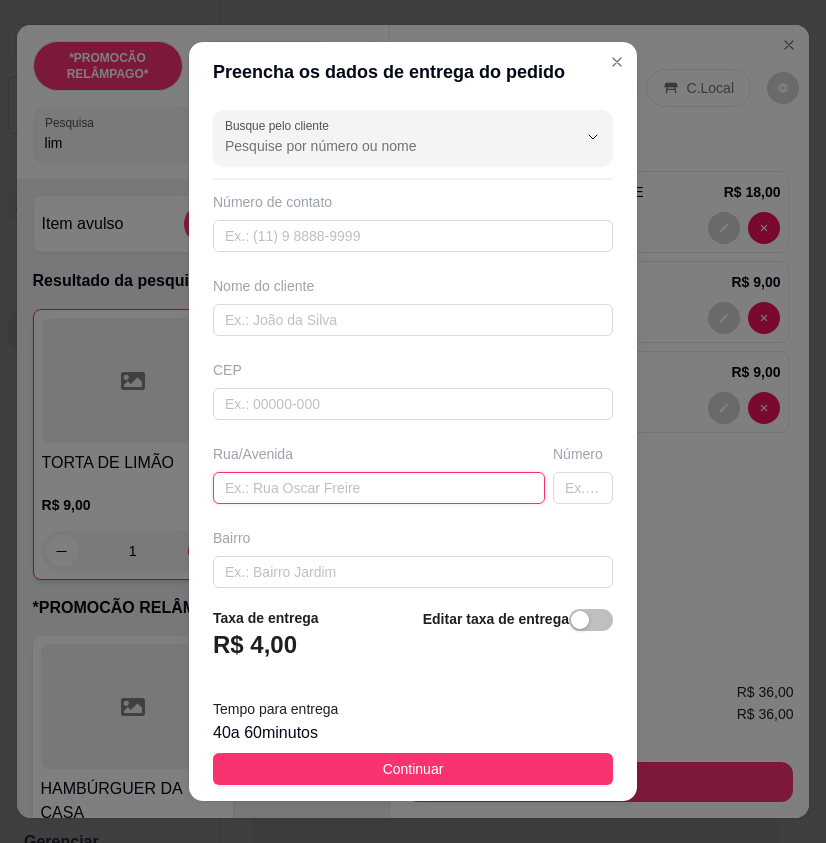 click at bounding box center (379, 488) 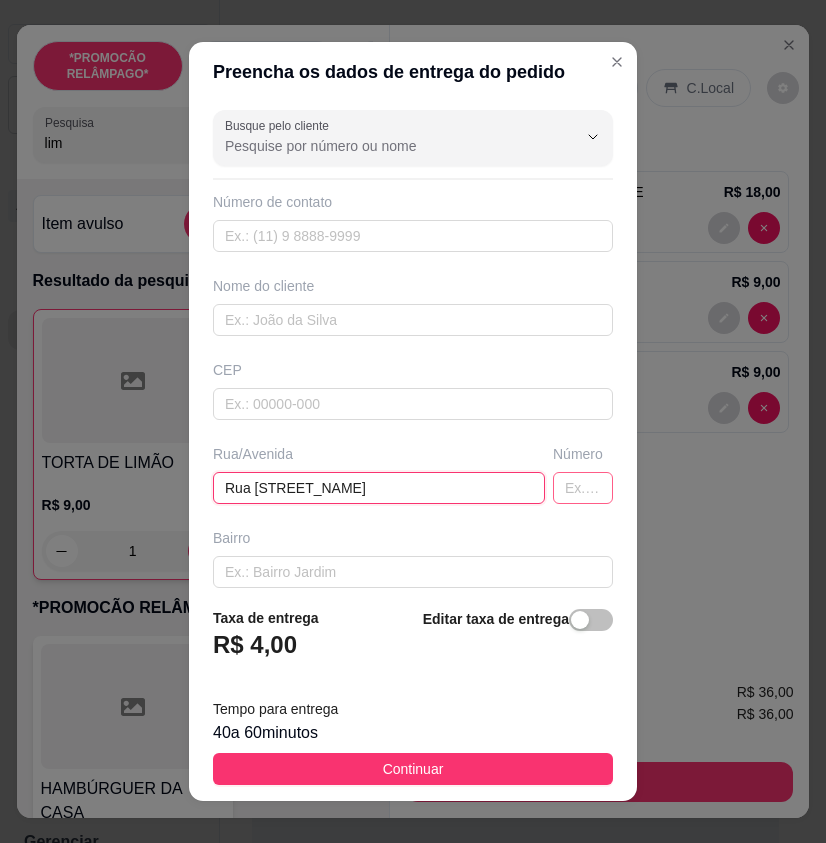 type on "Rua [STREET_NAME]" 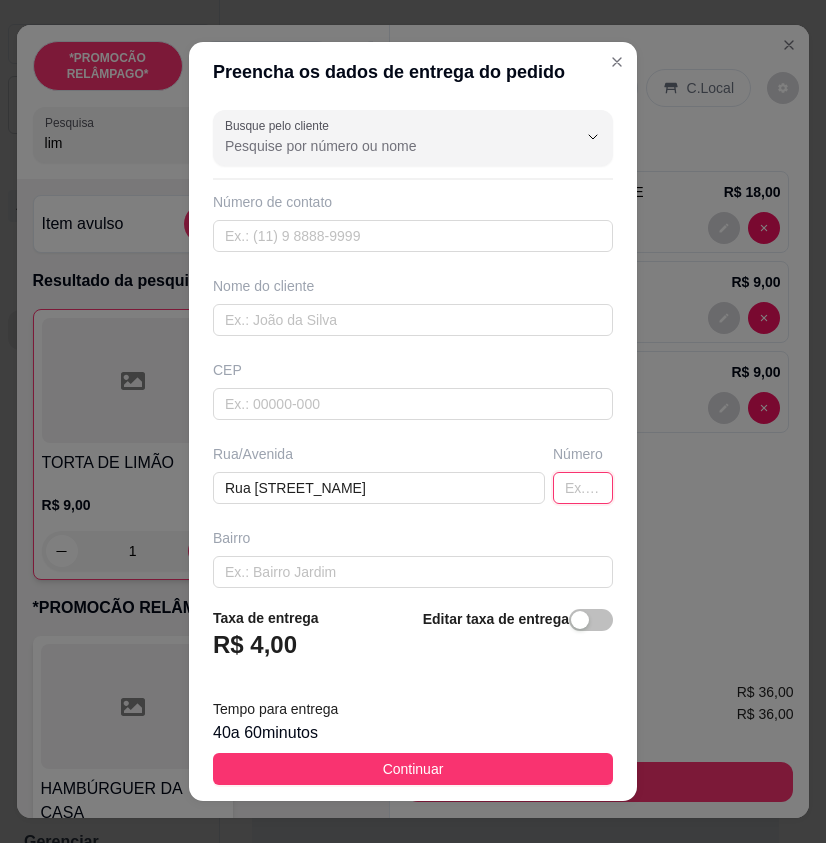 click at bounding box center (583, 488) 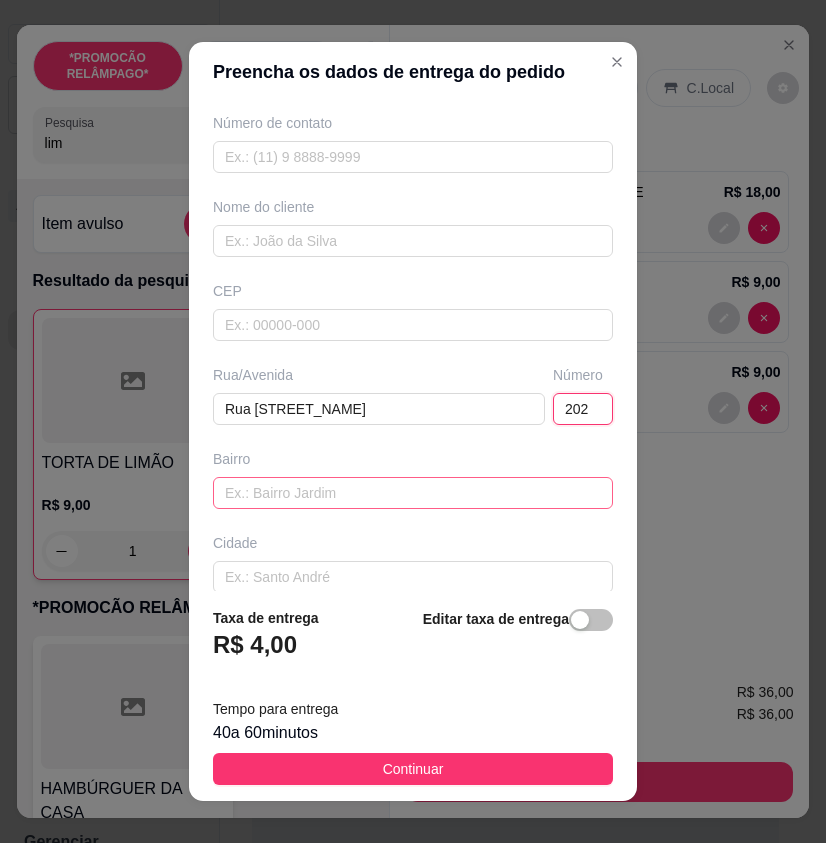 scroll, scrollTop: 185, scrollLeft: 0, axis: vertical 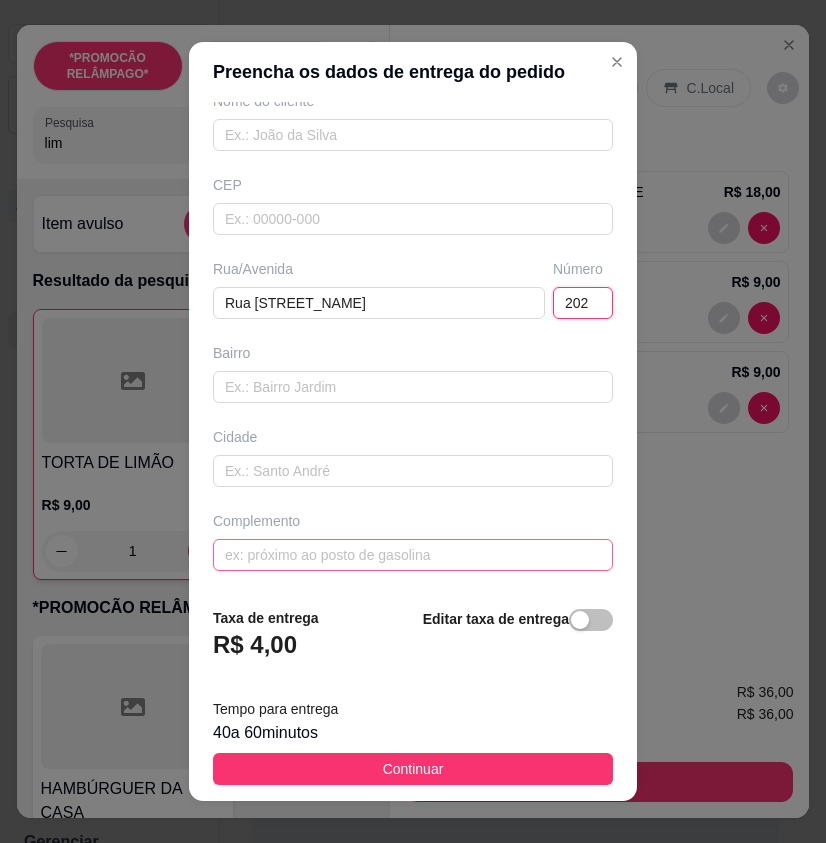 type on "202" 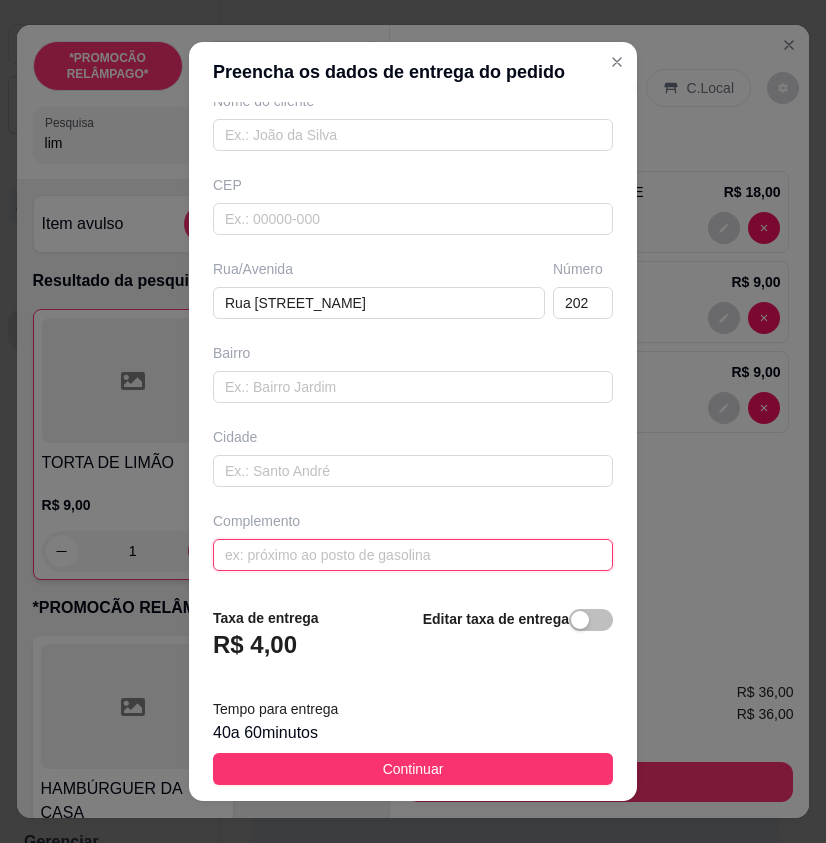 click at bounding box center [413, 555] 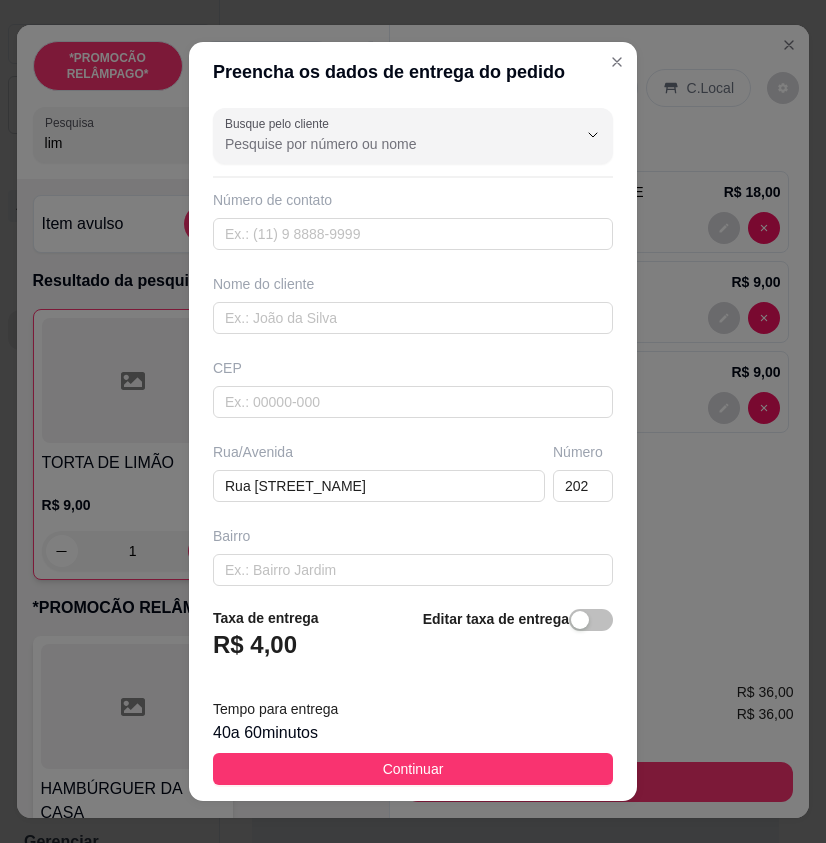 scroll, scrollTop: 0, scrollLeft: 0, axis: both 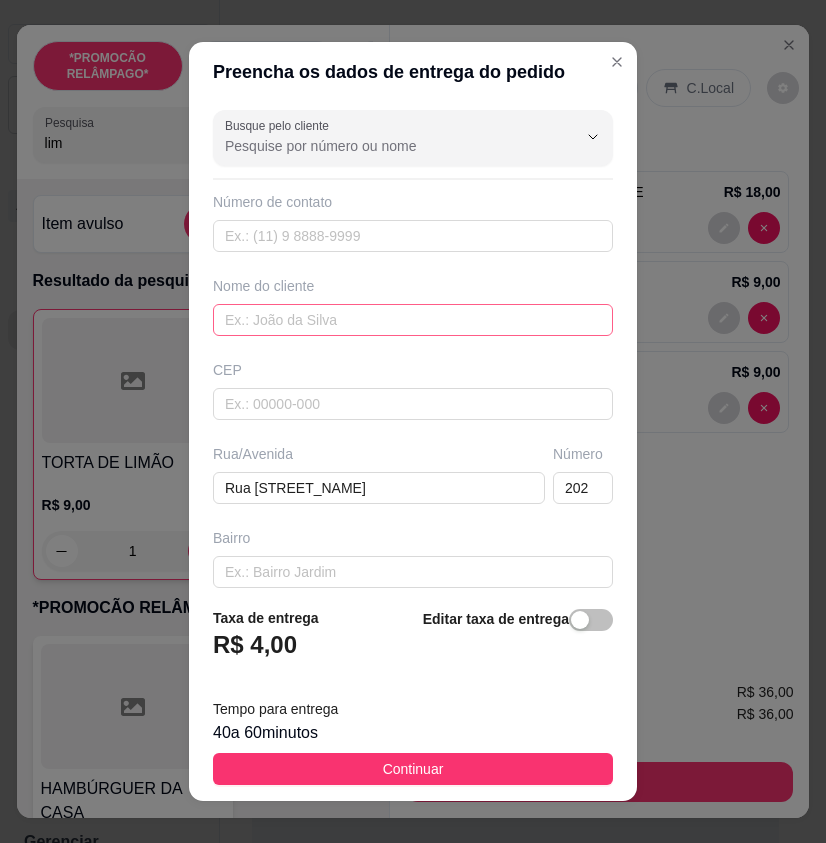 type on "Casa de Peta tatuador" 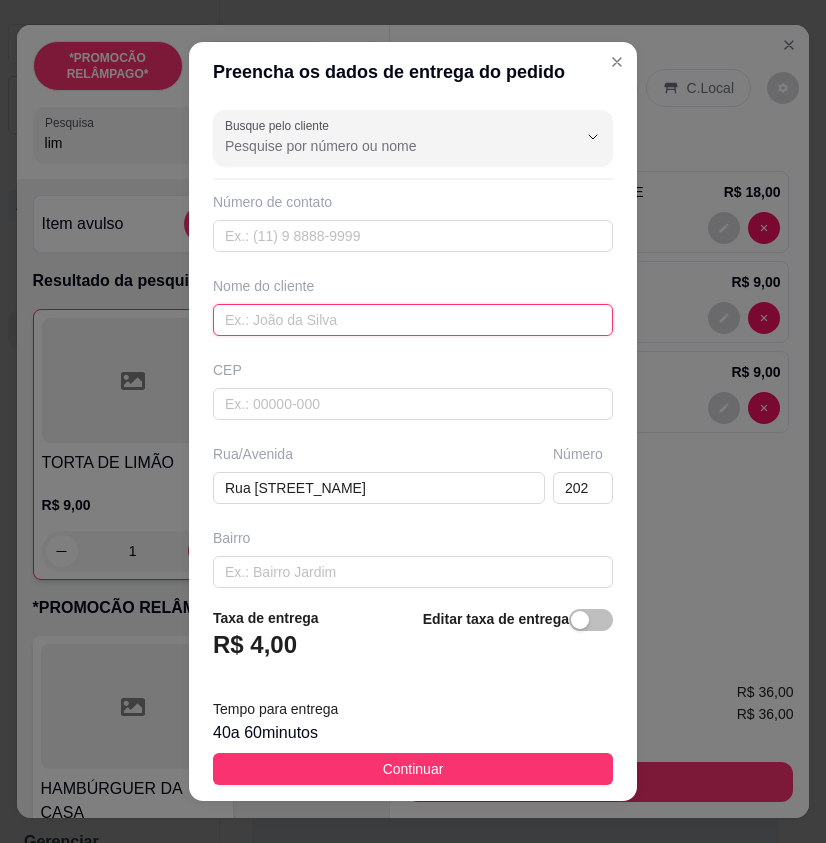 click at bounding box center [413, 320] 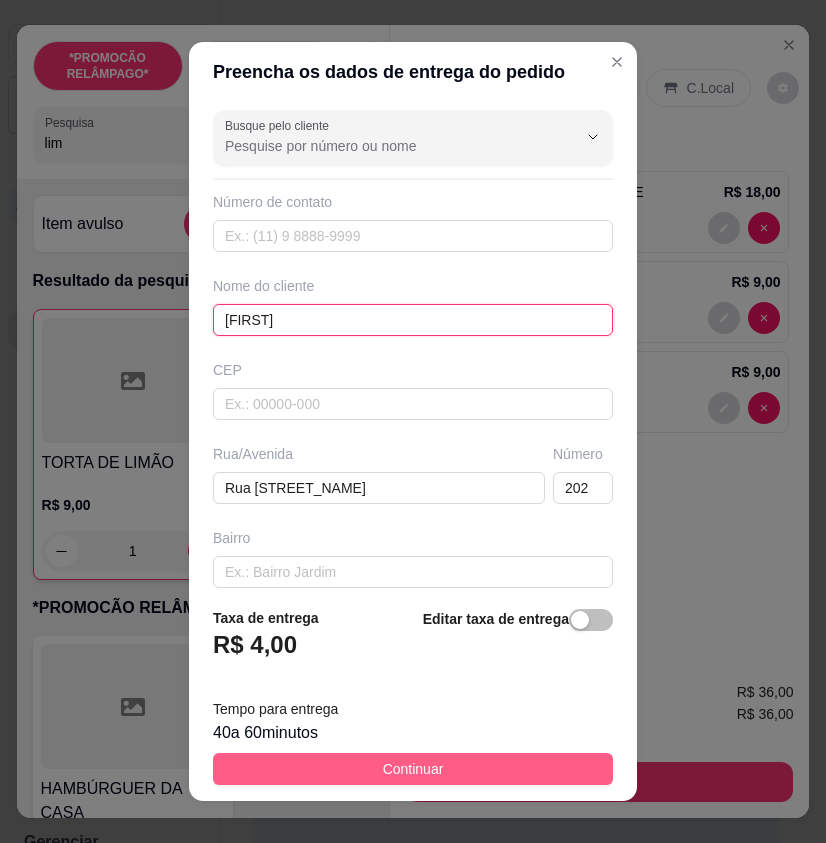 type on "[FIRST]" 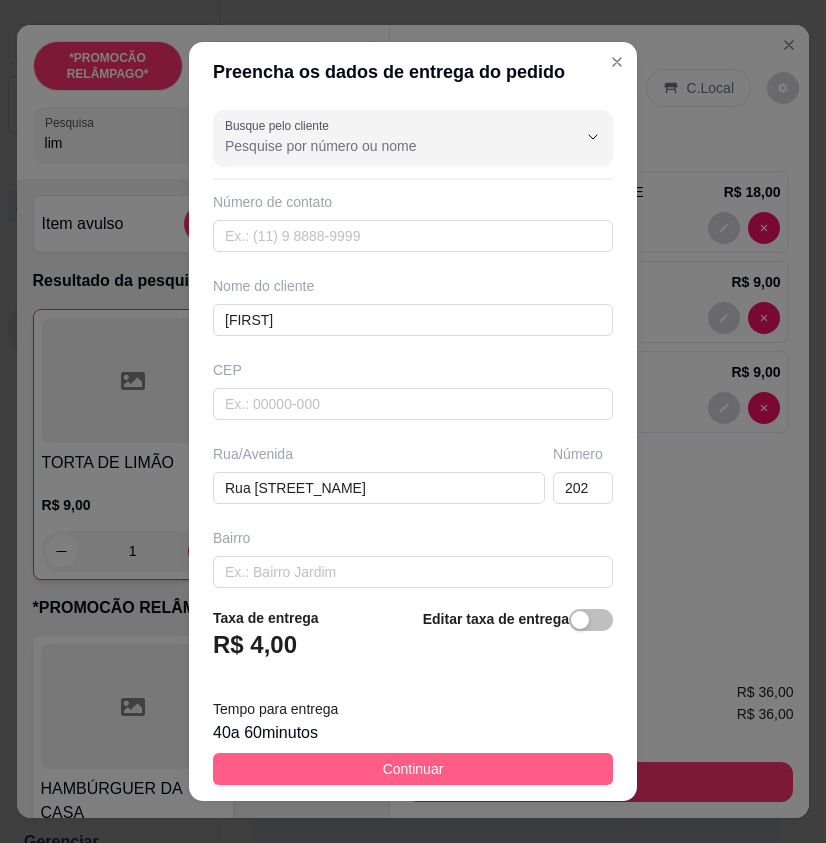 click on "Continuar" at bounding box center [413, 769] 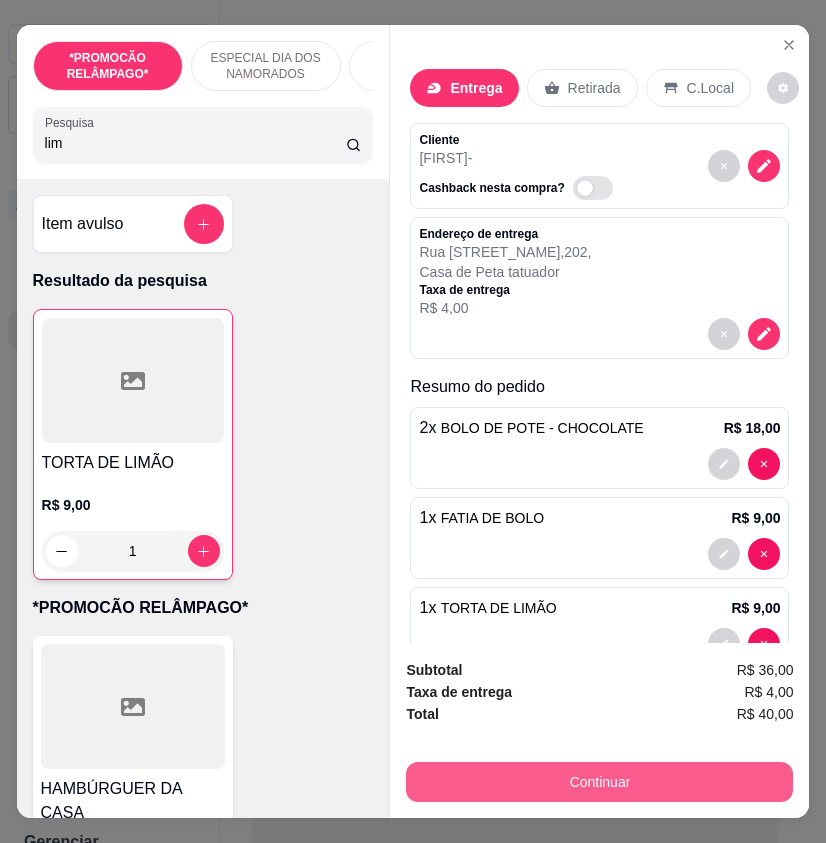 click on "Continuar" at bounding box center [599, 782] 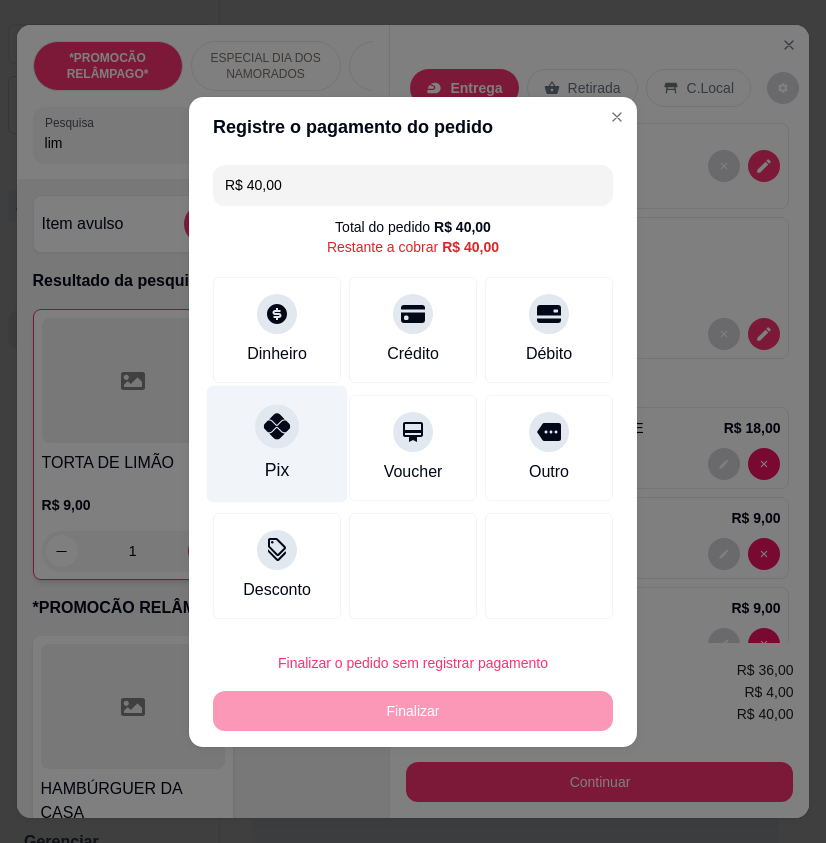 click on "Pix" at bounding box center [277, 443] 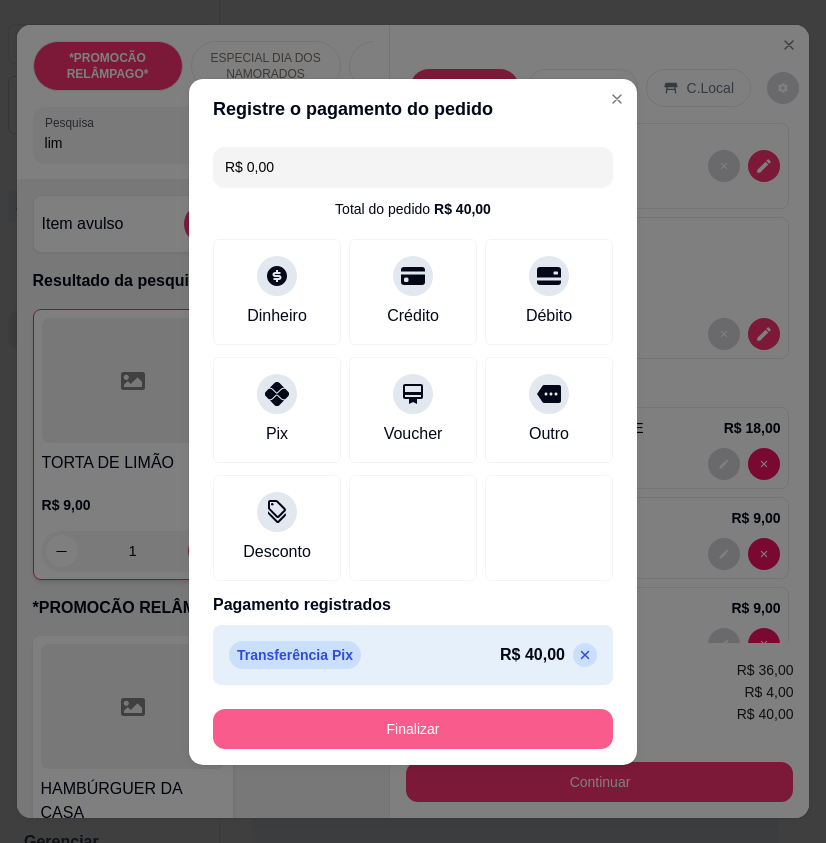 click on "Finalizar" at bounding box center (413, 729) 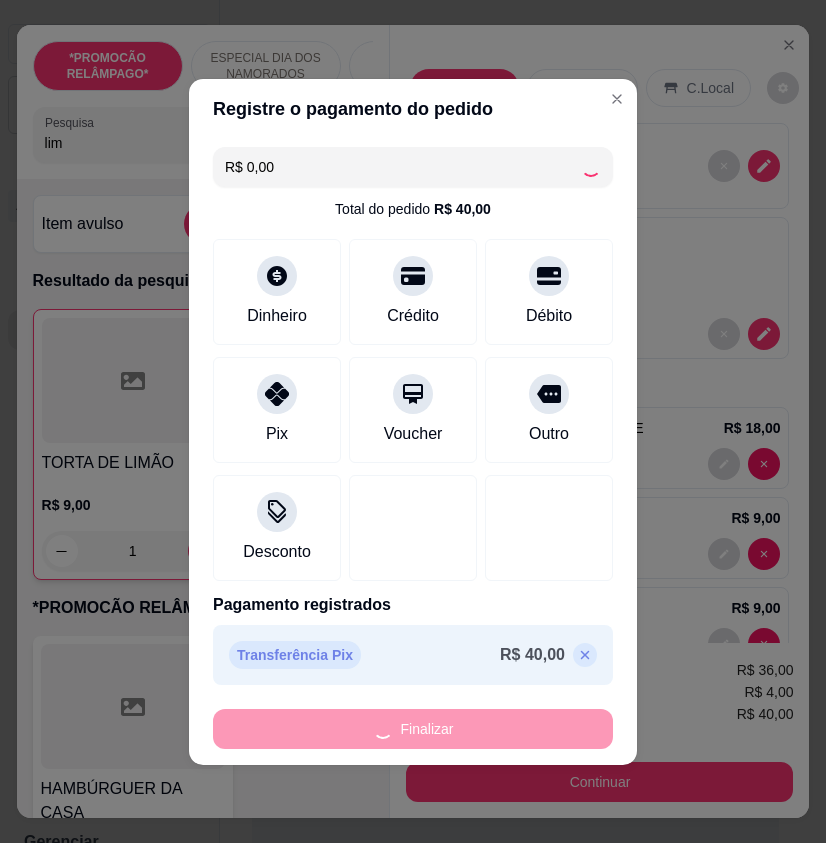 type on "0" 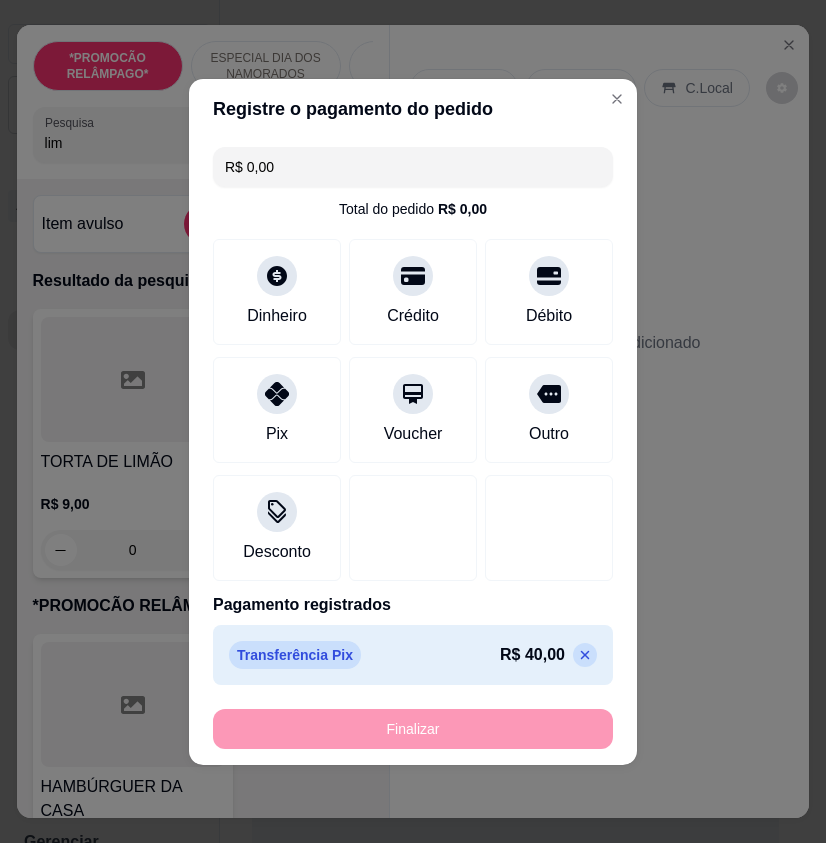 type on "-R$ 40,00" 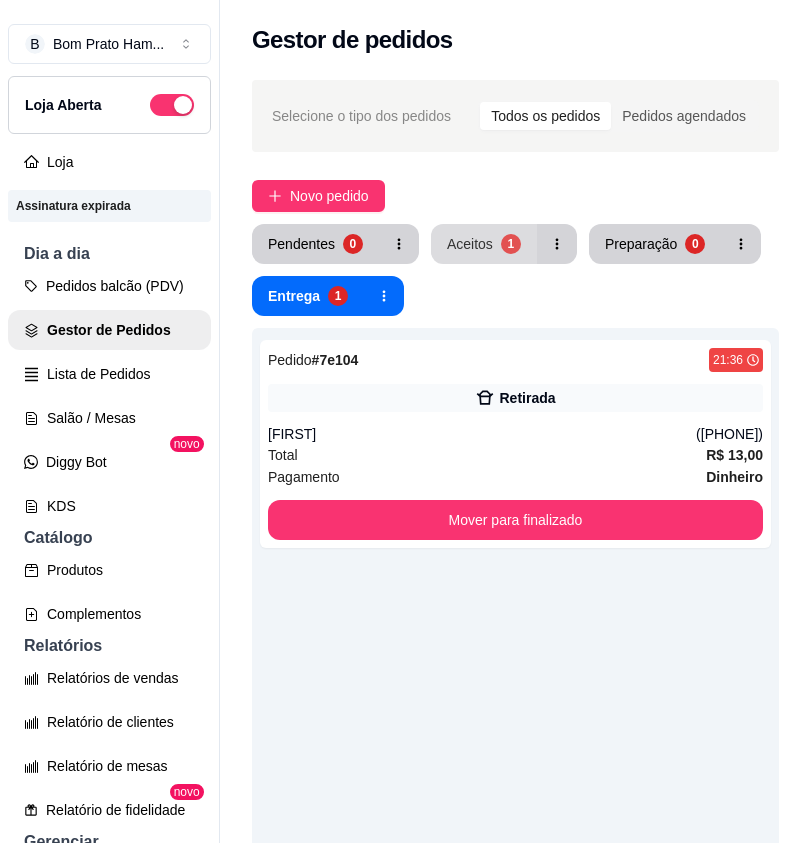 click on "Aceitos 1" at bounding box center [484, 244] 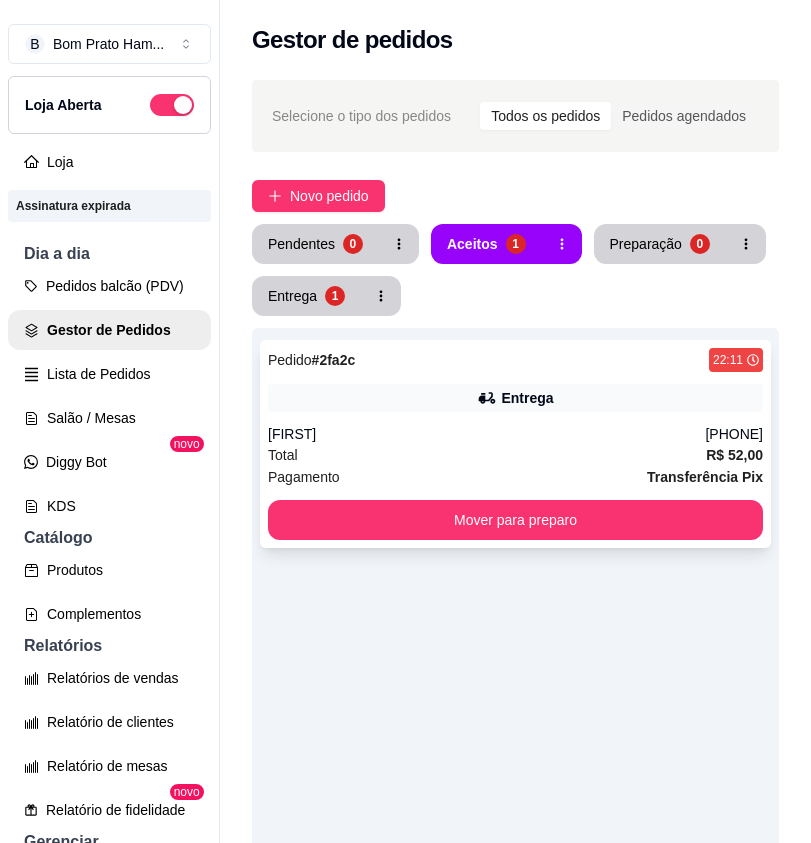 click on "[FIRST]" at bounding box center [486, 434] 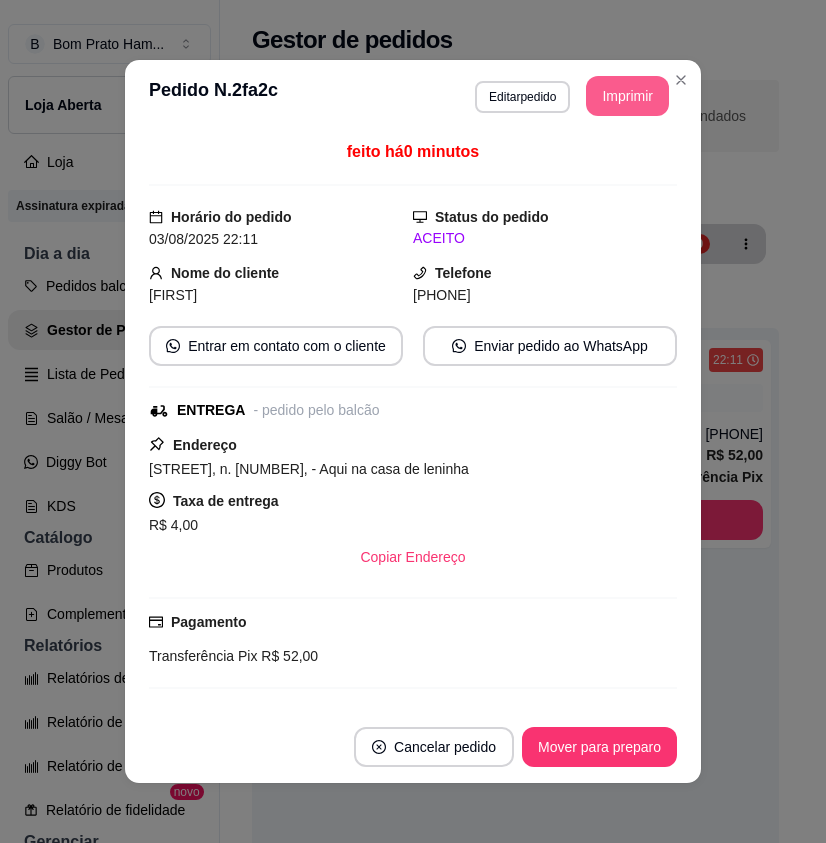 click on "Imprimir" at bounding box center (627, 96) 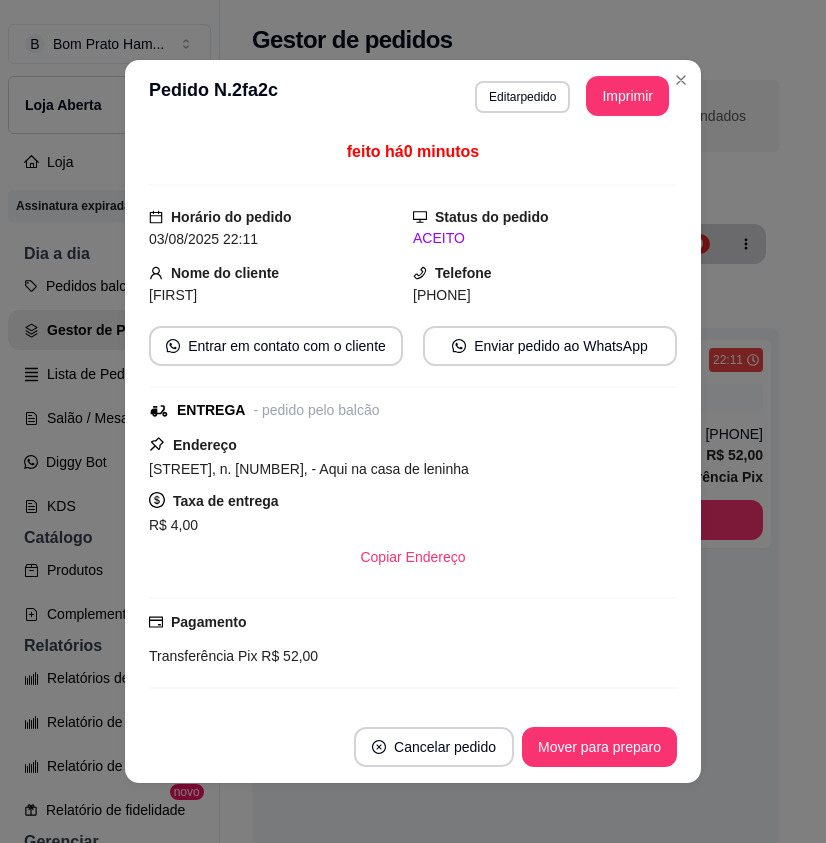 scroll, scrollTop: 0, scrollLeft: 0, axis: both 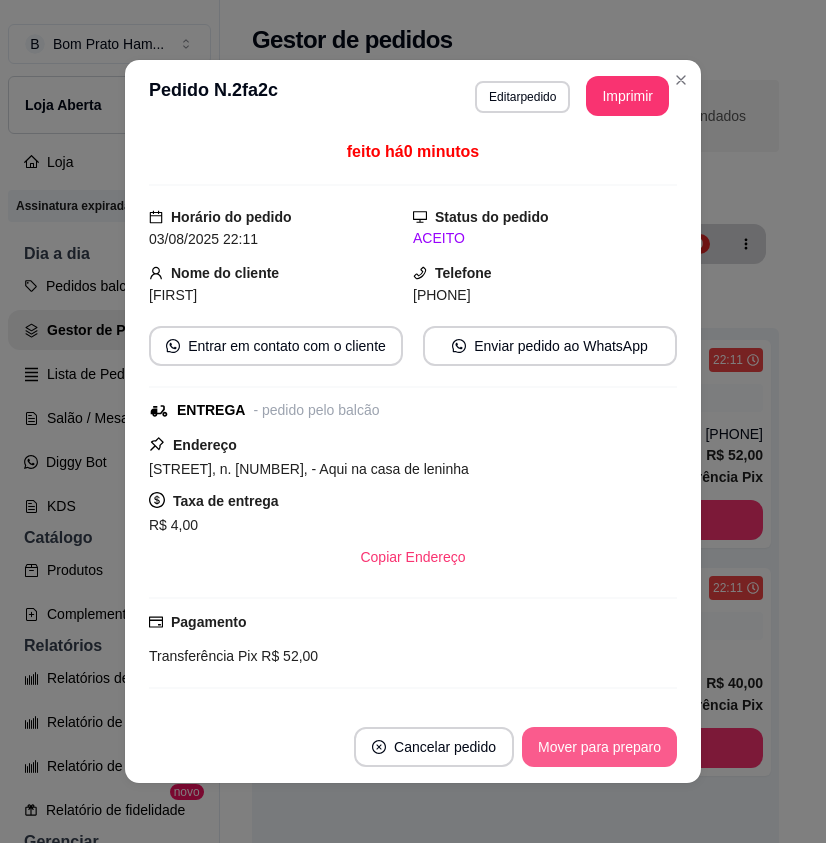 click on "Mover para preparo" at bounding box center [599, 747] 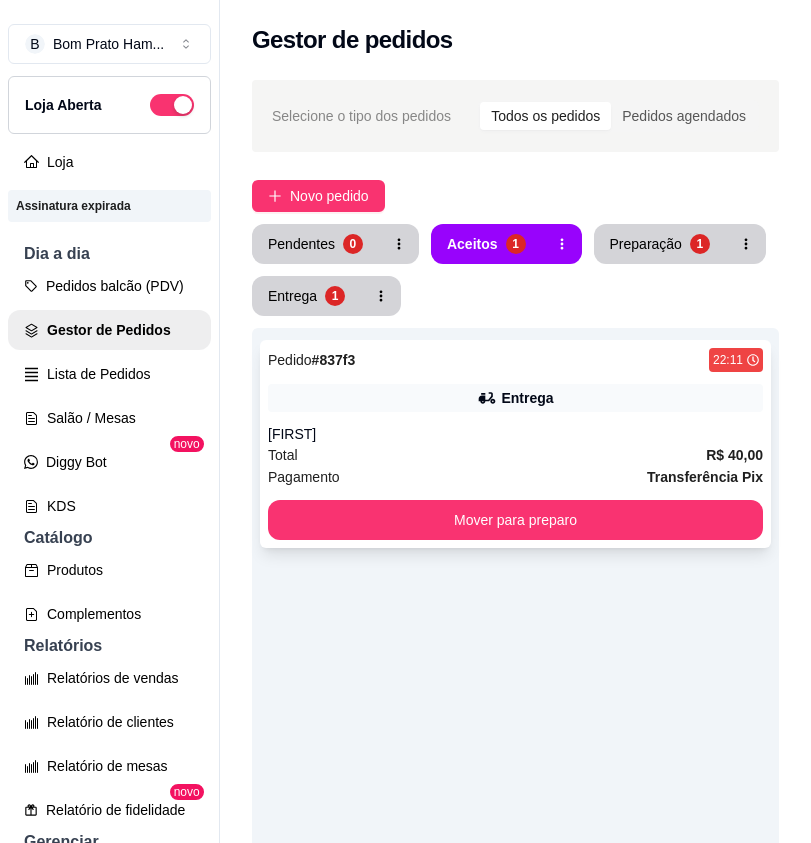 click on "[FIRST]" at bounding box center (515, 434) 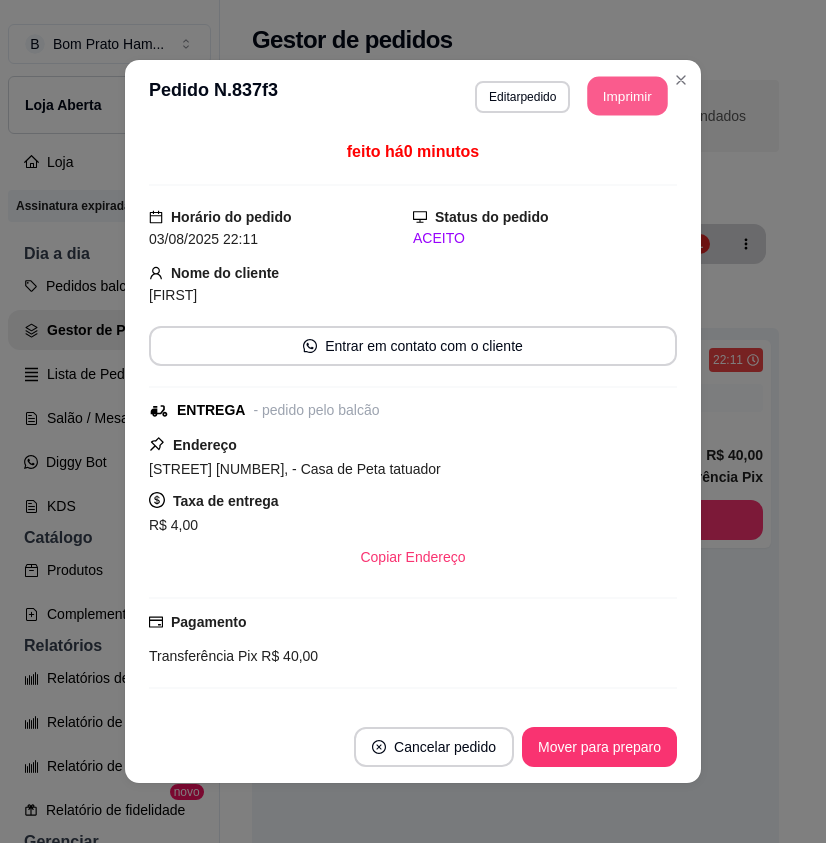 click on "Imprimir" at bounding box center [628, 96] 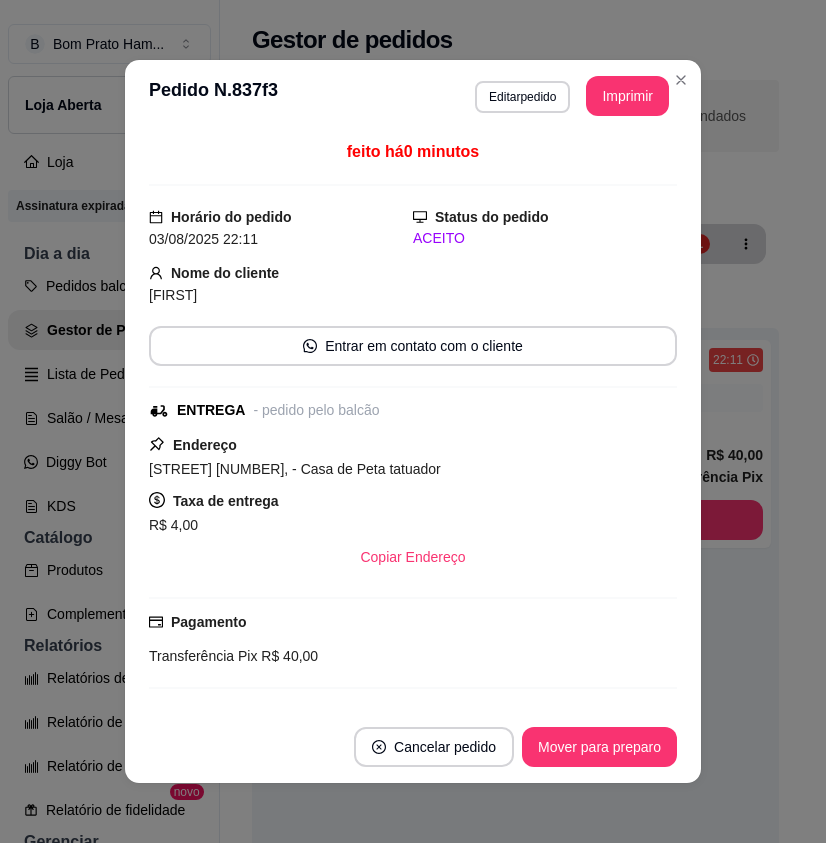 scroll, scrollTop: 0, scrollLeft: 0, axis: both 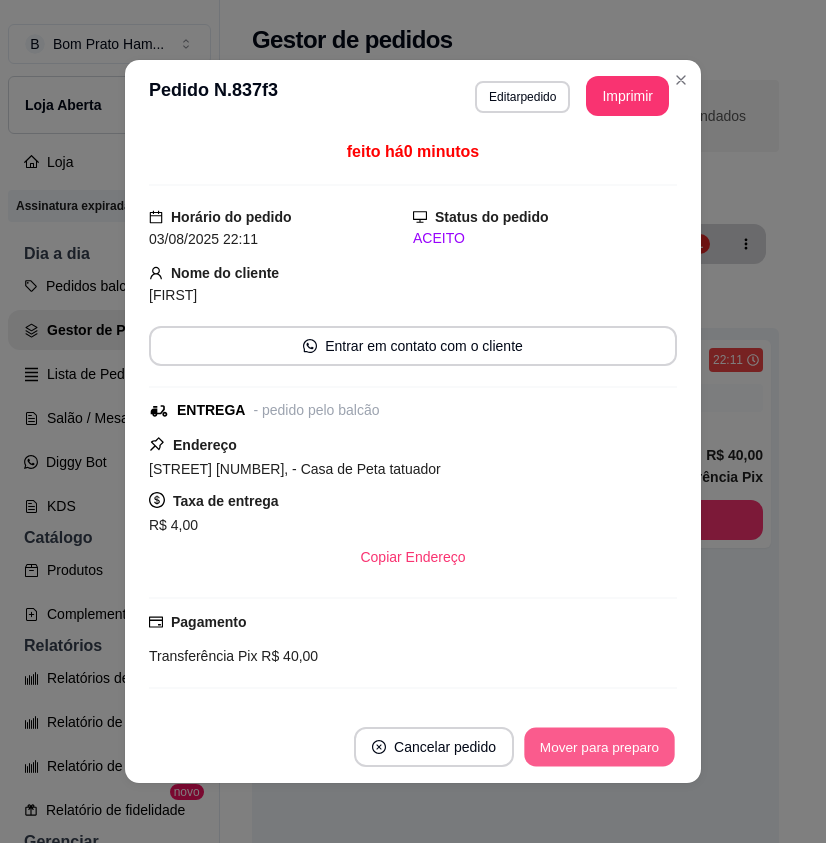 click on "Mover para preparo" at bounding box center [599, 747] 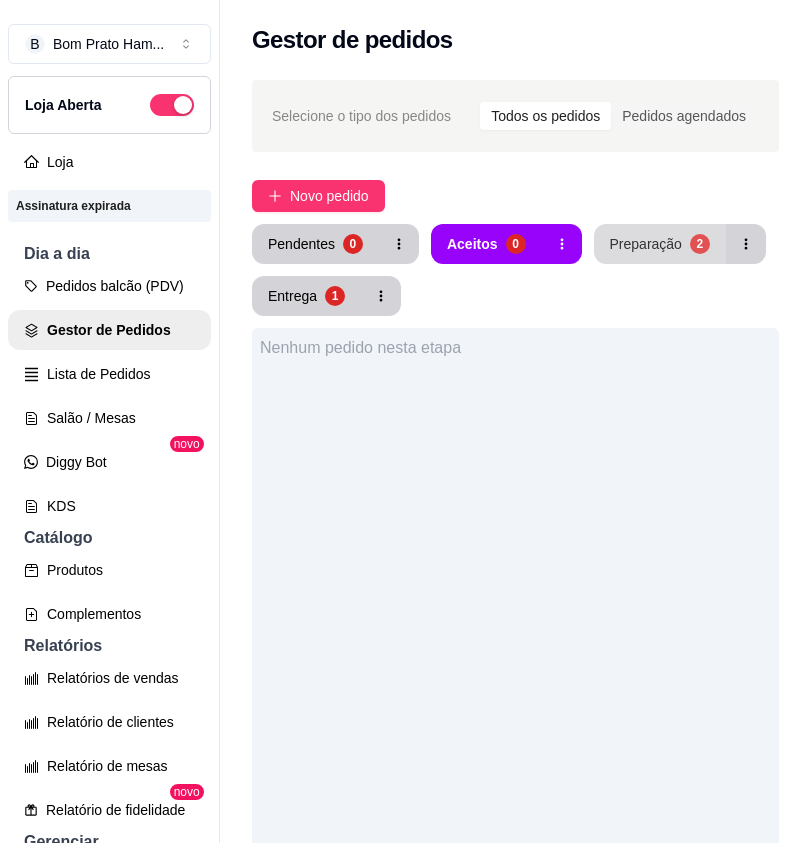 click on "Preparação 2" at bounding box center (660, 244) 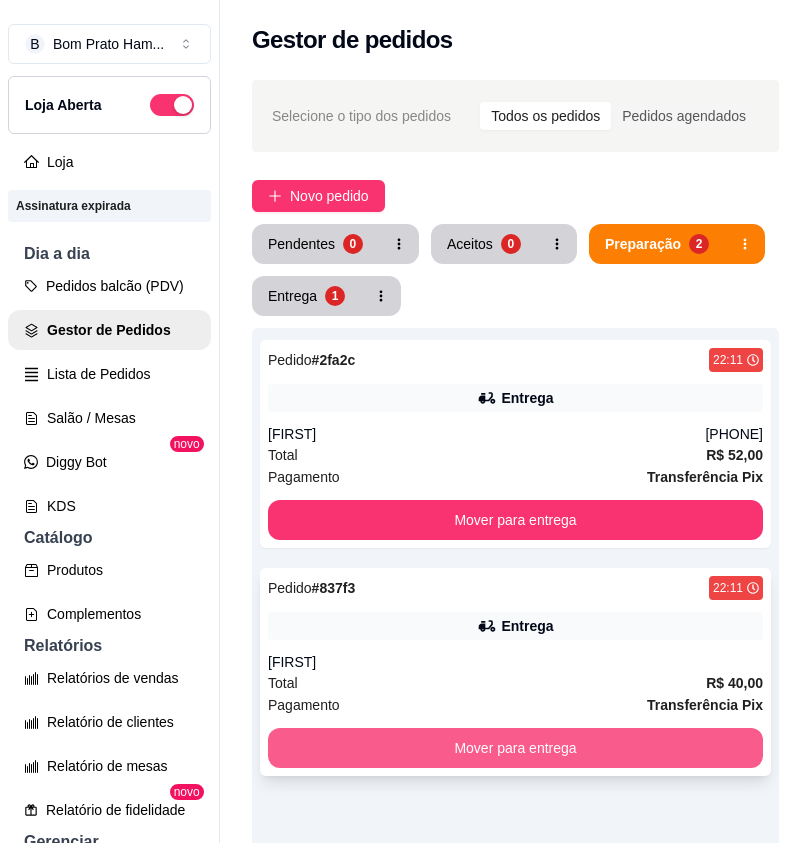 click on "Mover para entrega" at bounding box center (515, 748) 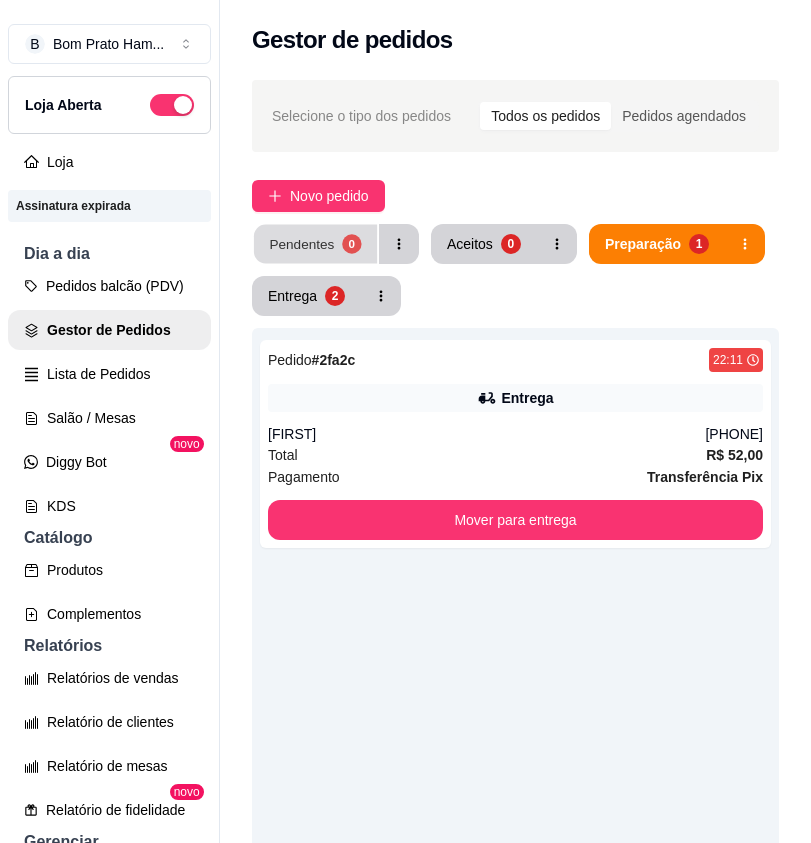 click on "Pendentes 0" at bounding box center [315, 244] 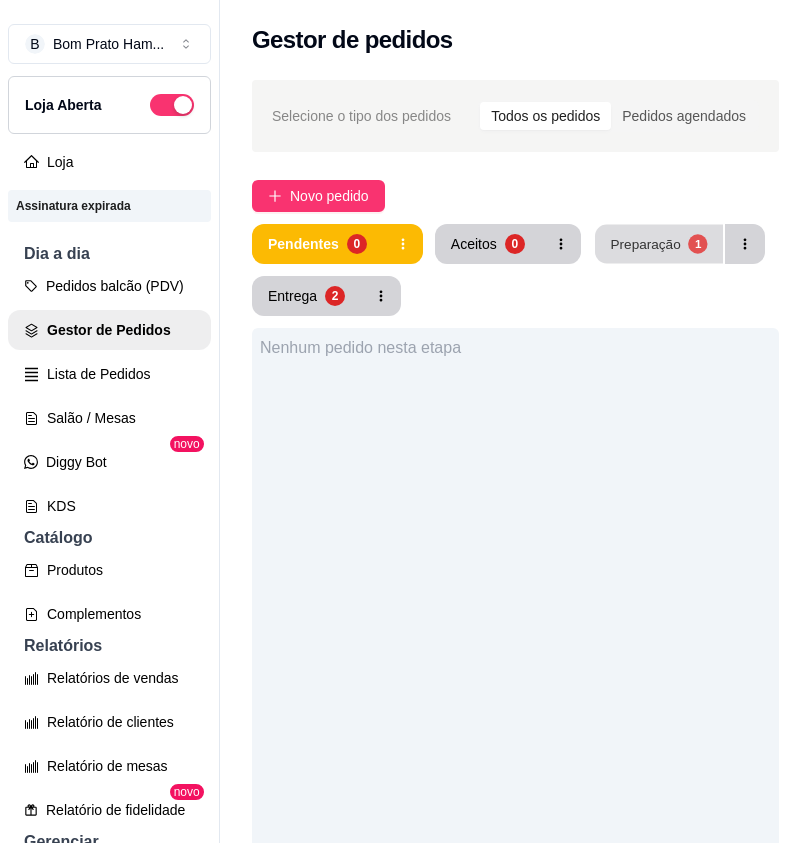 click on "Preparação 1" at bounding box center (659, 244) 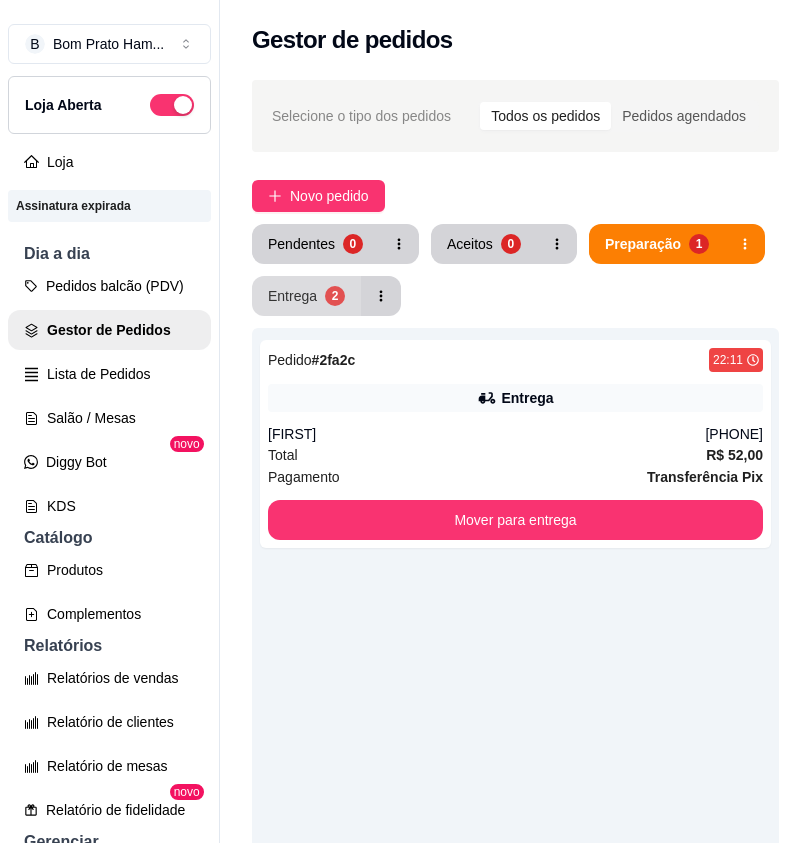 click on "Entrega" at bounding box center (292, 296) 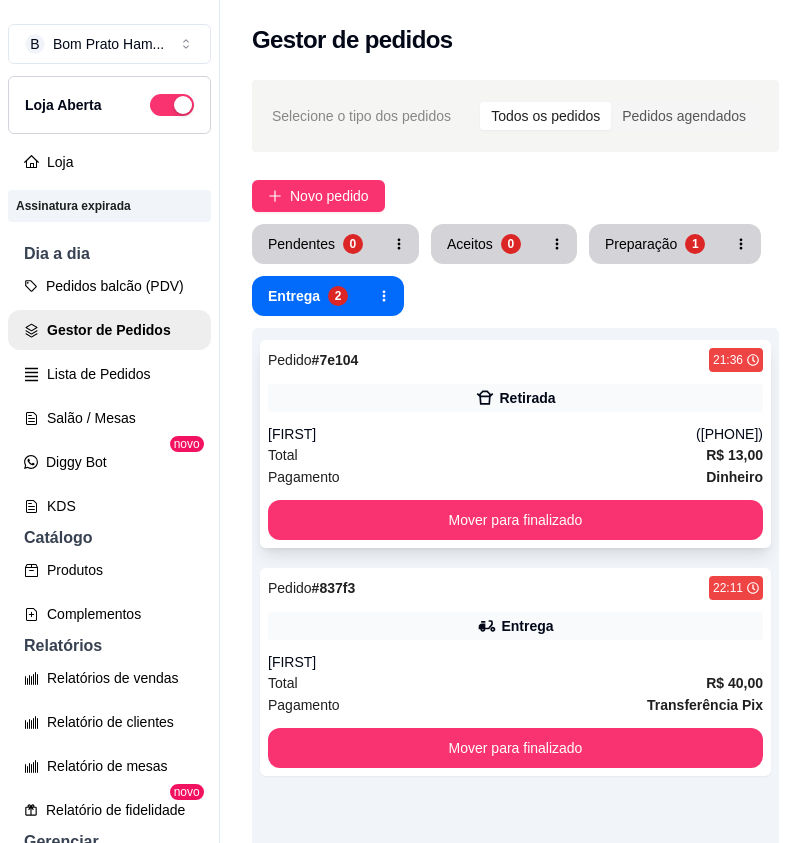 click on "Pedido # 7e104 21:36 Retirada Aurora [PHONE] Total R$ 13,00 Pagamento Dinheiro Mover para finalizado" at bounding box center [515, 444] 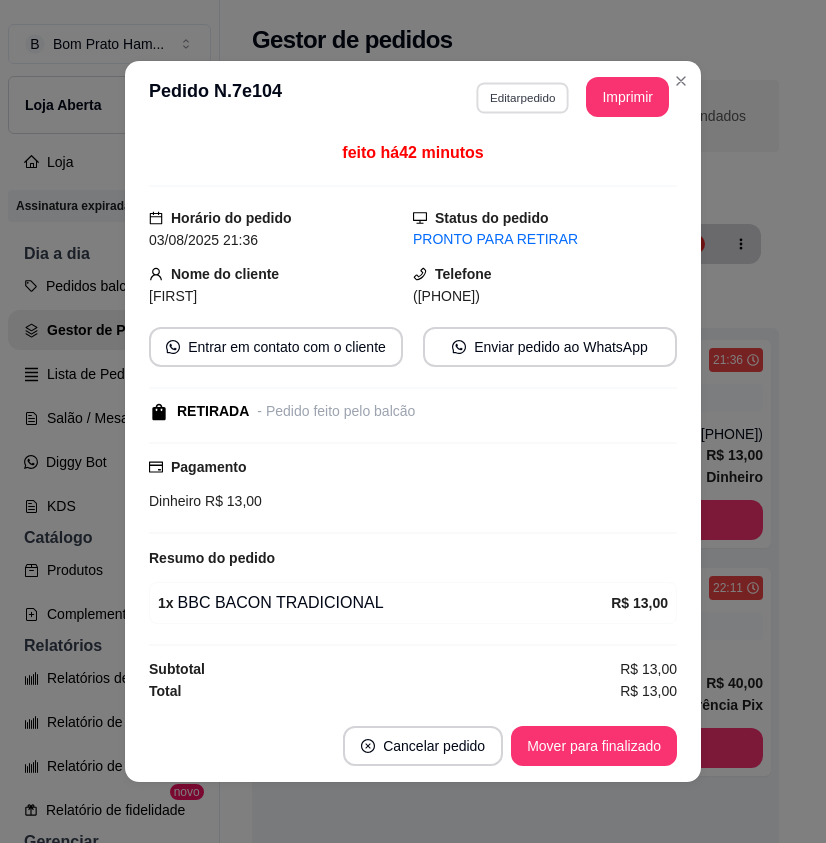 click on "Editar  pedido" at bounding box center [522, 97] 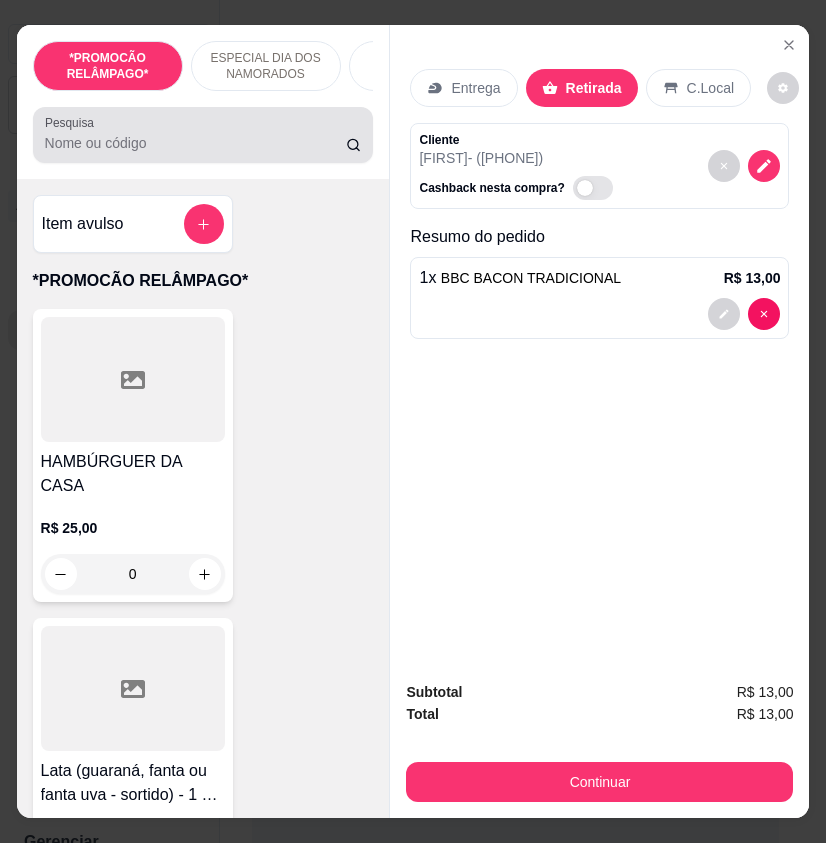 click on "Pesquisa" at bounding box center (196, 143) 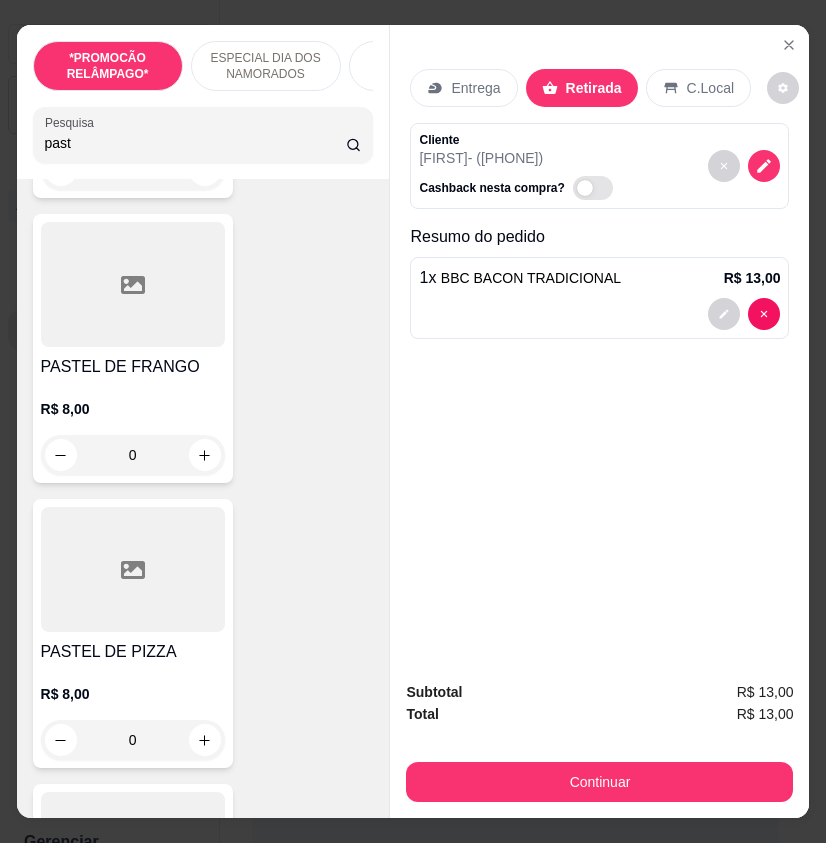 scroll, scrollTop: 700, scrollLeft: 0, axis: vertical 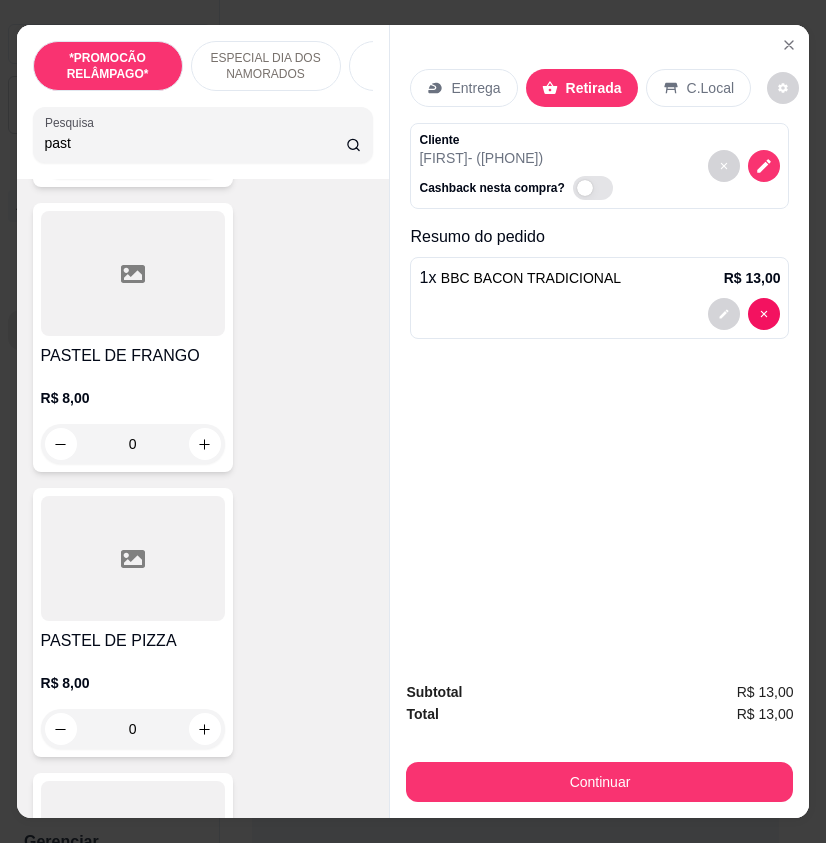 type on "past" 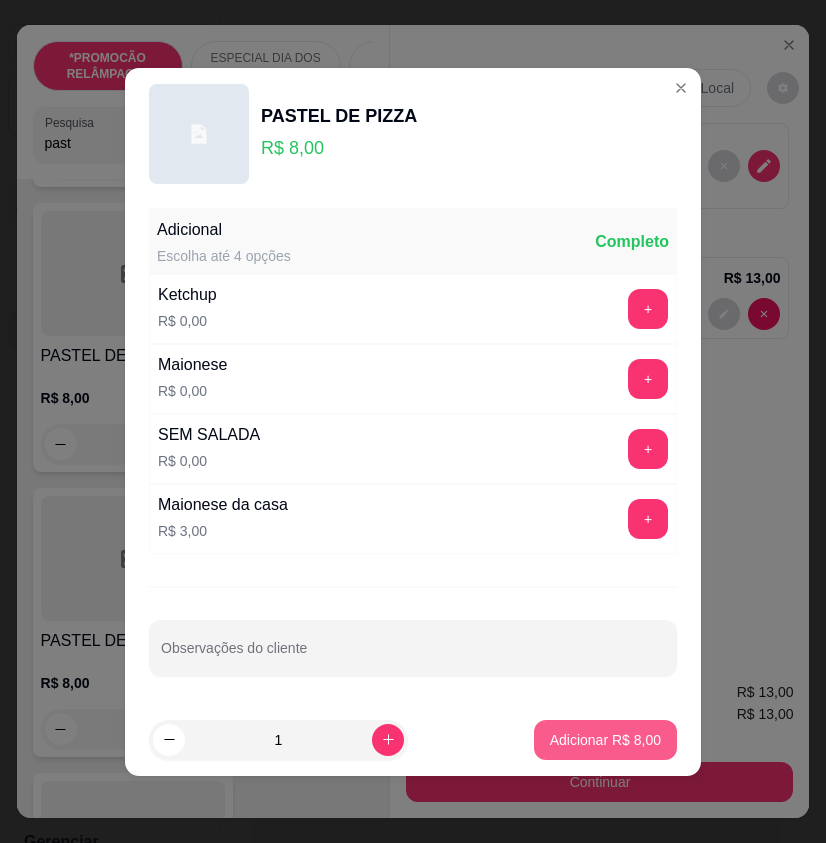 click on "Adicionar   R$ 8,00" at bounding box center (605, 740) 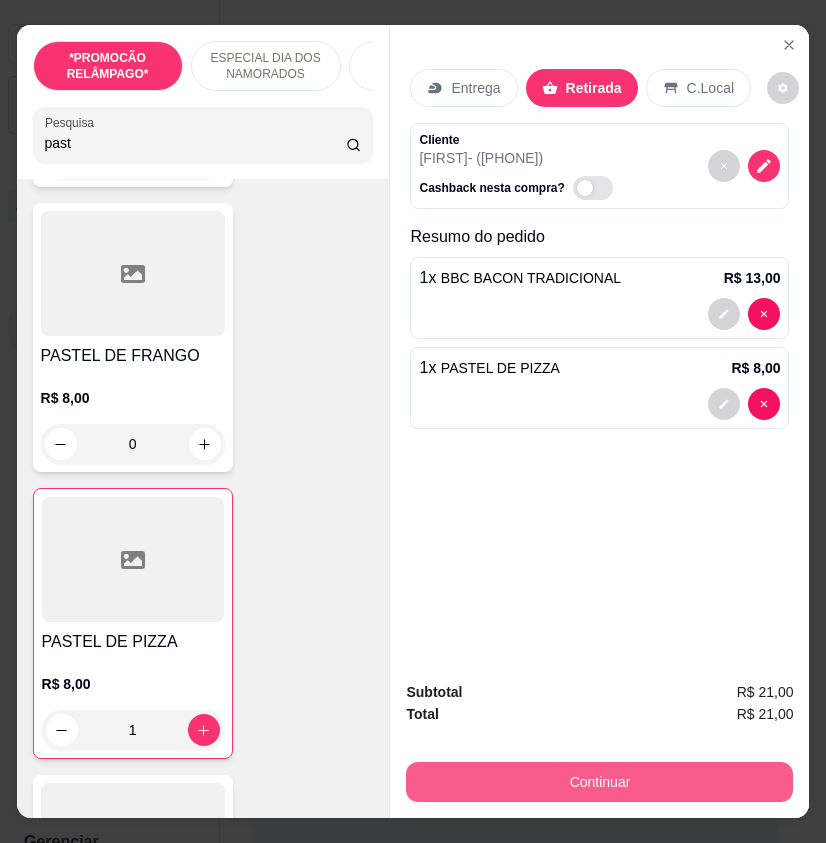 click on "Continuar" at bounding box center [599, 782] 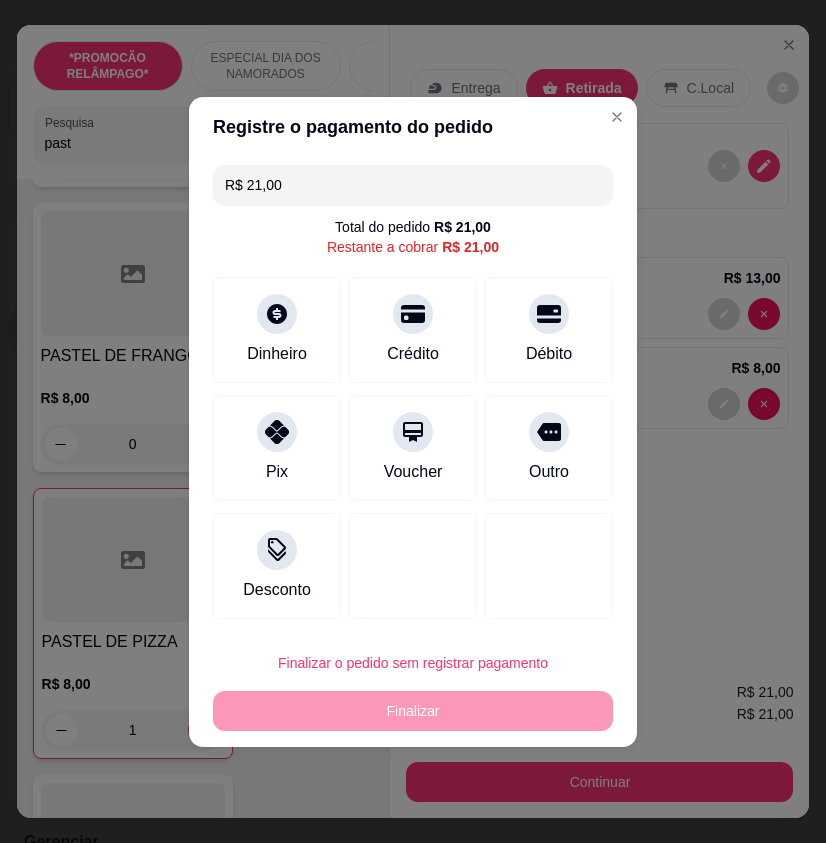 drag, startPoint x: 286, startPoint y: 177, endPoint x: 244, endPoint y: 183, distance: 42.426407 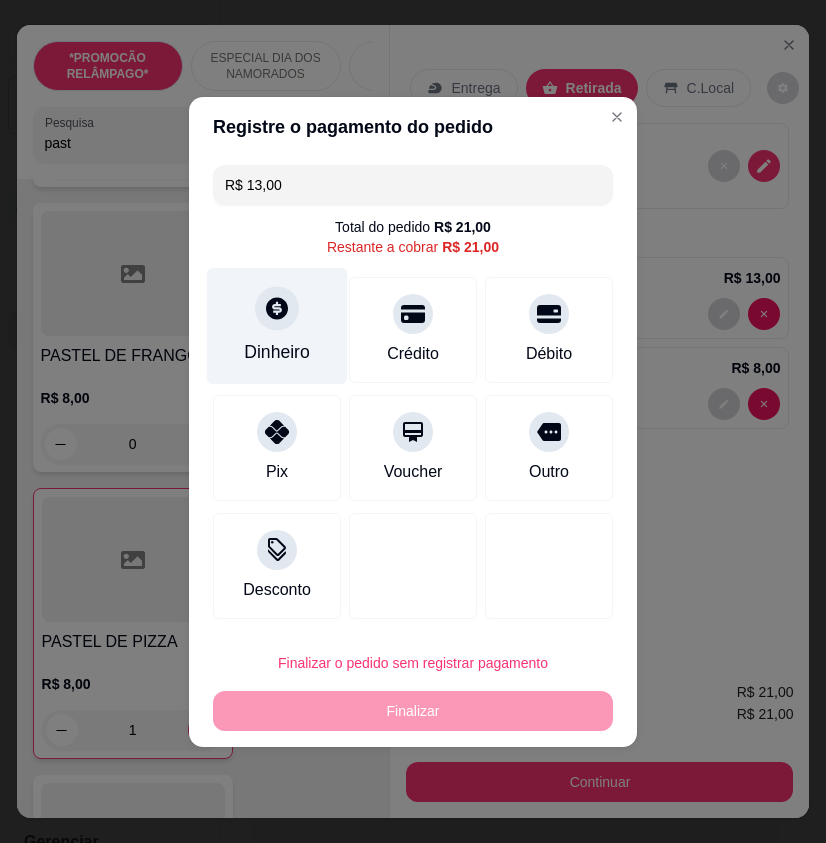 type on "R$ 13,00" 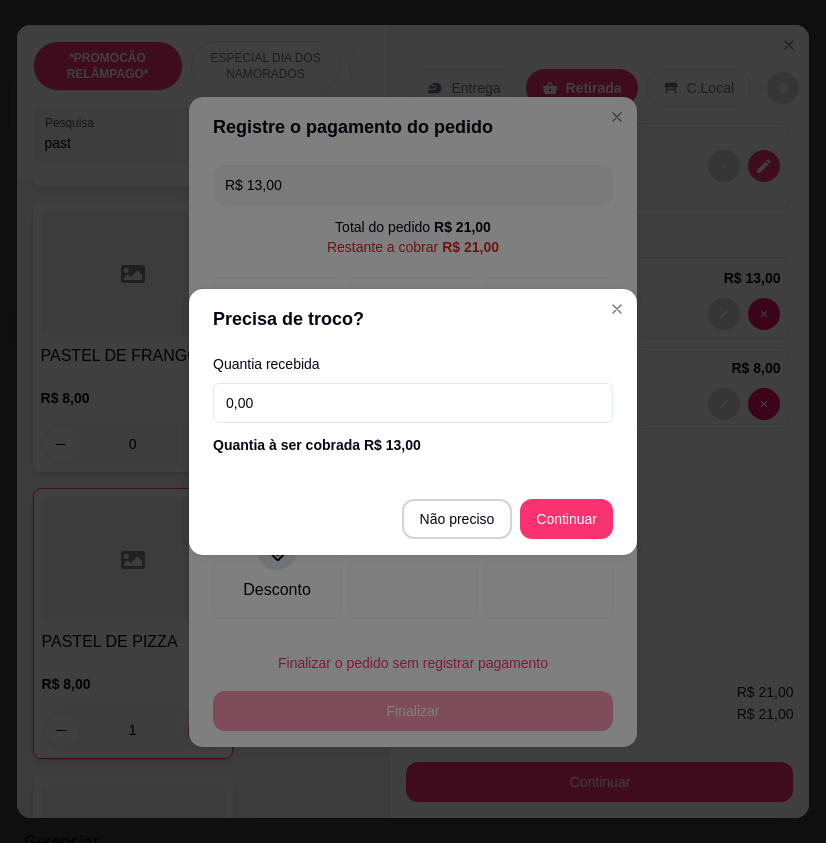 click on "0,00" at bounding box center [413, 403] 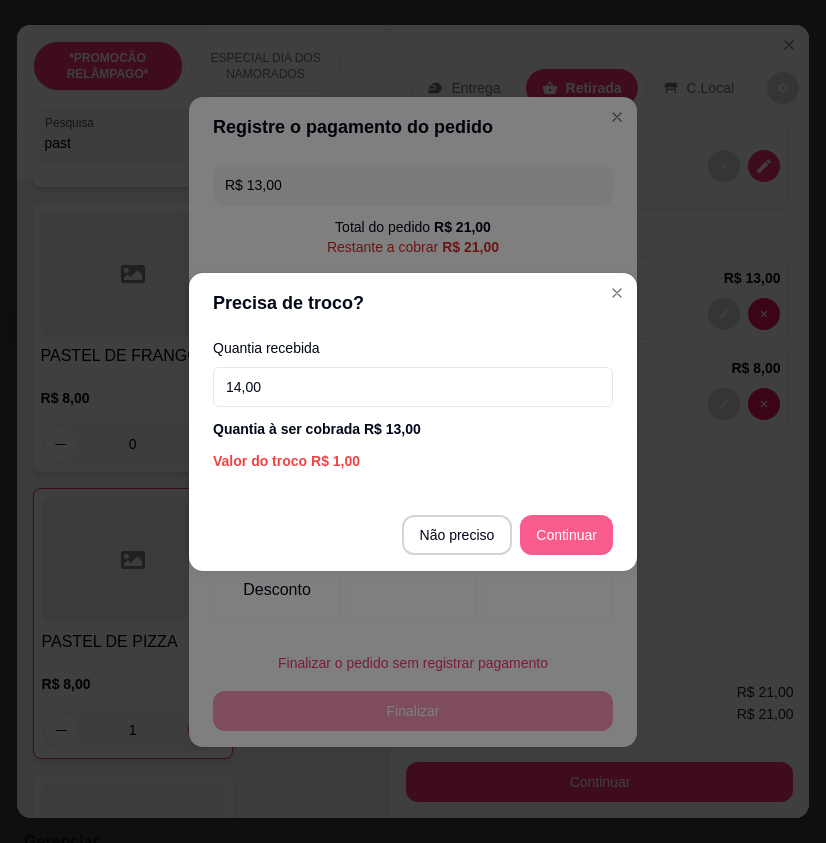 type on "14,00" 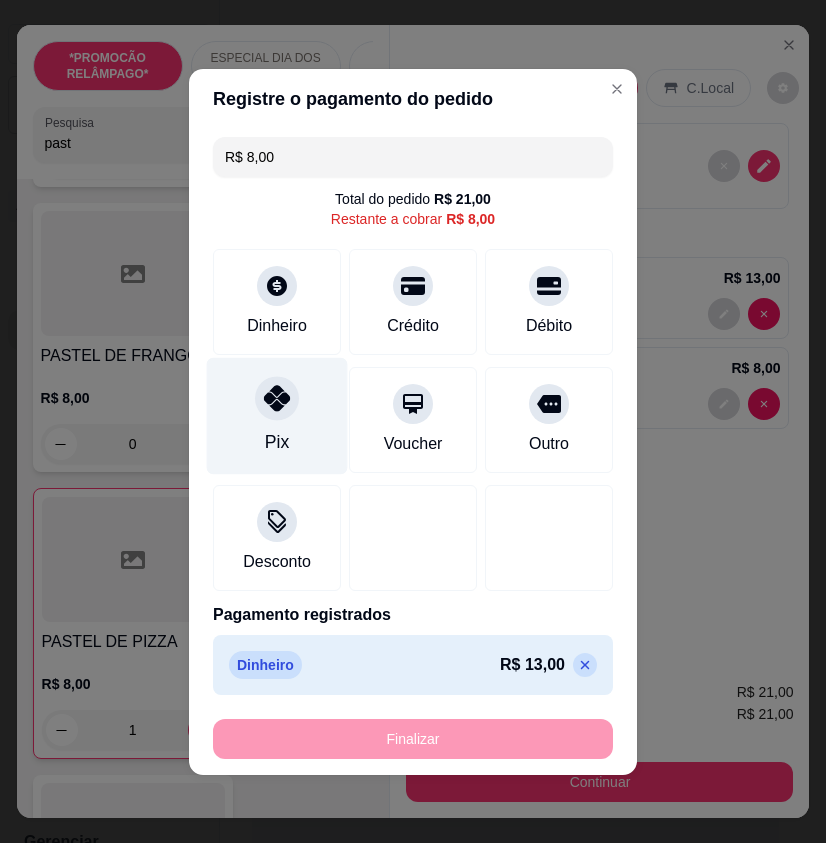 click on "Pix" at bounding box center [277, 415] 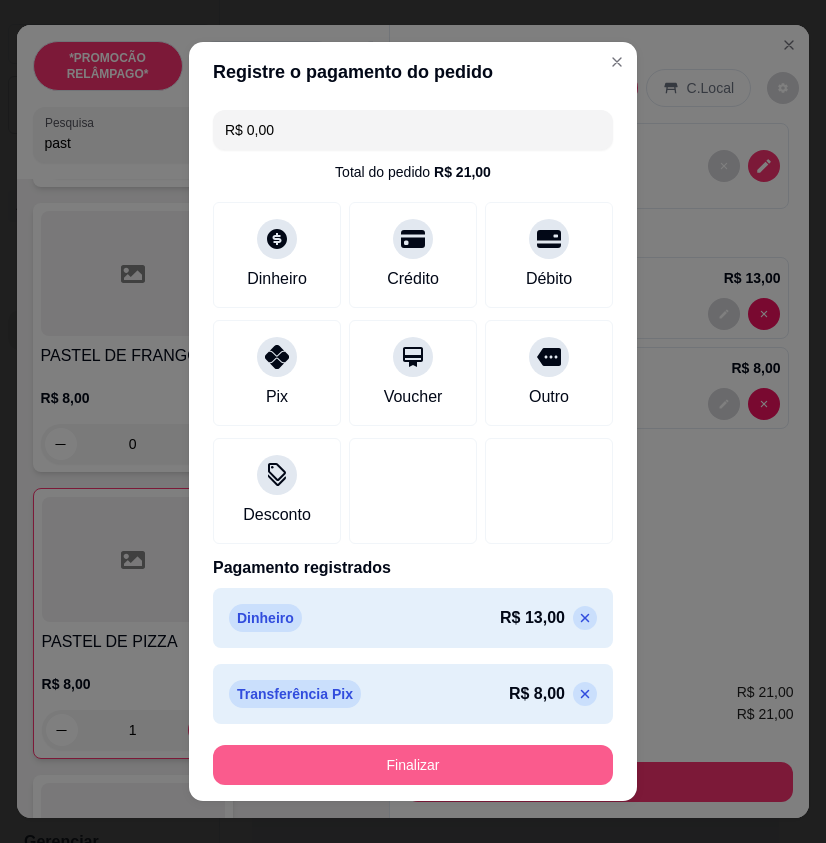 click on "Finalizar" at bounding box center (413, 765) 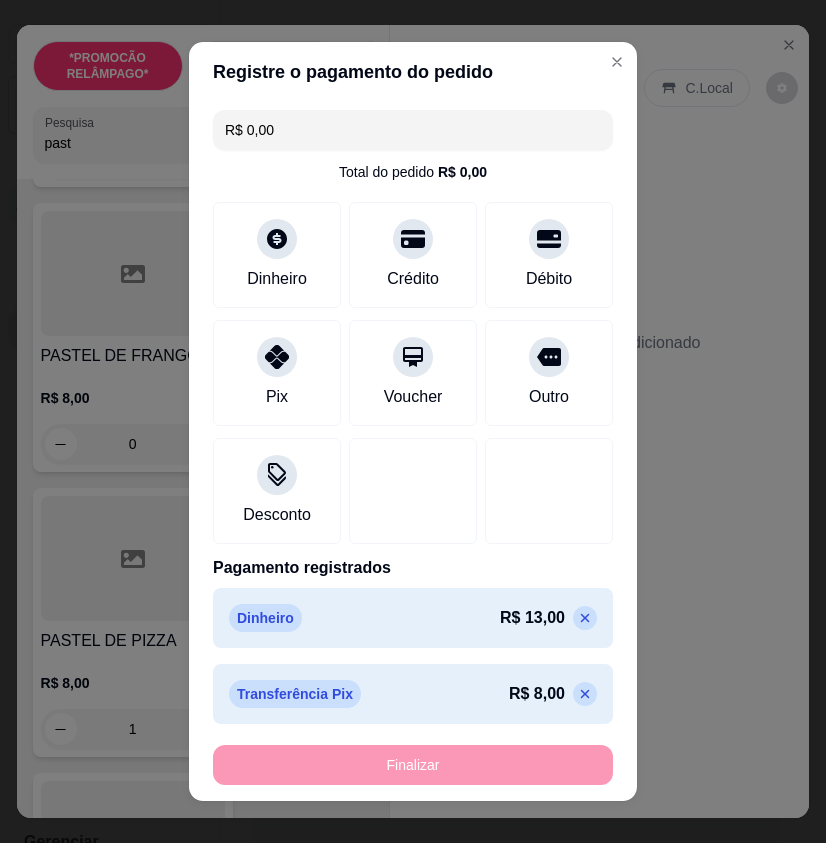 type on "0" 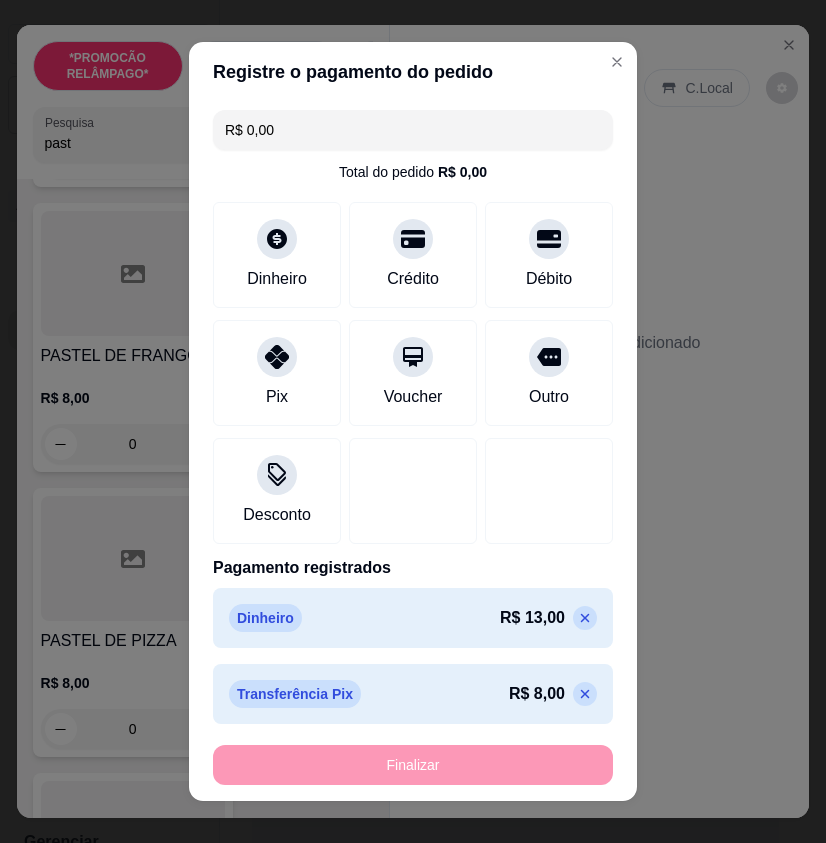 type on "-R$ 21,00" 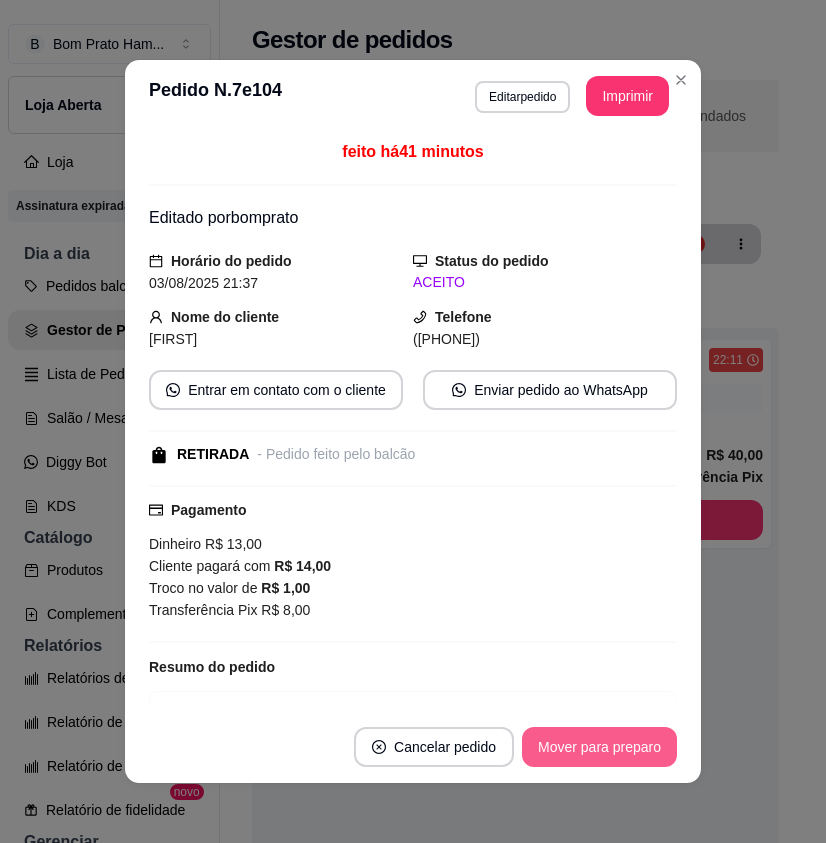 click on "Mover para preparo" at bounding box center (599, 747) 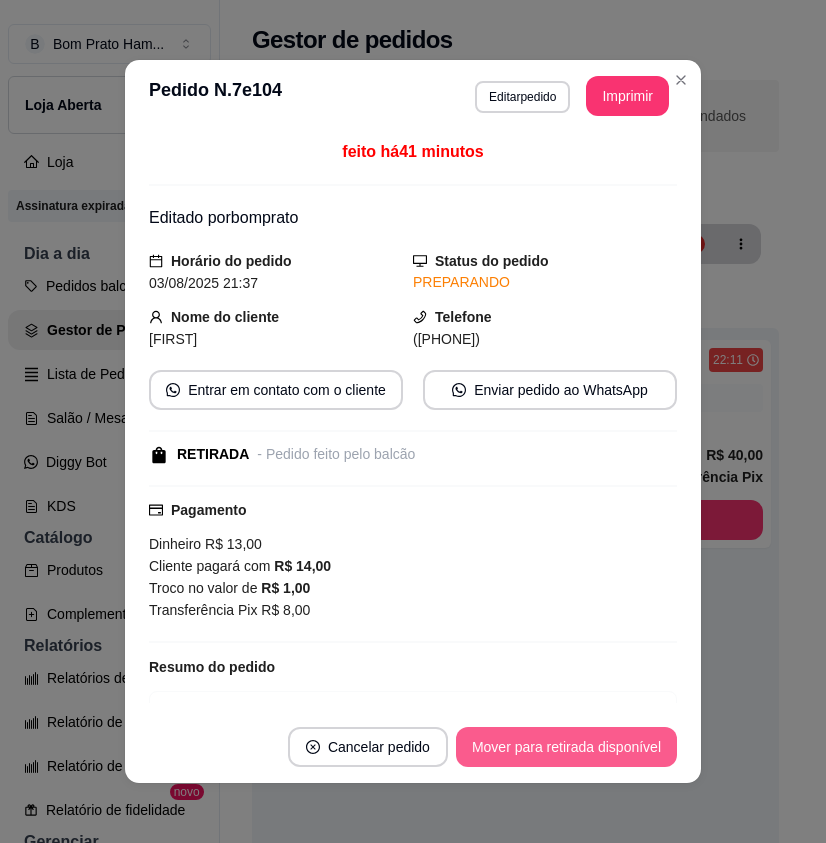 click on "Mover para retirada disponível" at bounding box center [566, 747] 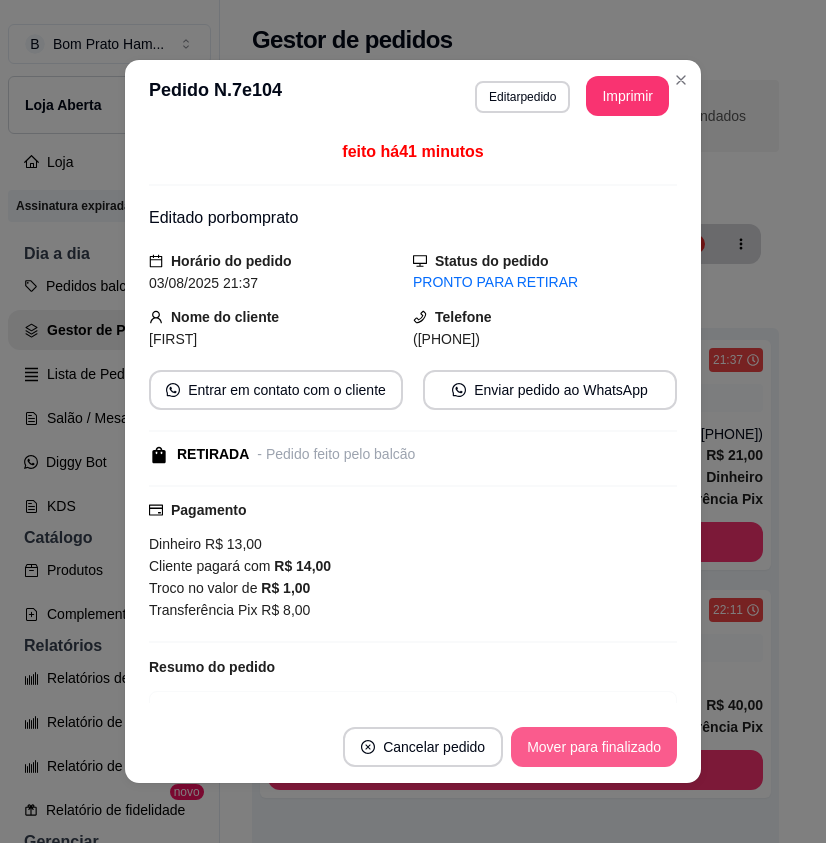 click on "Mover para finalizado" at bounding box center (594, 747) 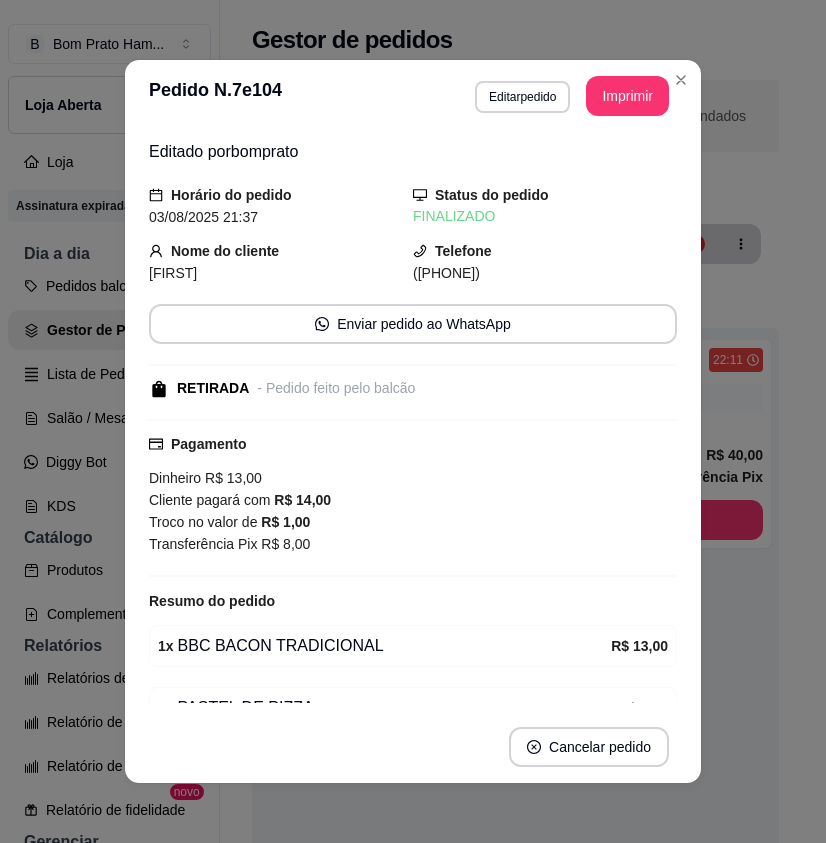 click on "**********" at bounding box center [413, 96] 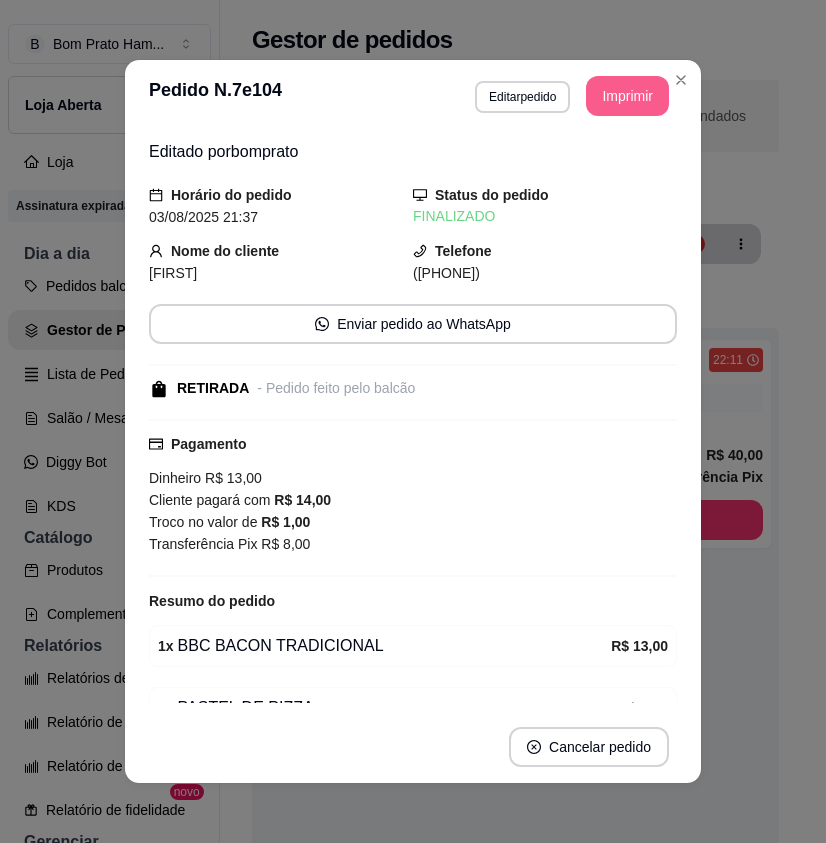 click on "Imprimir" at bounding box center [627, 96] 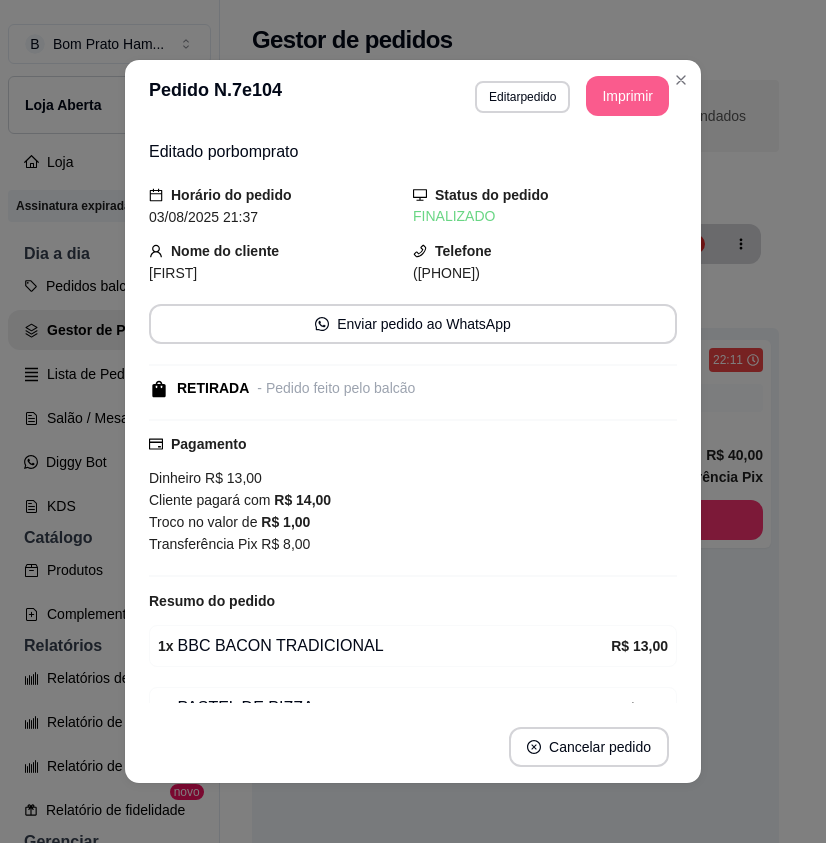 scroll, scrollTop: 0, scrollLeft: 0, axis: both 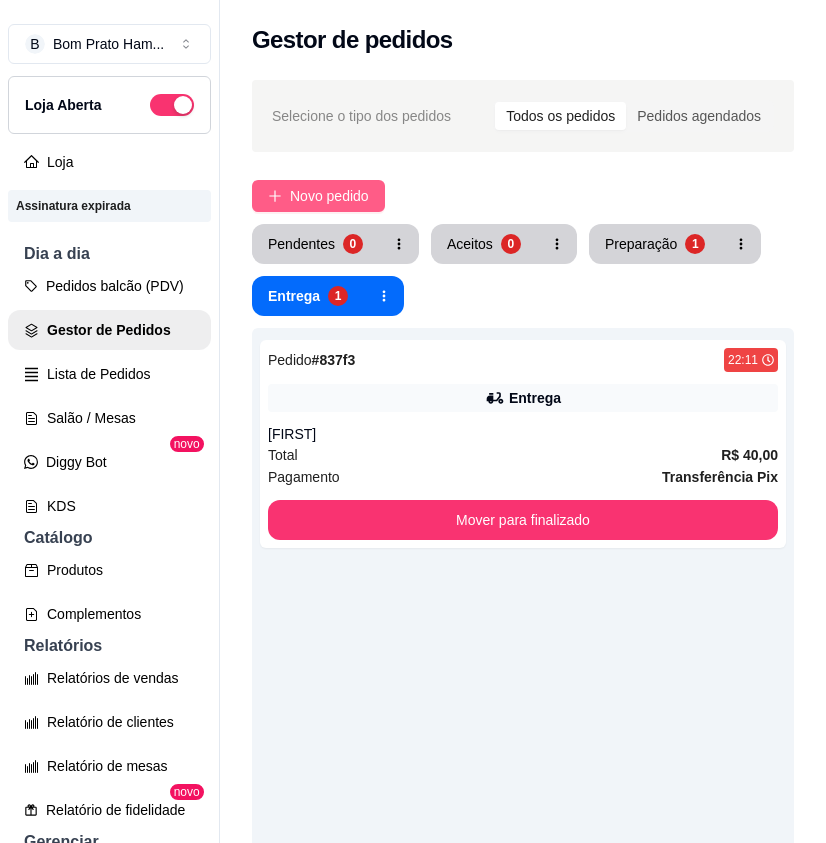 click on "Novo pedido" at bounding box center [329, 196] 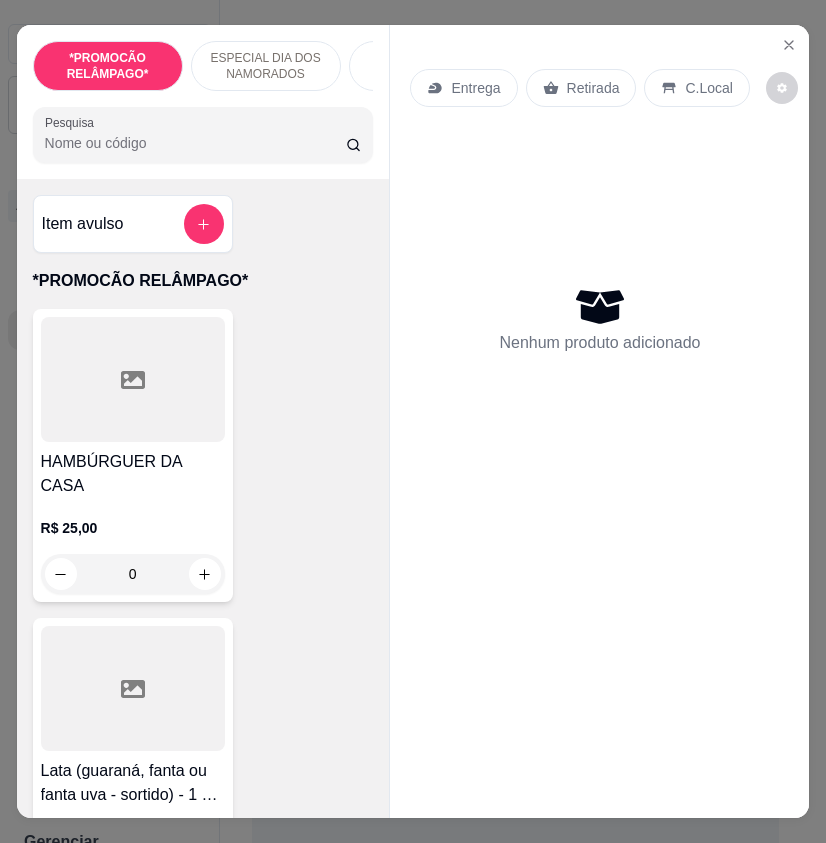 click on "Pesquisa" at bounding box center [196, 143] 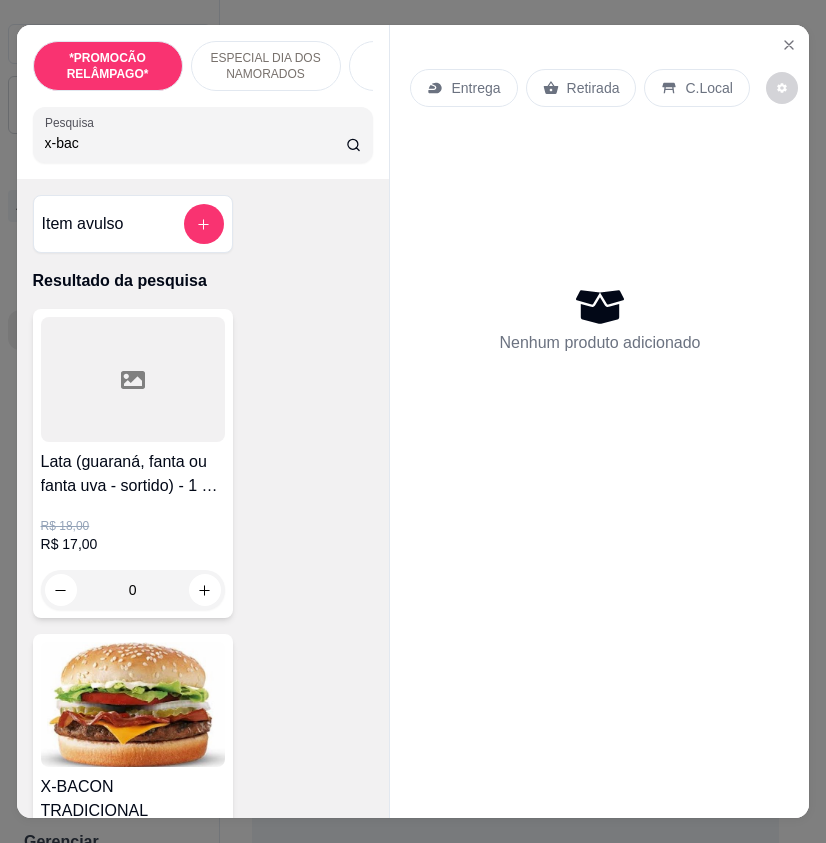 type on "x-bac" 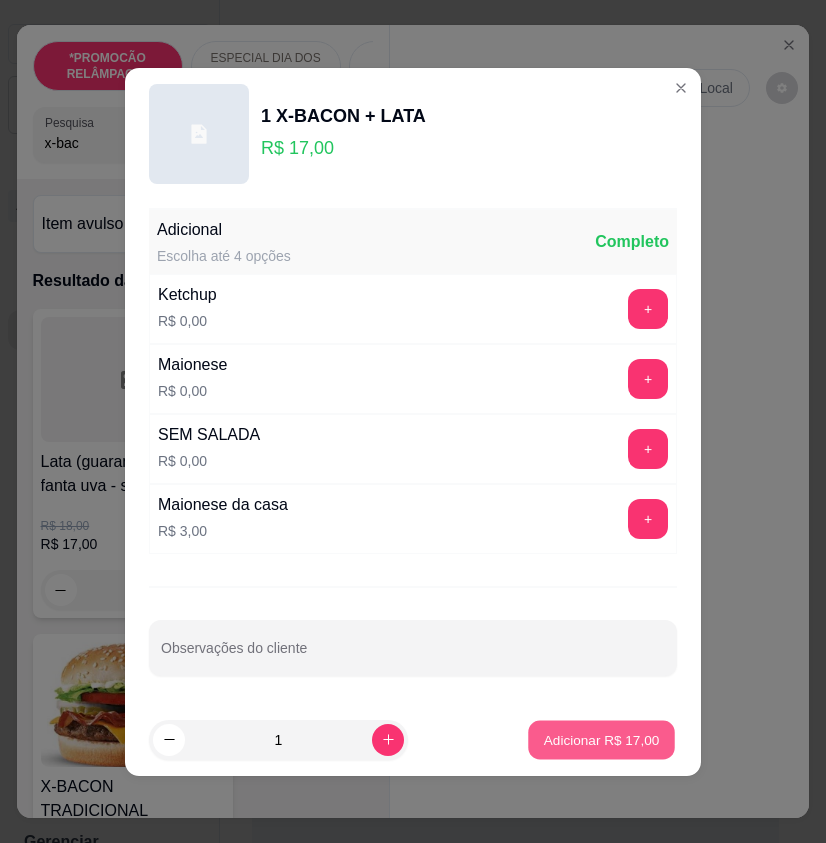 click on "Adicionar   R$ 17,00" at bounding box center (602, 739) 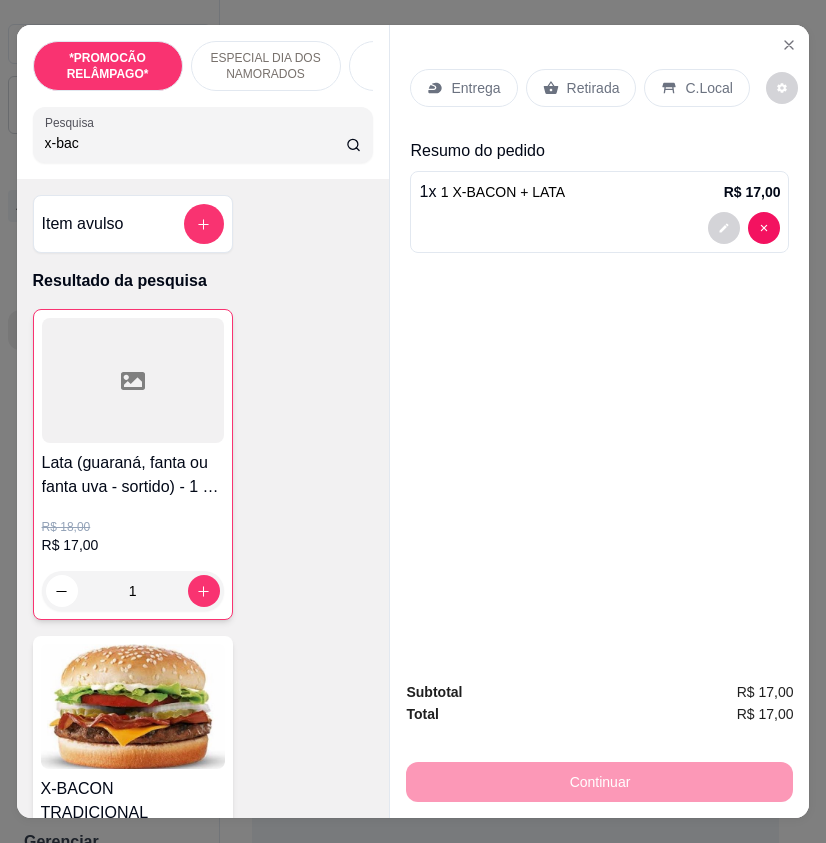 click on "x-bac" at bounding box center [196, 143] 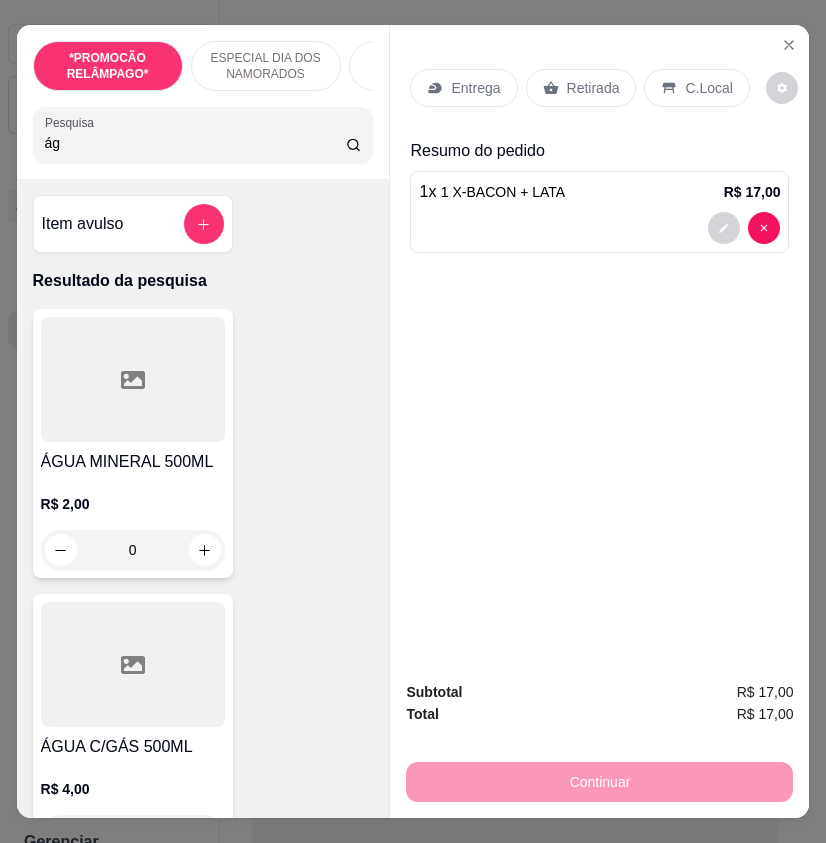 type on "ág" 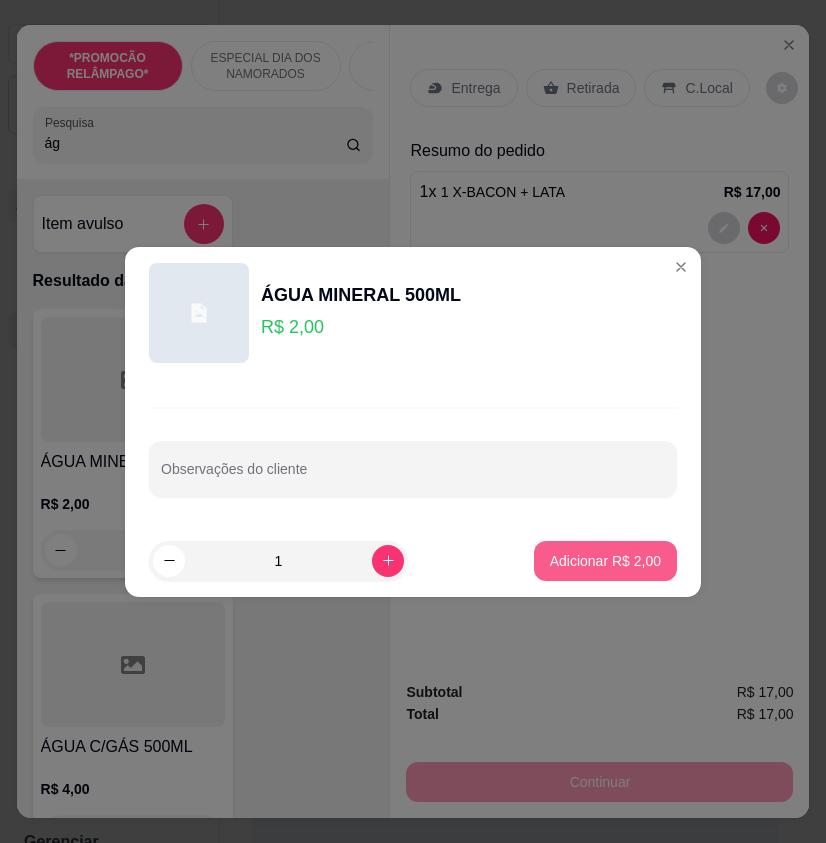 click on "Adicionar   R$ 2,00" at bounding box center [605, 561] 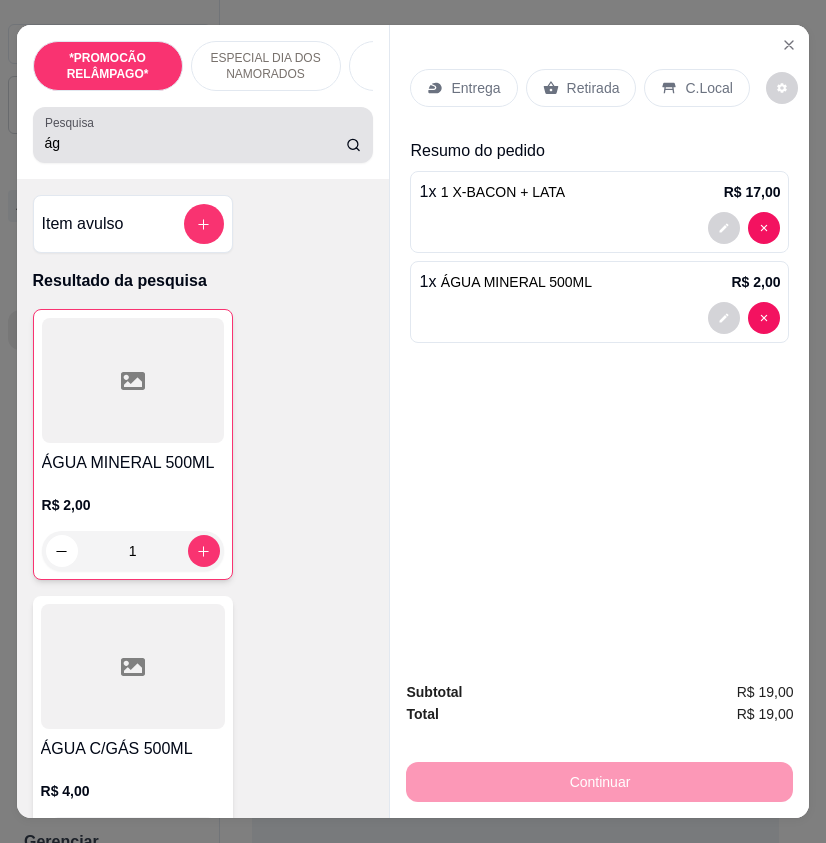 click on "ág" at bounding box center (196, 143) 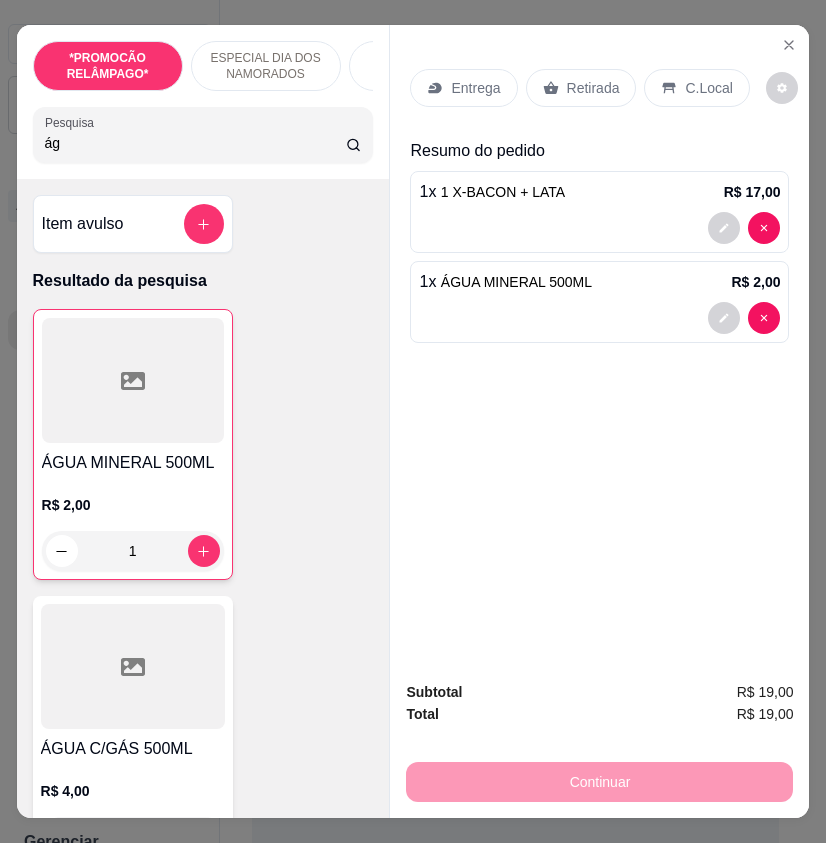 click on "ág" at bounding box center (196, 143) 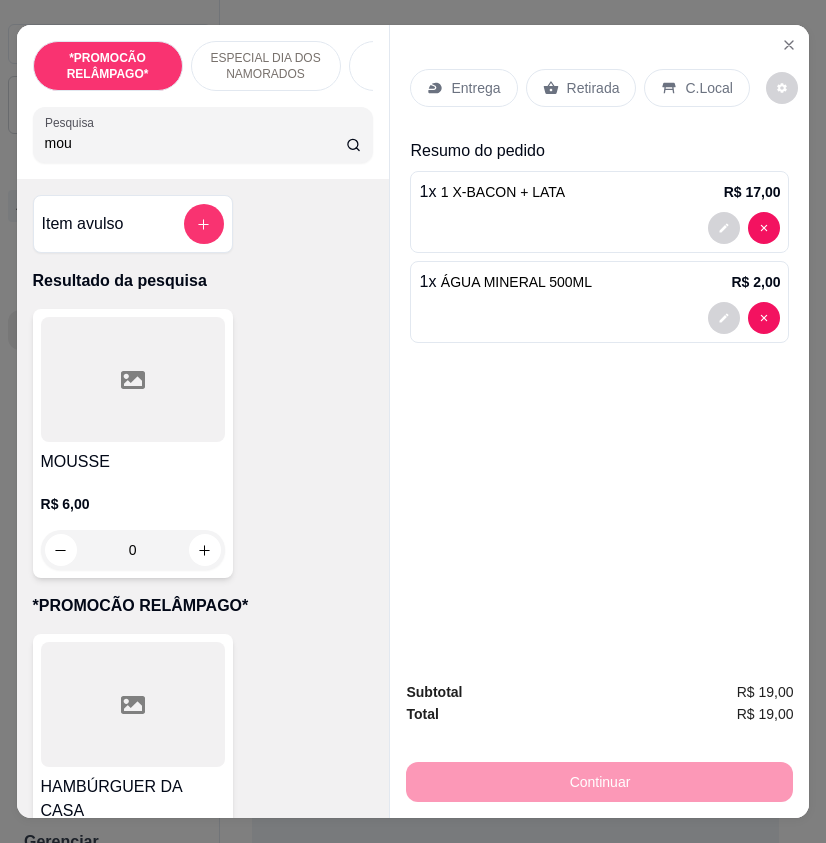 type on "mou" 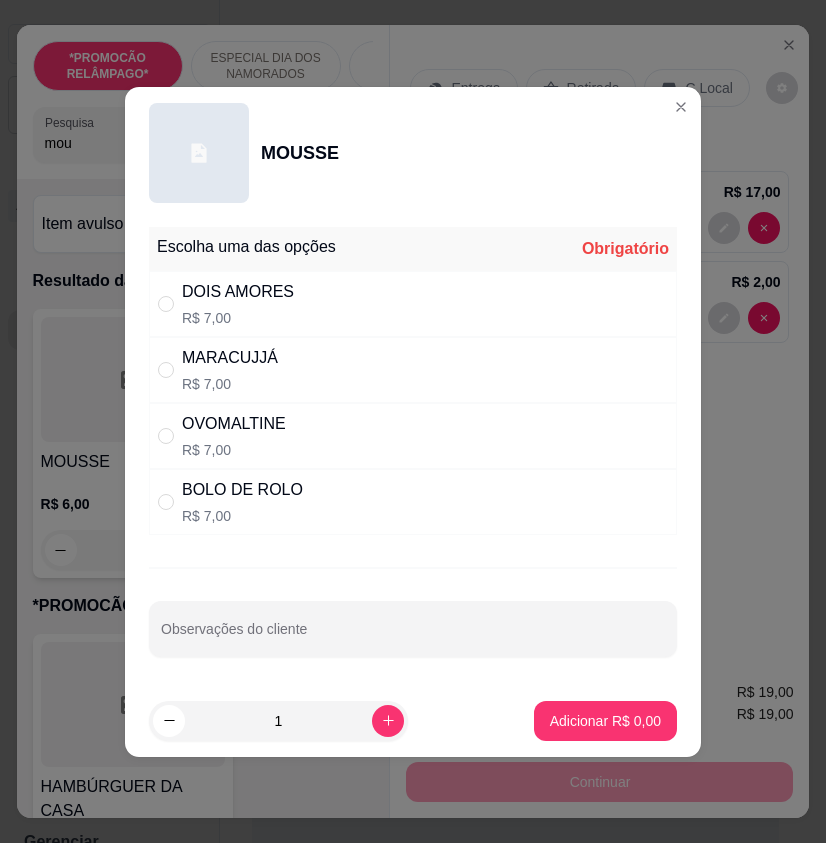 click on "MARACUJJÁ R$ 7,00" at bounding box center (413, 370) 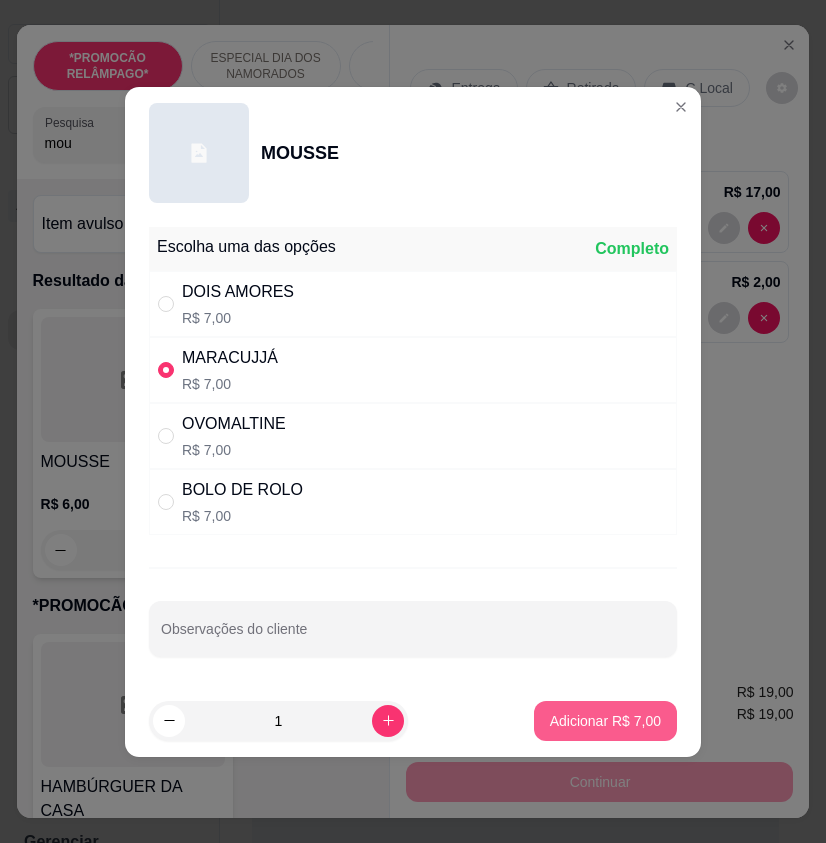 click on "Adicionar   R$ 7,00" at bounding box center (605, 721) 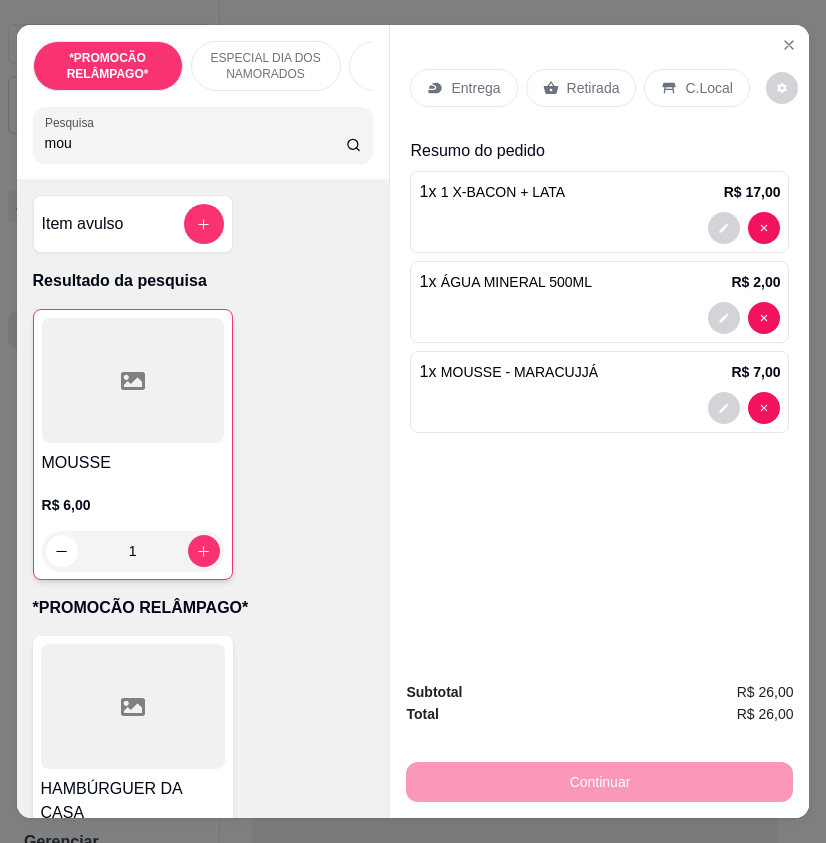 click on "Entrega" at bounding box center [463, 88] 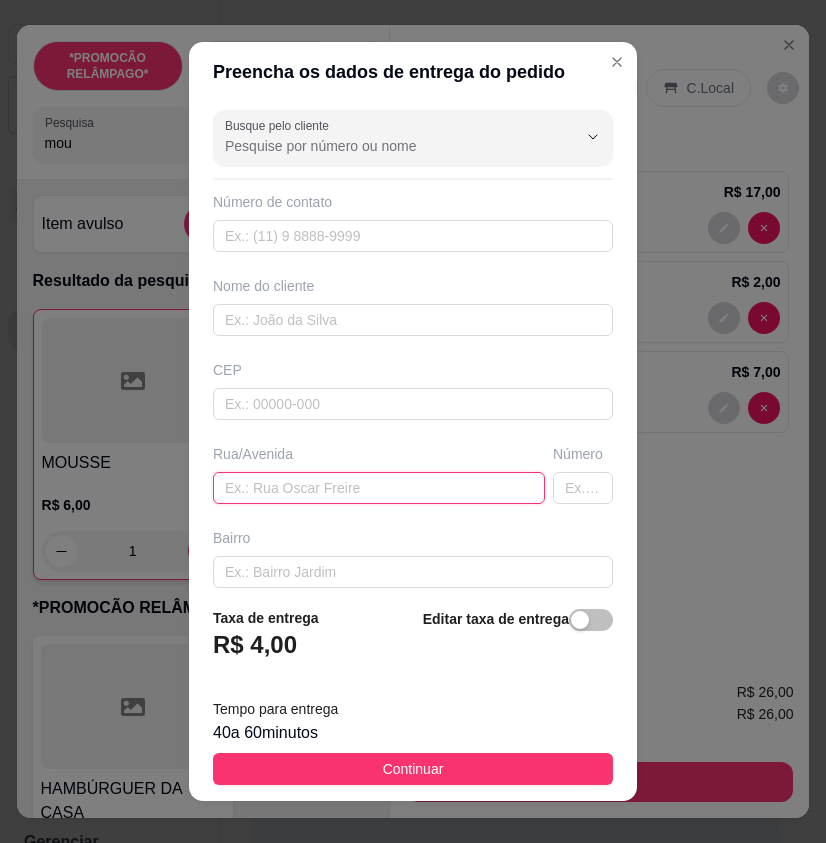 paste on "rua [STREET]" 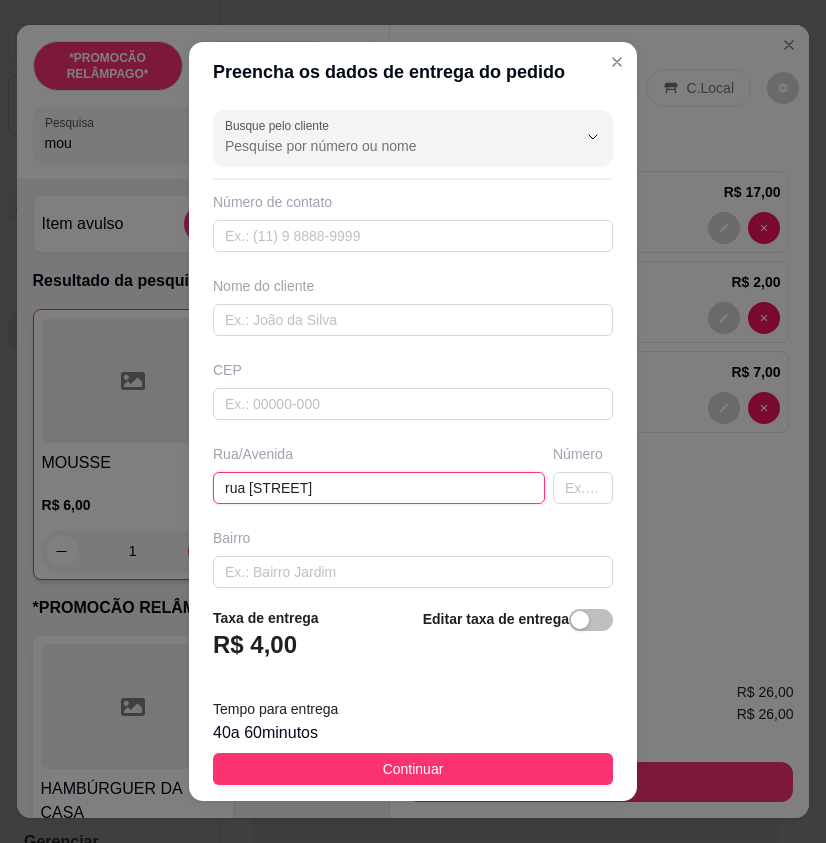type on "rua [STREET]" 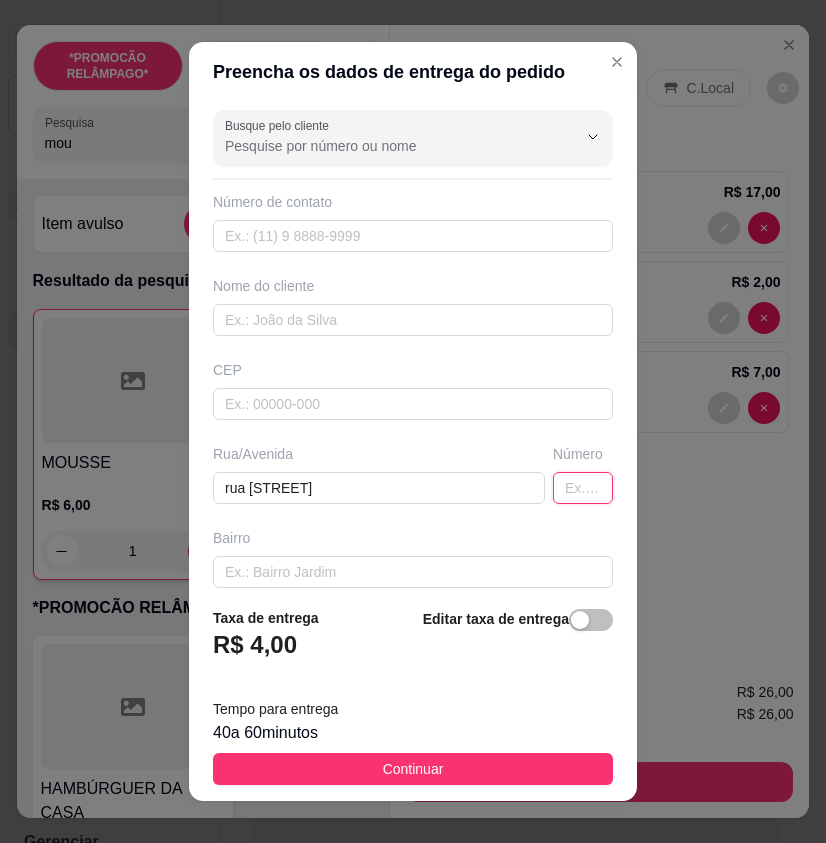 drag, startPoint x: 809, startPoint y: 381, endPoint x: 544, endPoint y: 490, distance: 286.54144 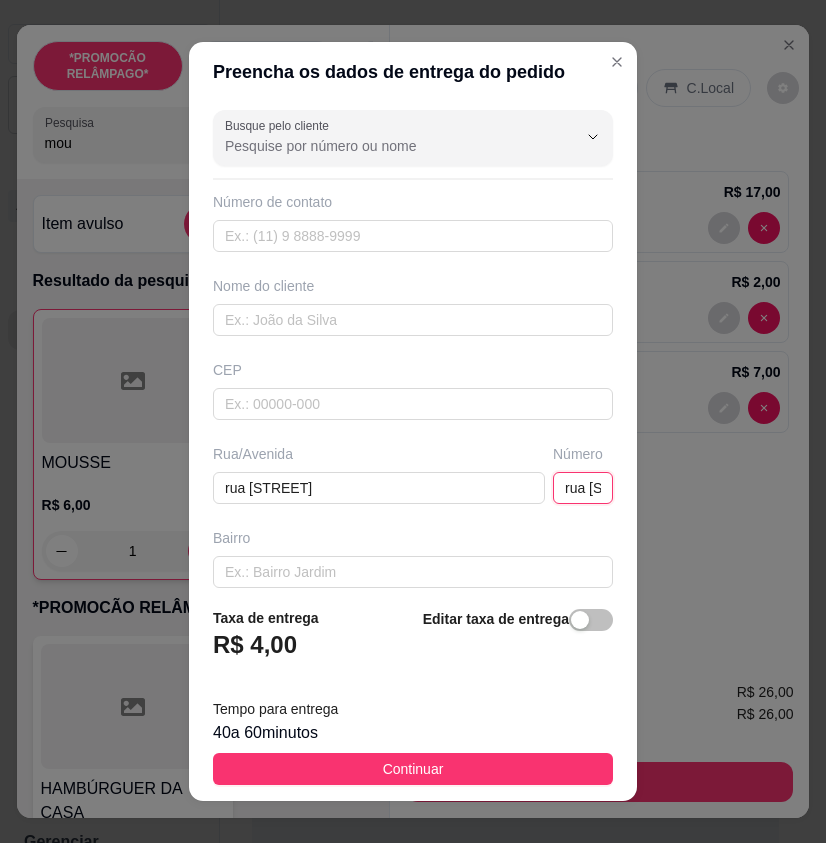 type on "rua [STREET]" 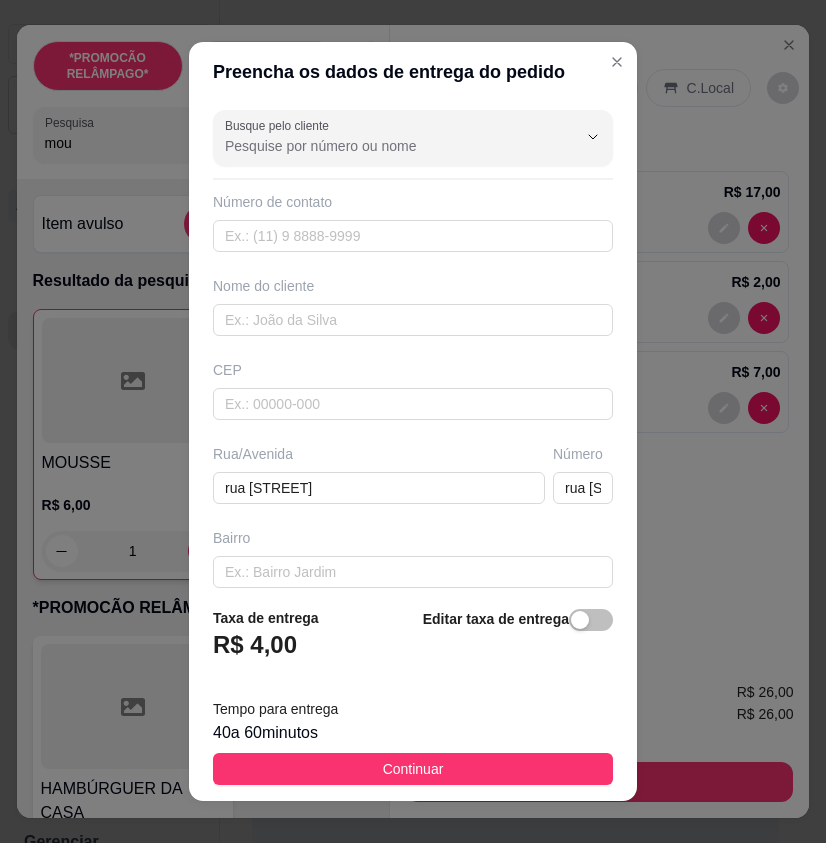 paste on "Casa de esquina cor azul" 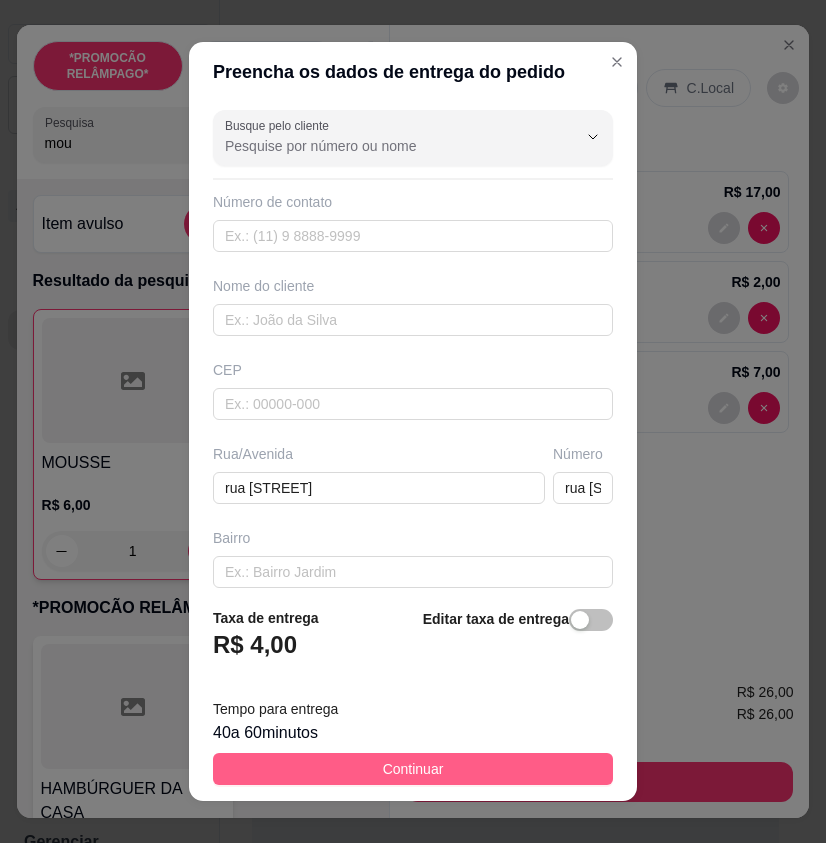 click on "Continuar" at bounding box center (413, 769) 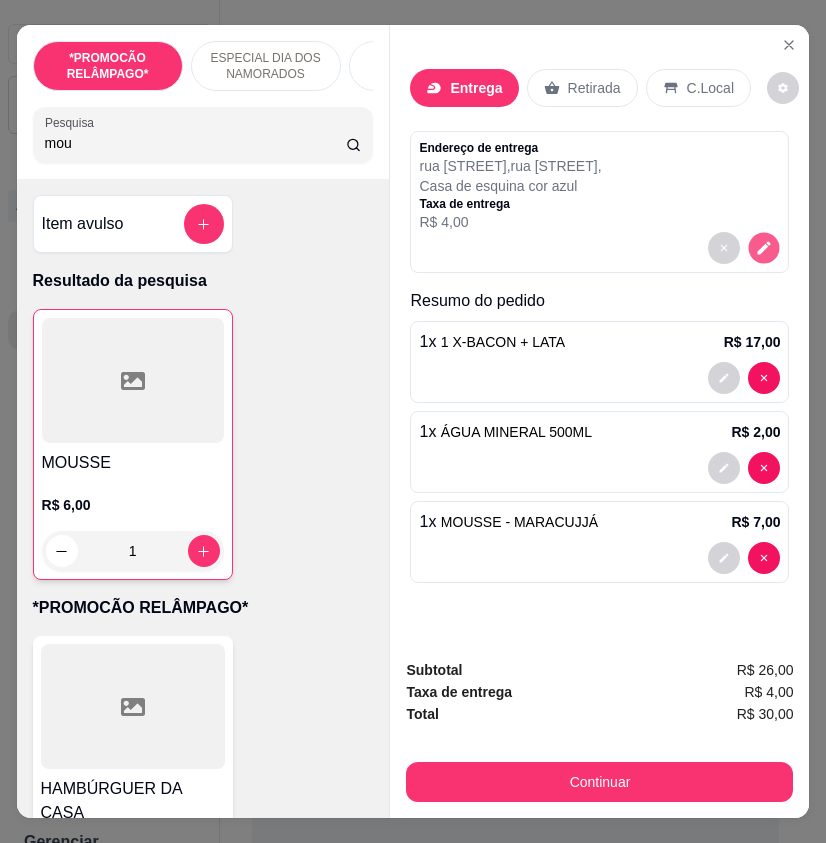 click 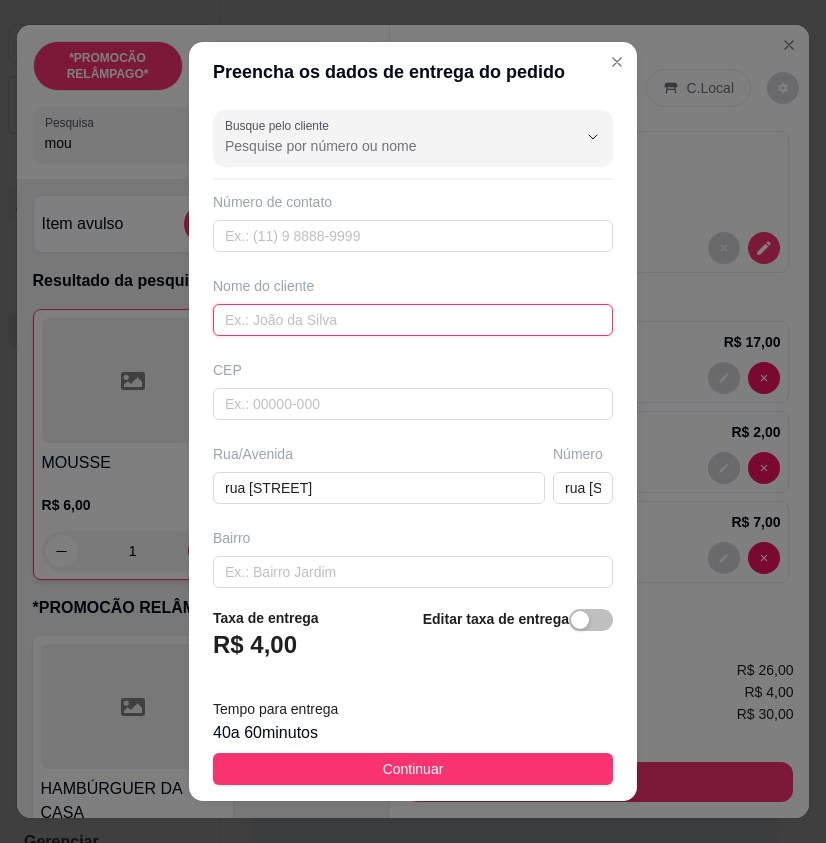 paste on "Karina" 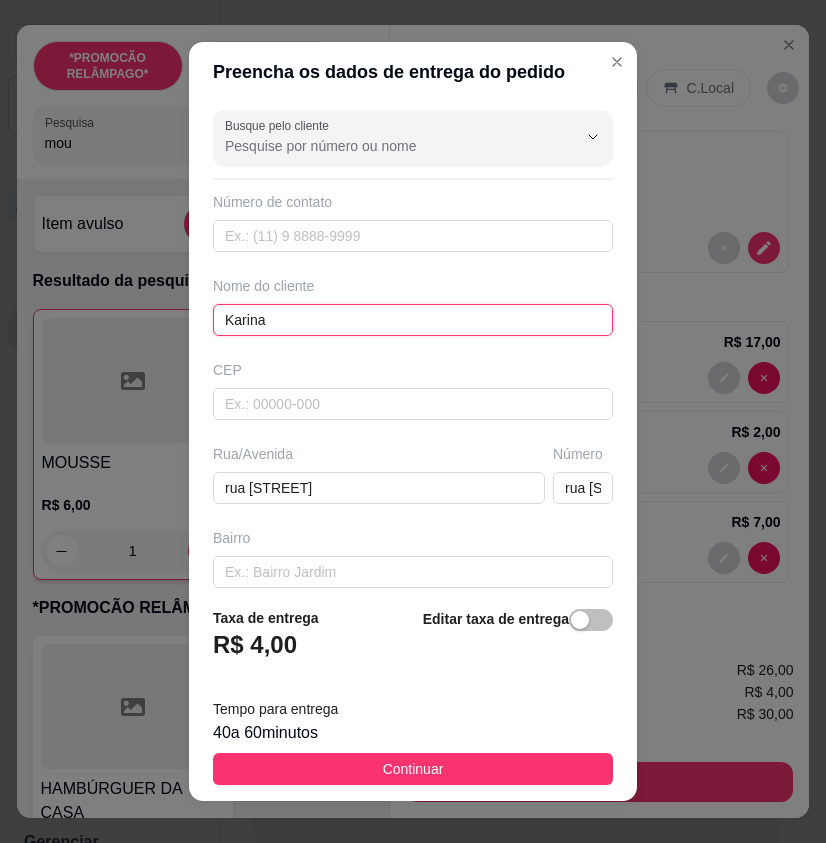 type on "Karina" 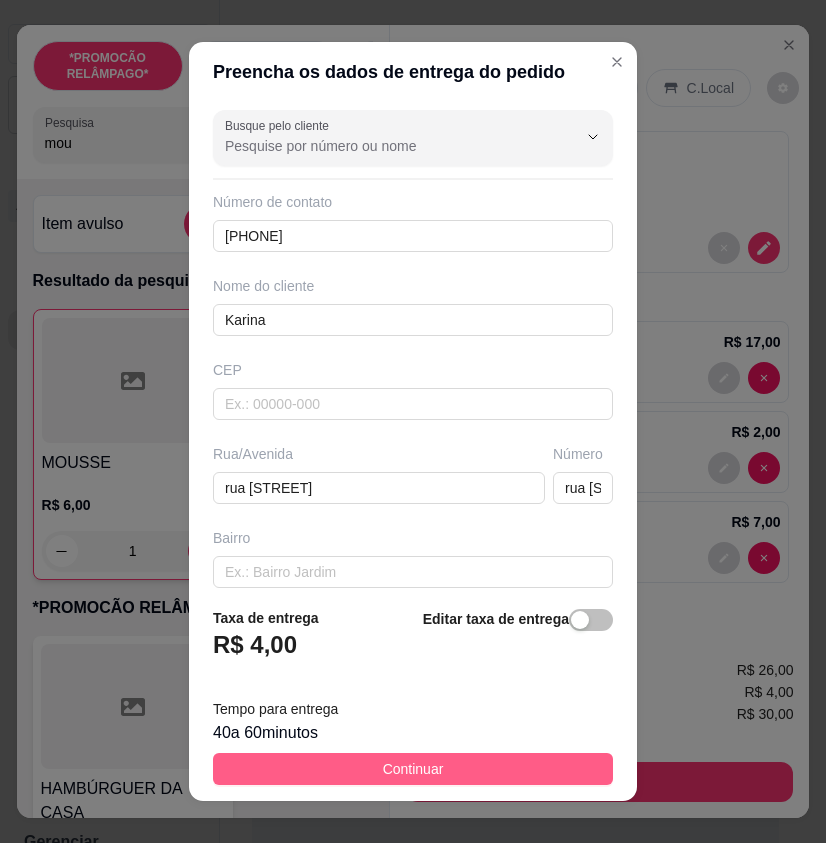 click on "Continuar" at bounding box center (413, 769) 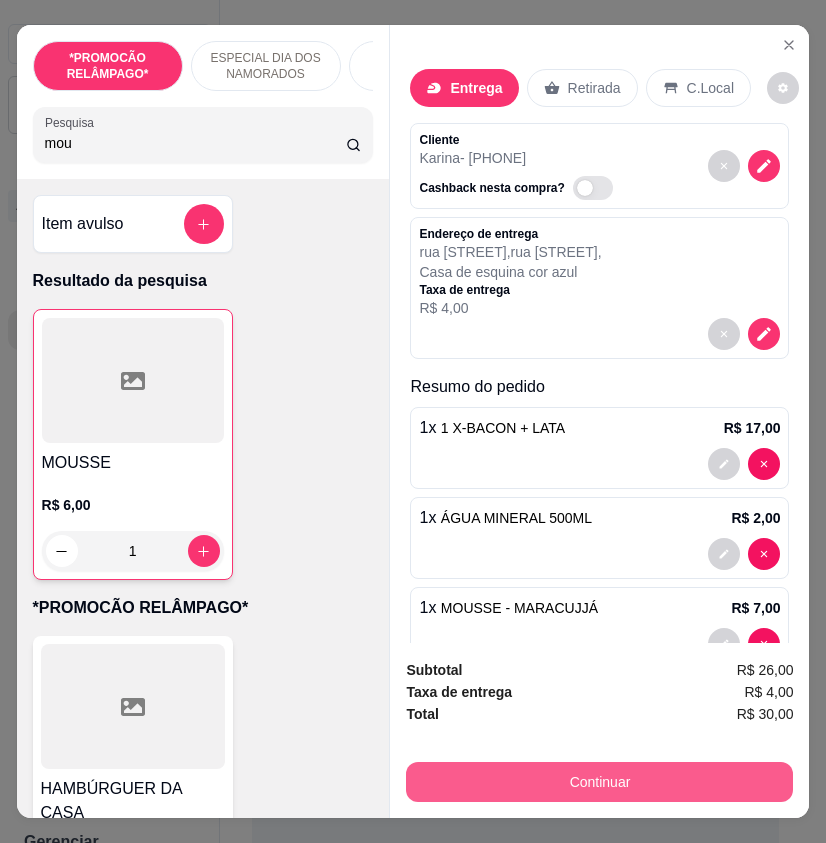 click on "Continuar" at bounding box center [599, 782] 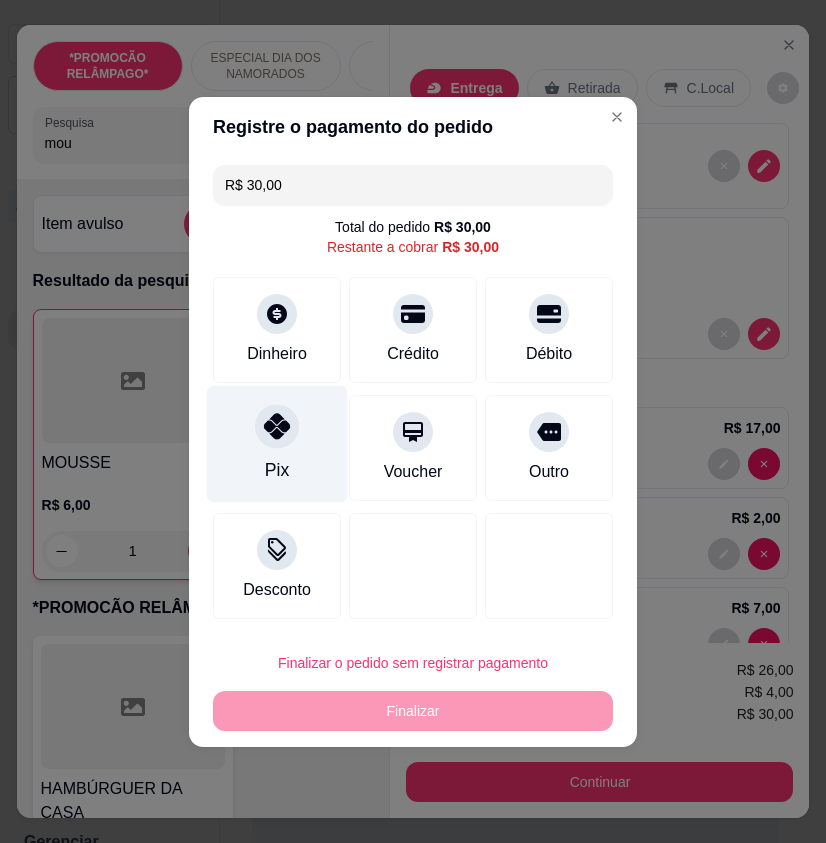 click on "Pix" at bounding box center [277, 443] 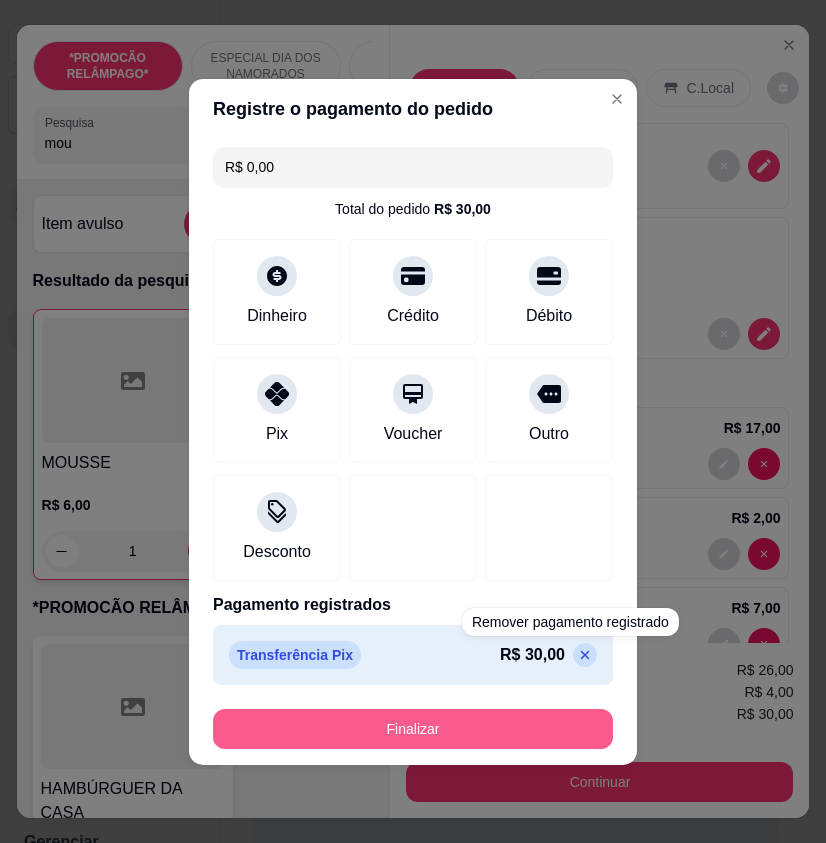 click on "Finalizar" at bounding box center [413, 729] 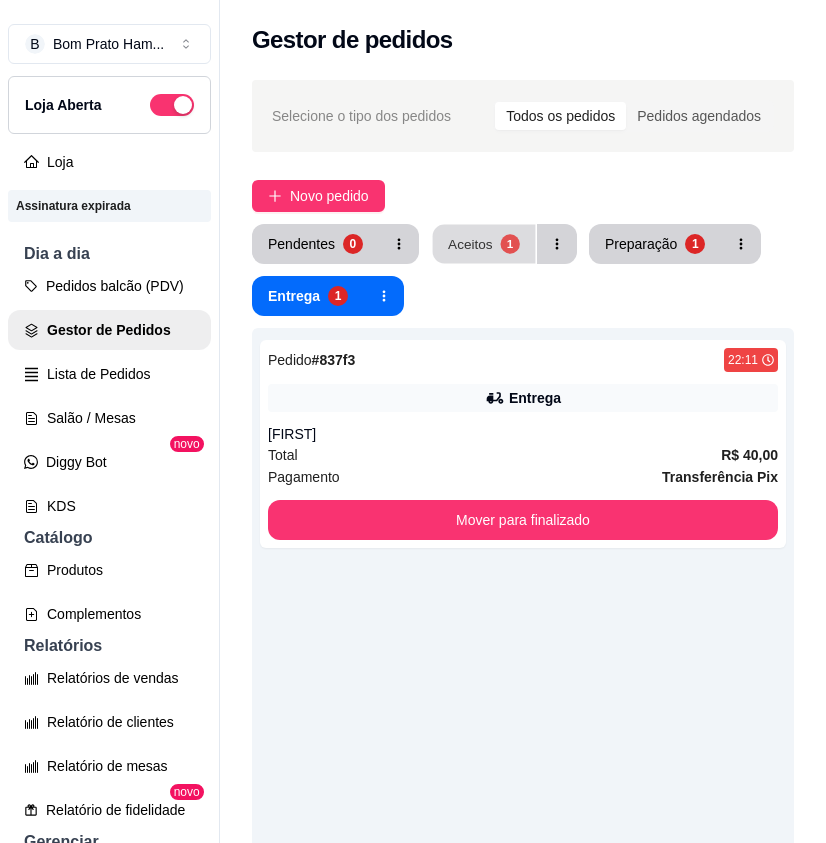 click on "Aceitos" at bounding box center [470, 243] 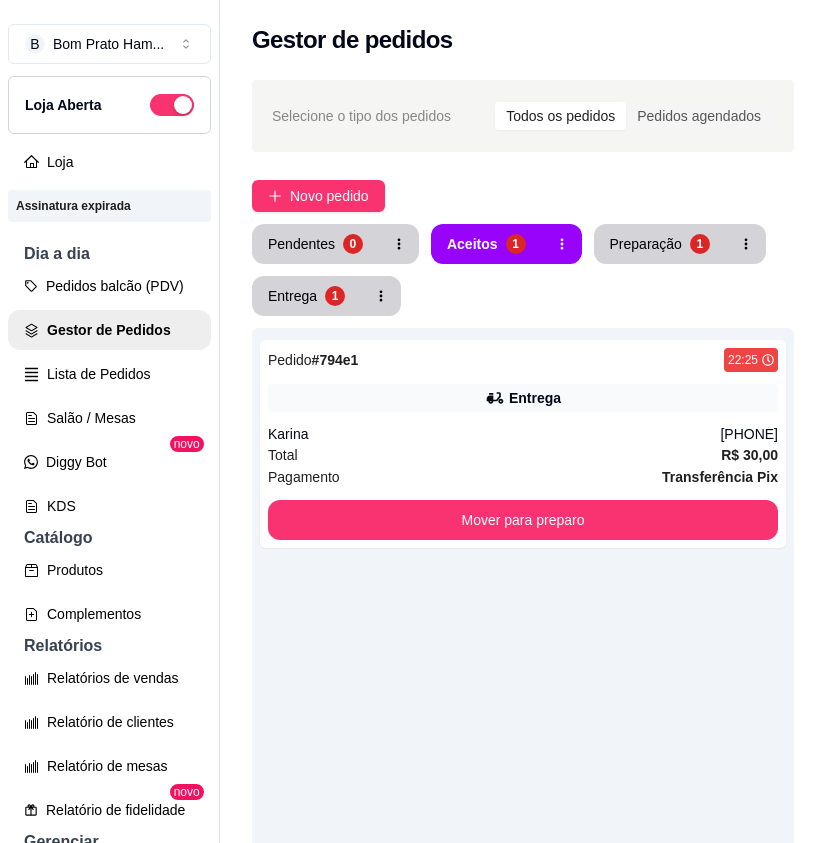 click 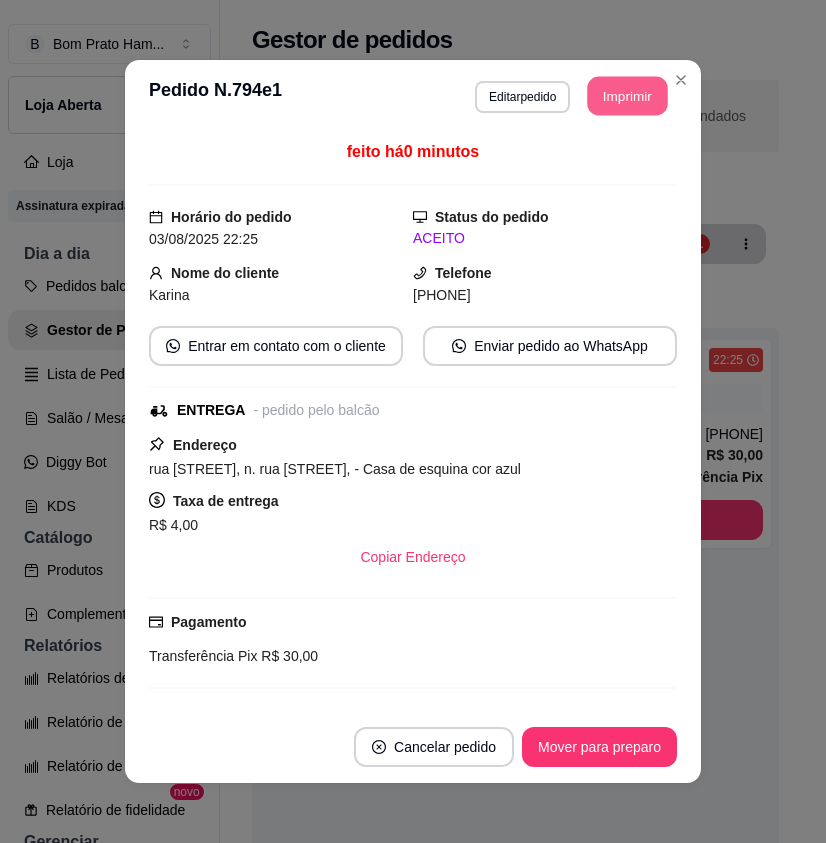 click on "Imprimir" at bounding box center [628, 96] 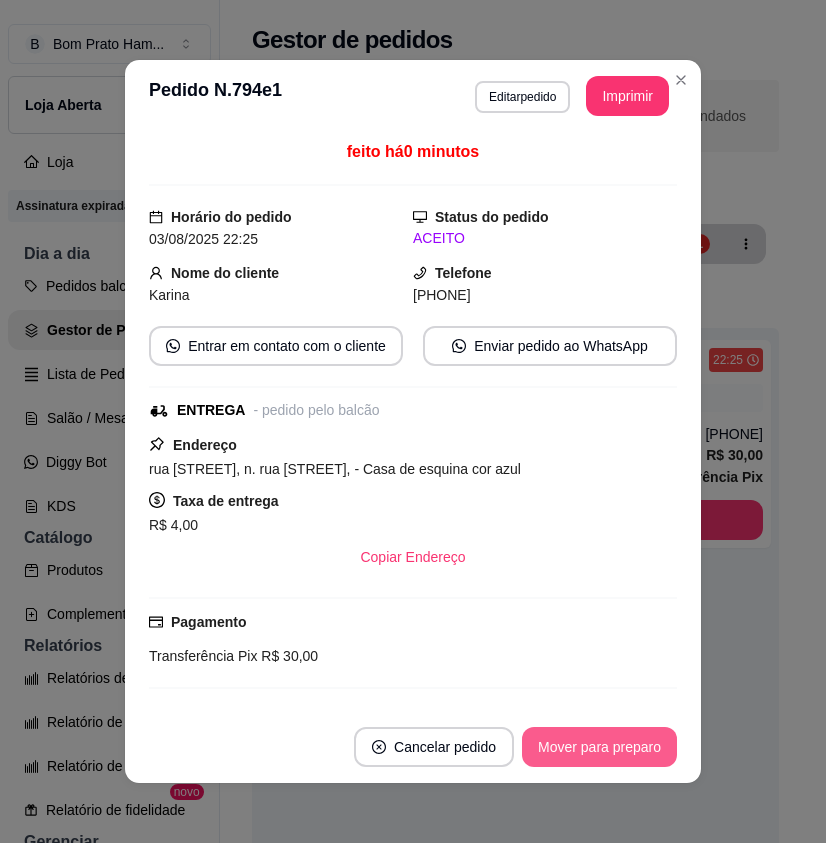 click on "Mover para preparo" at bounding box center [599, 747] 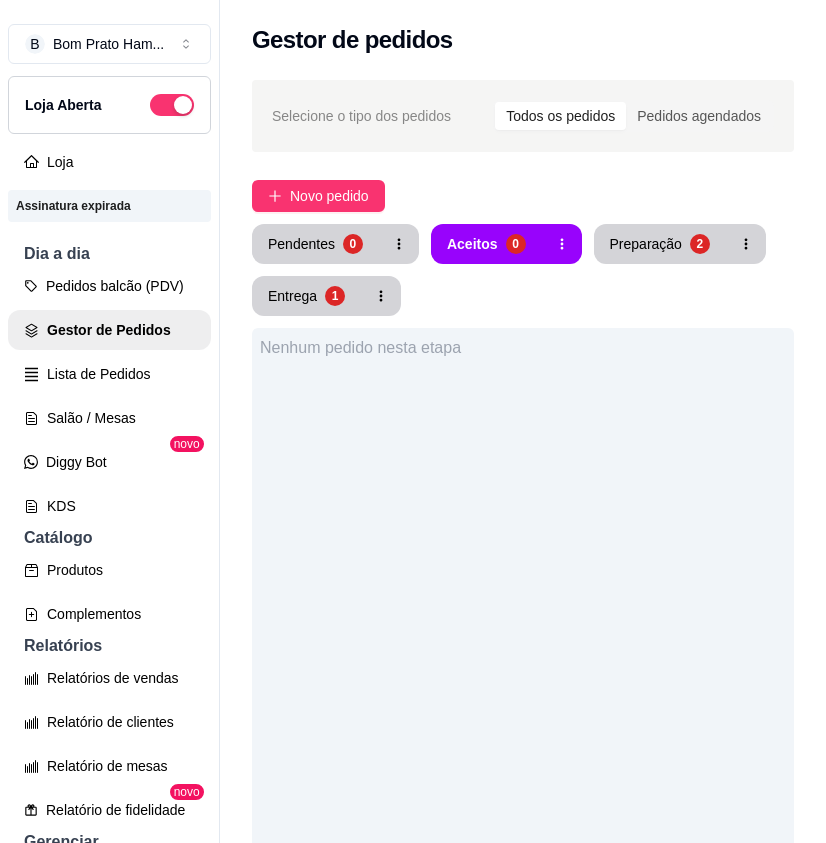 click on "Preparação" at bounding box center (646, 244) 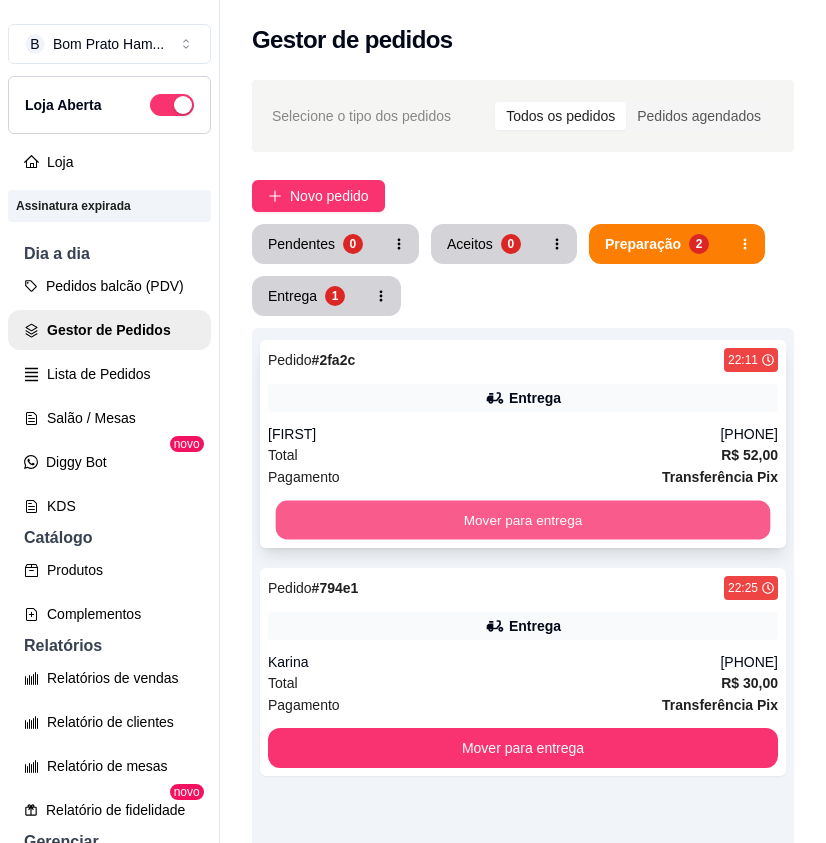 click on "Mover para entrega" at bounding box center (523, 520) 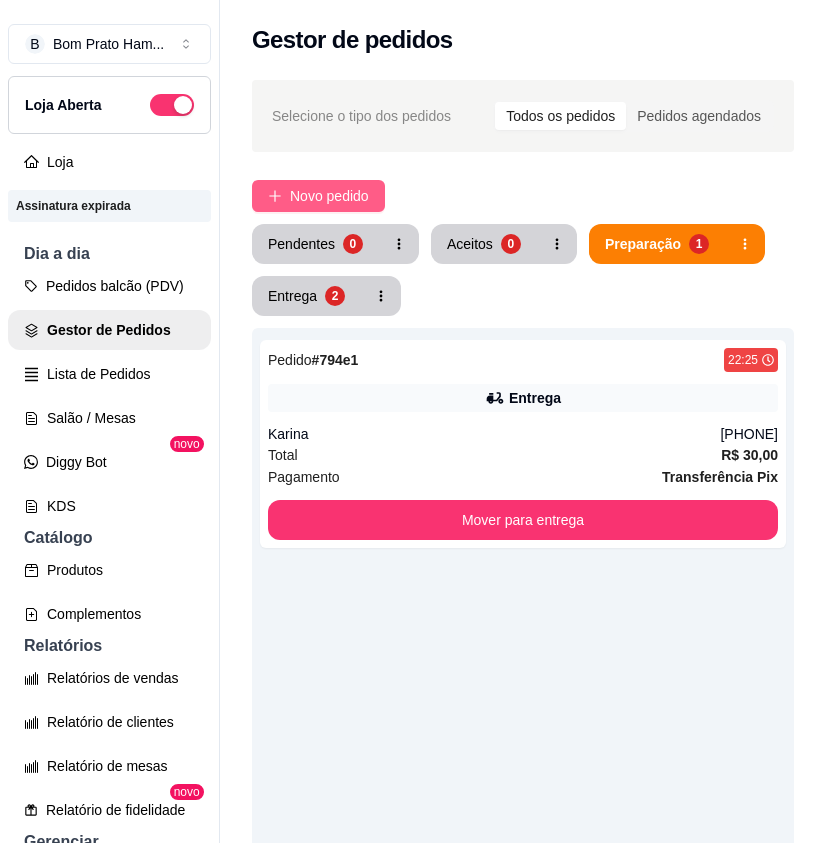 click on "Novo pedido" at bounding box center (329, 196) 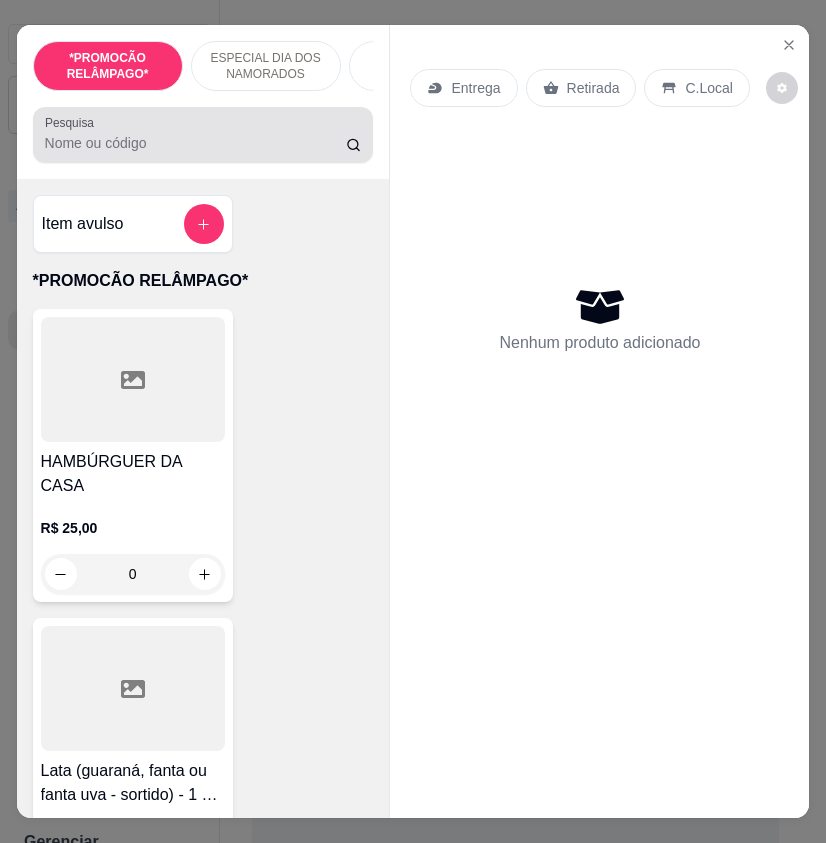 click on "Pesquisa" at bounding box center [203, 135] 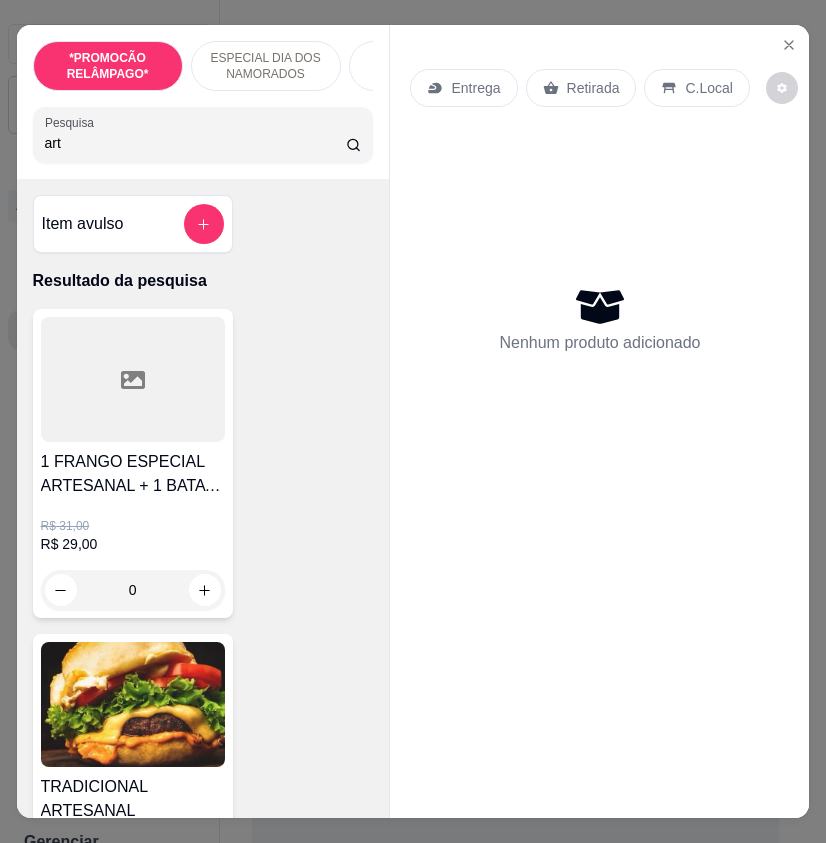 type on "art" 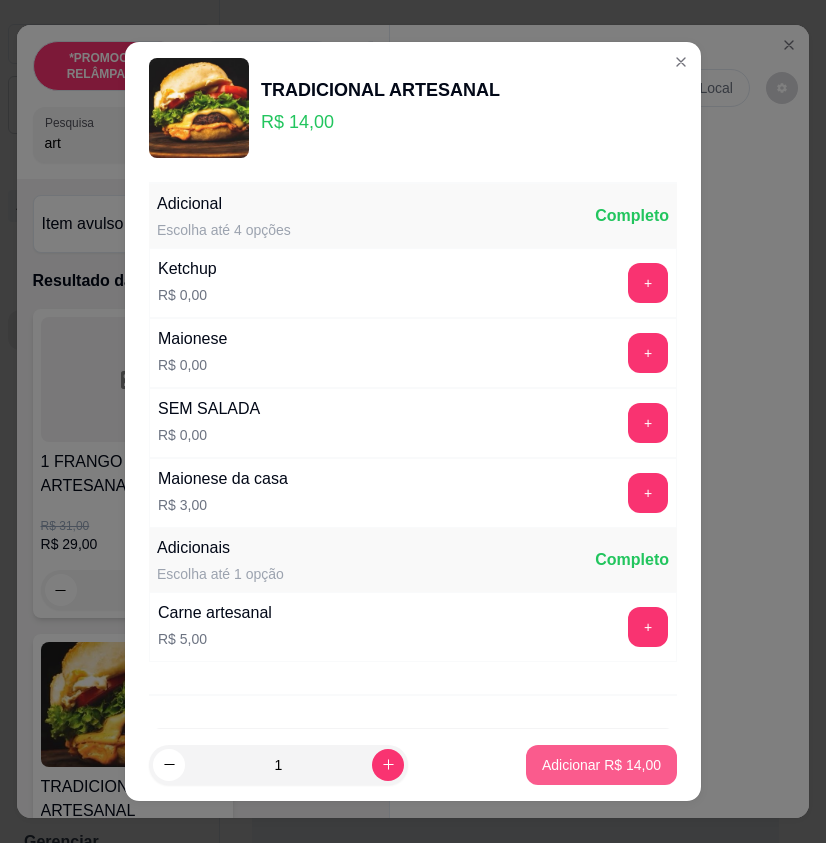 click on "Adicionar   R$ 14,00" at bounding box center [601, 765] 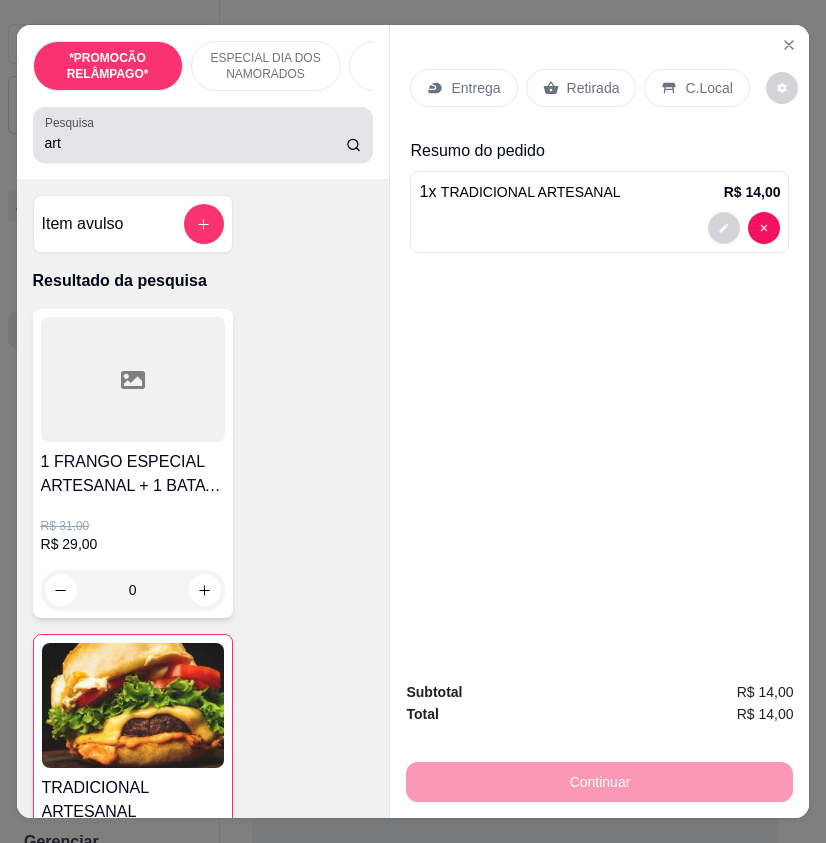 click on "art" at bounding box center (196, 143) 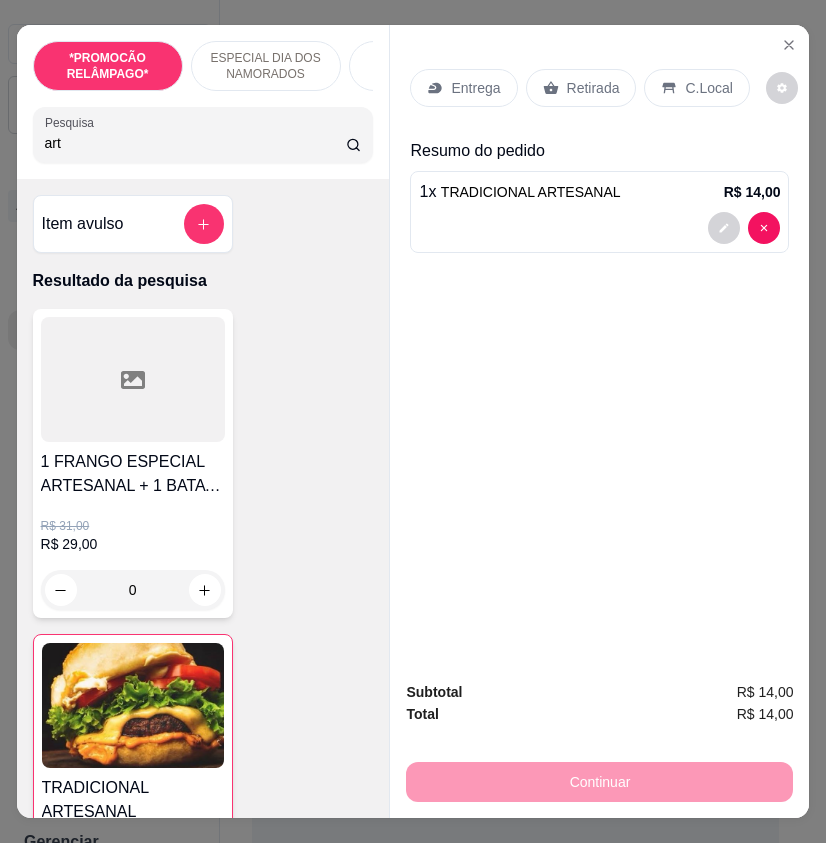 click on "art" at bounding box center (196, 143) 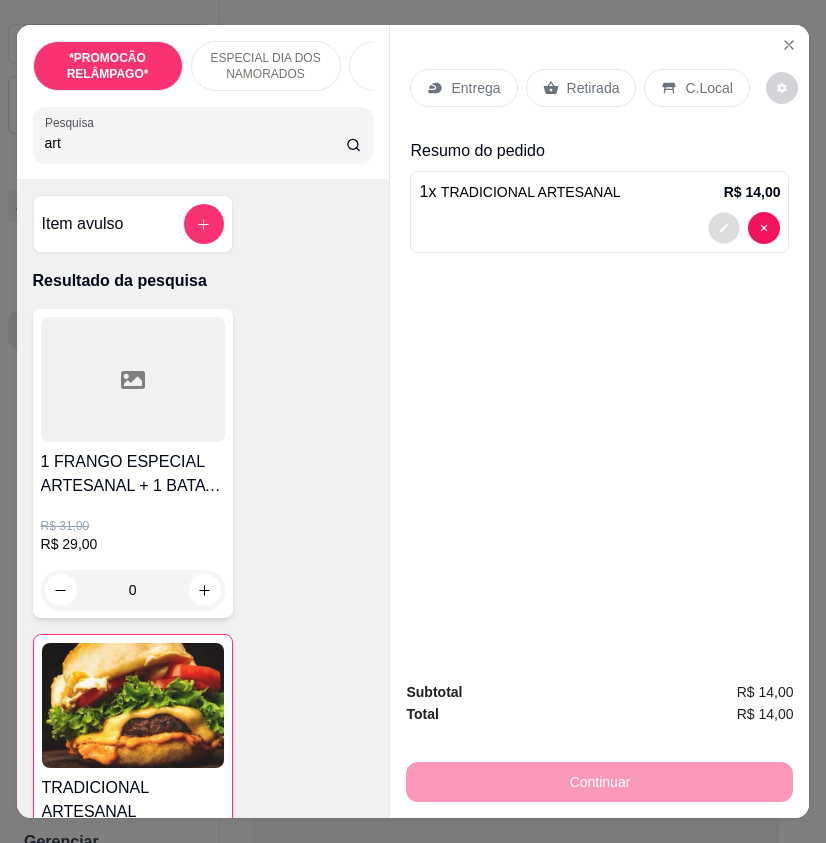 click at bounding box center (724, 228) 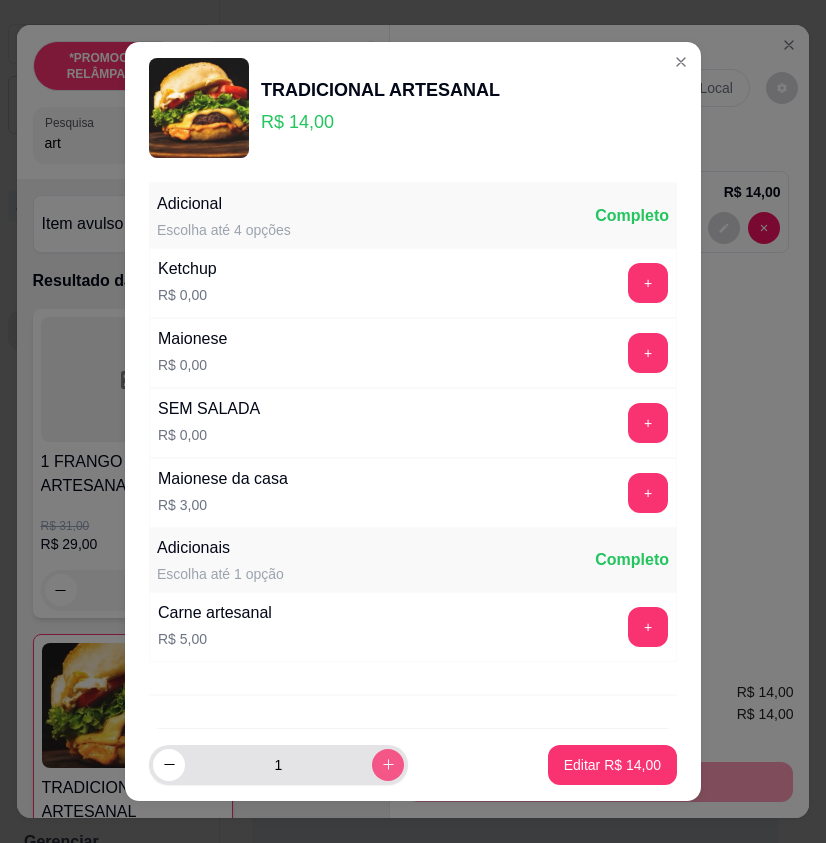click at bounding box center (388, 765) 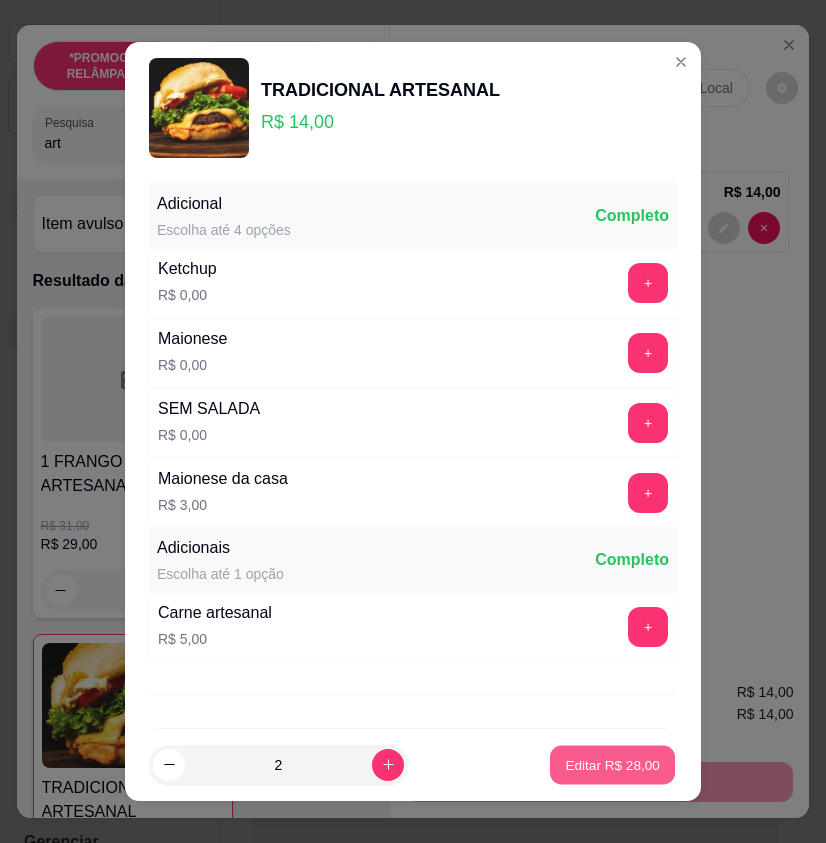 click on "Editar   R$ 28,00" at bounding box center (612, 764) 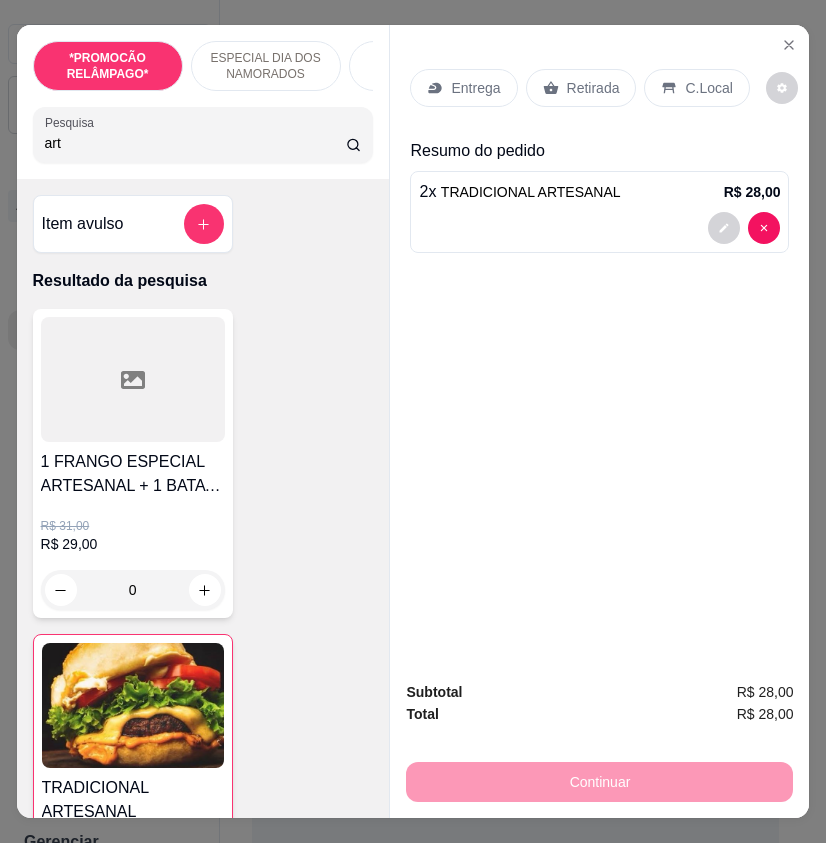 click on "art" at bounding box center [196, 143] 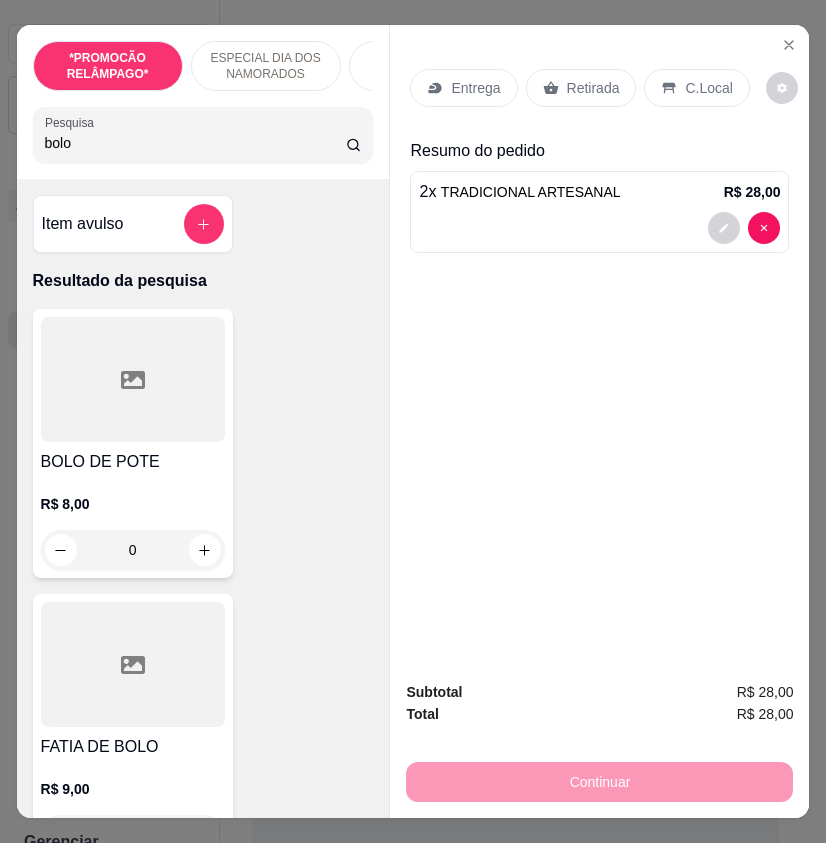 type on "bolo" 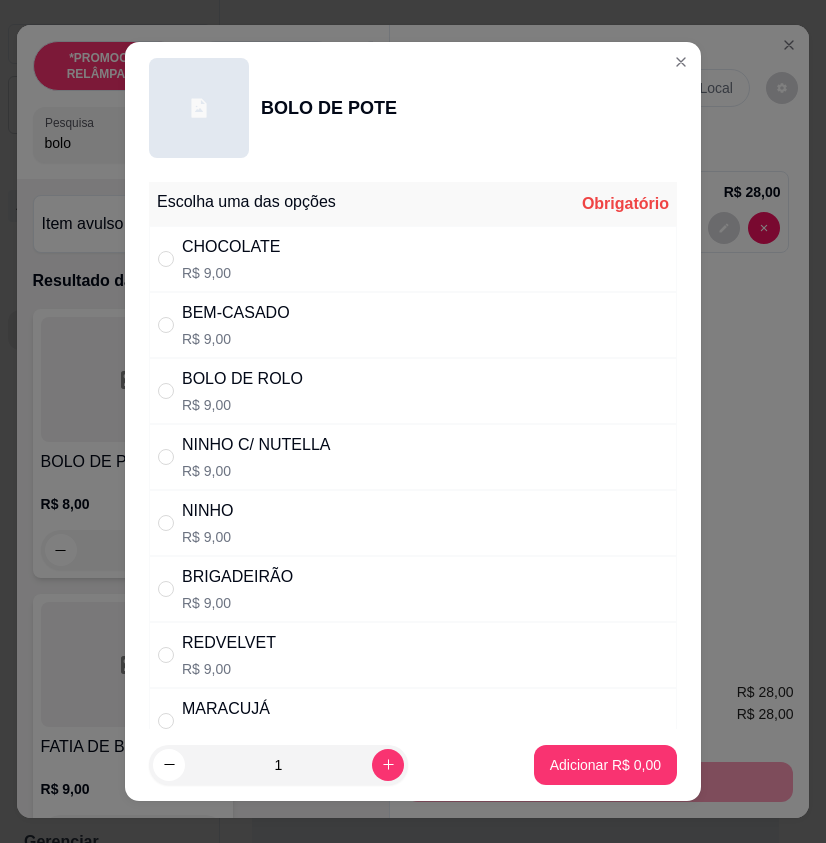 click on "R$ 9,00" at bounding box center [256, 471] 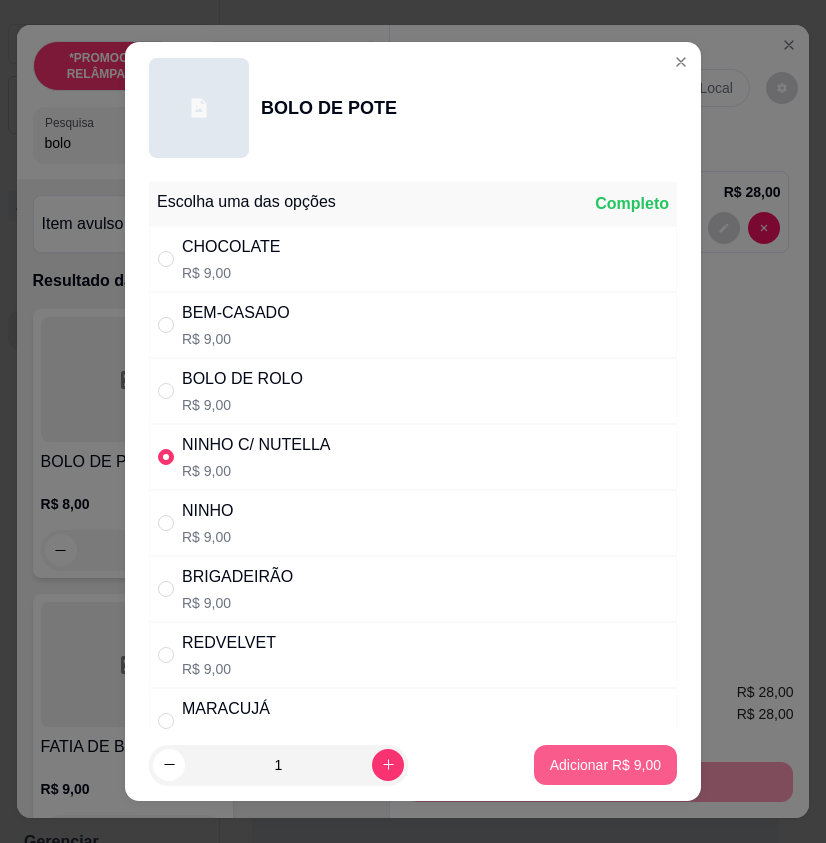 click on "Adicionar   R$ 9,00" at bounding box center [605, 765] 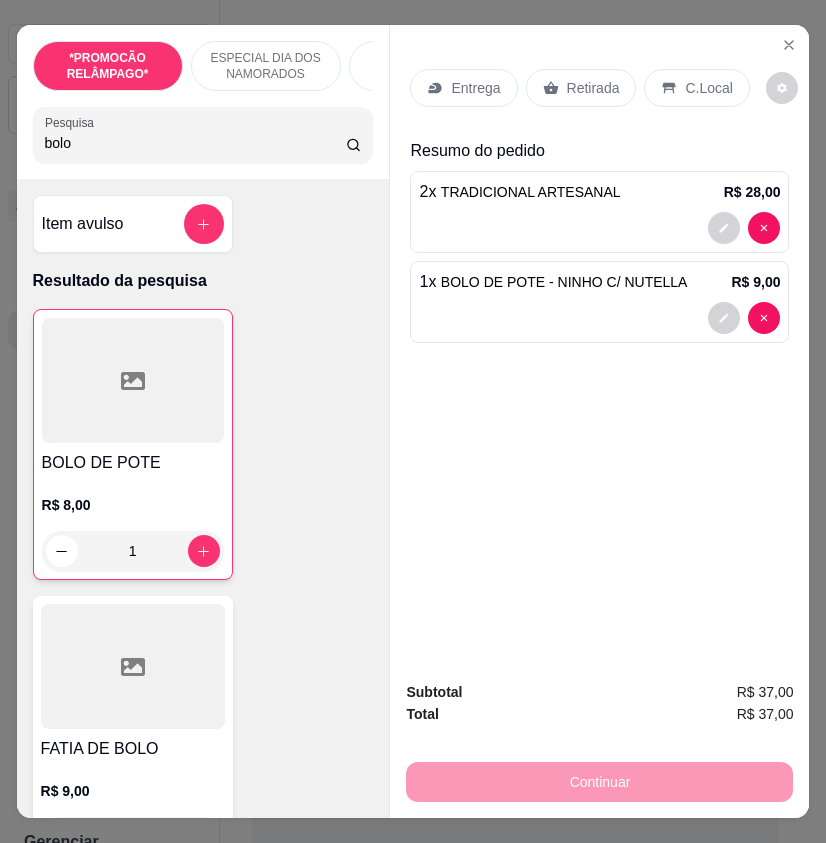click on "Entrega" at bounding box center (475, 88) 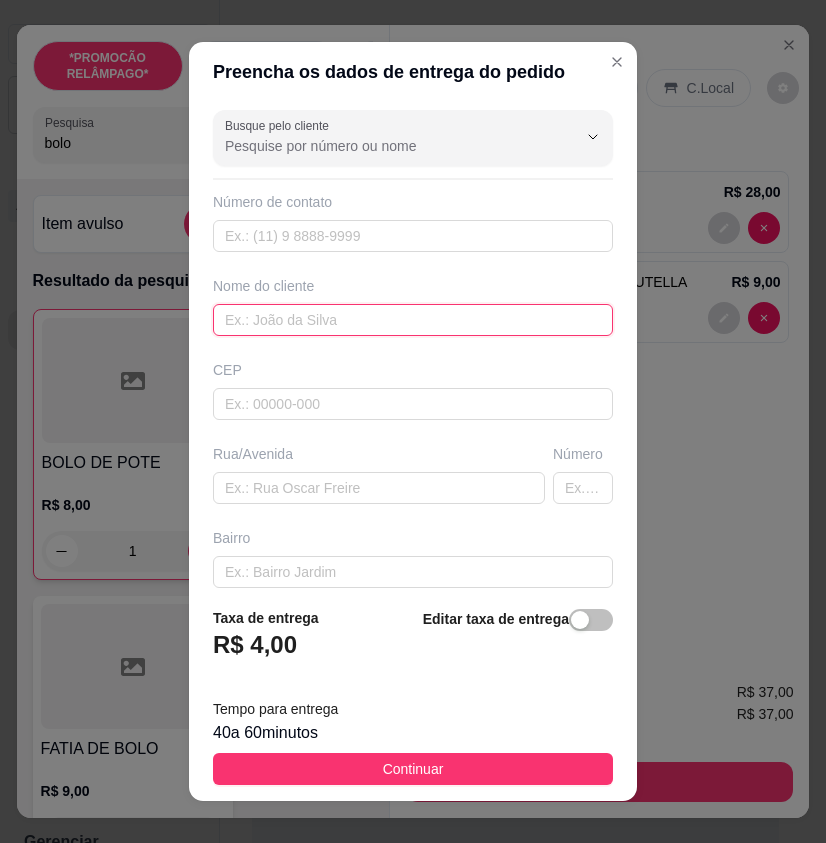 paste on "[FIRST]" 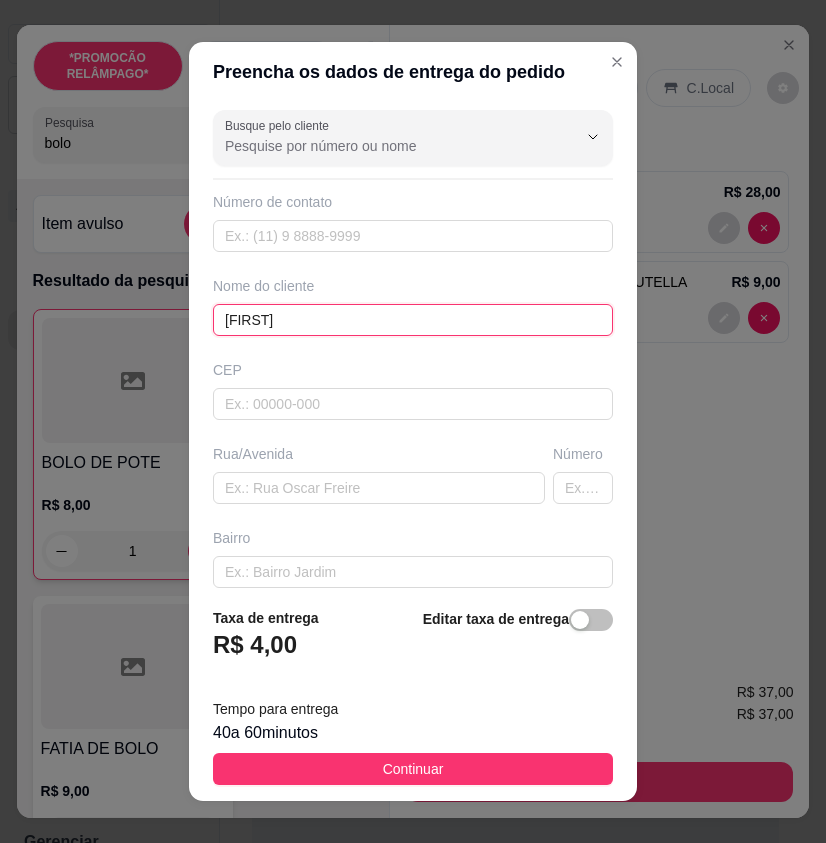 type on "[FIRST]" 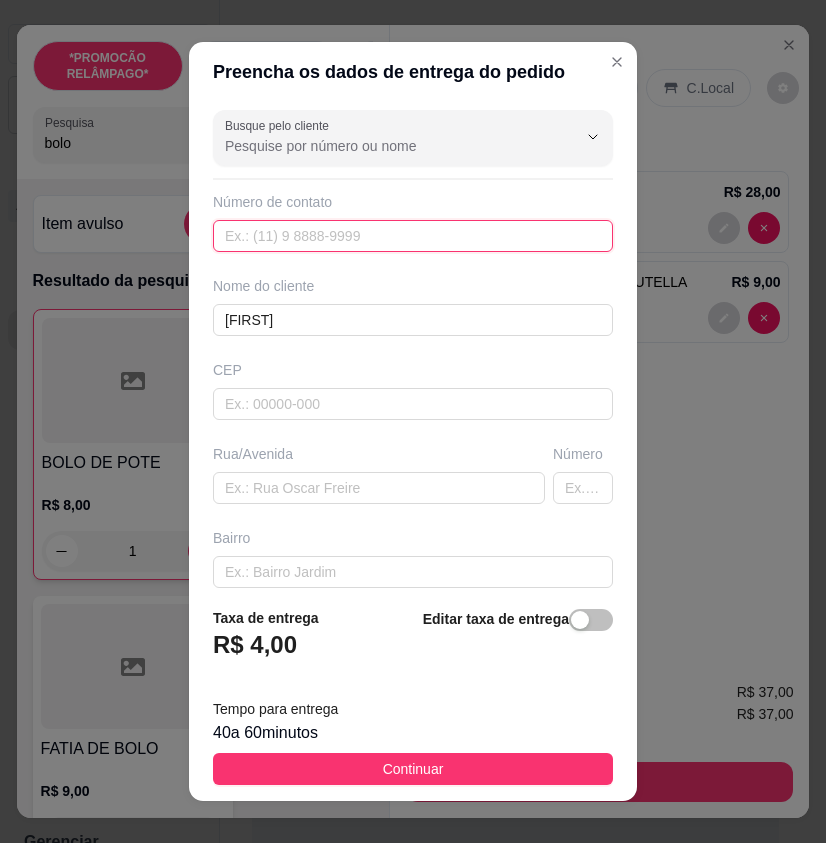 paste on "([PHONE])" 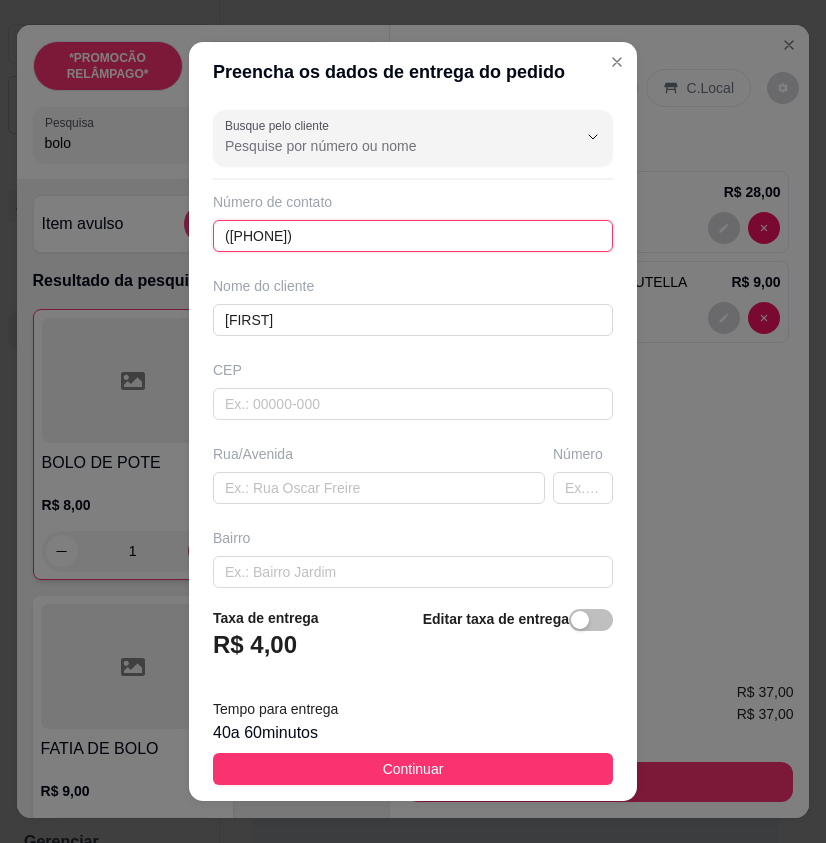 type on "([PHONE])" 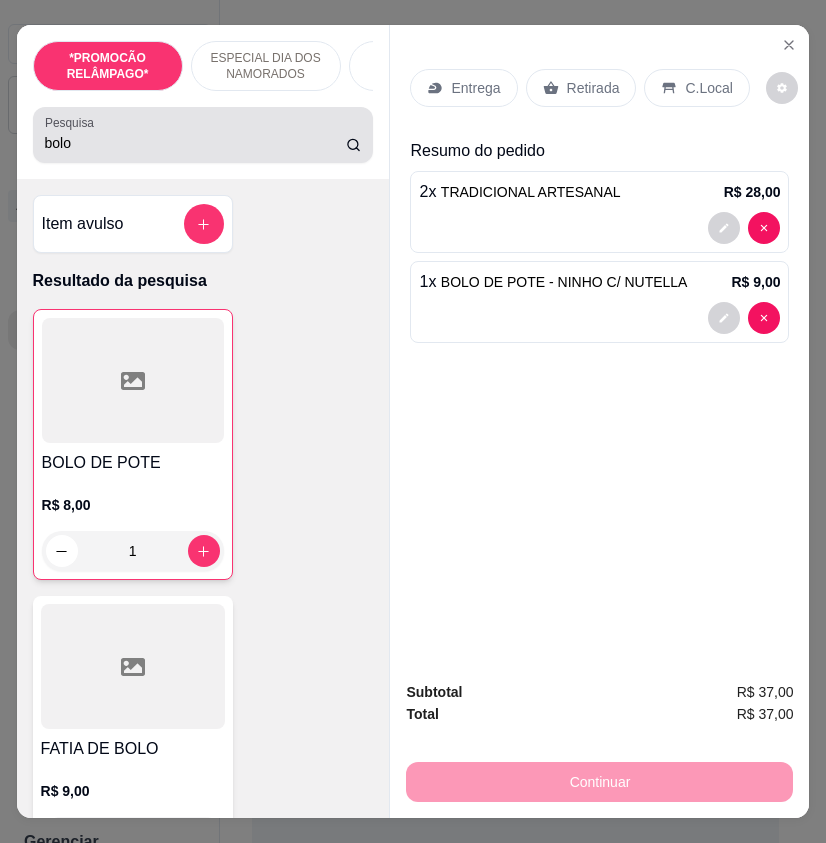 click on "bolo" at bounding box center [196, 143] 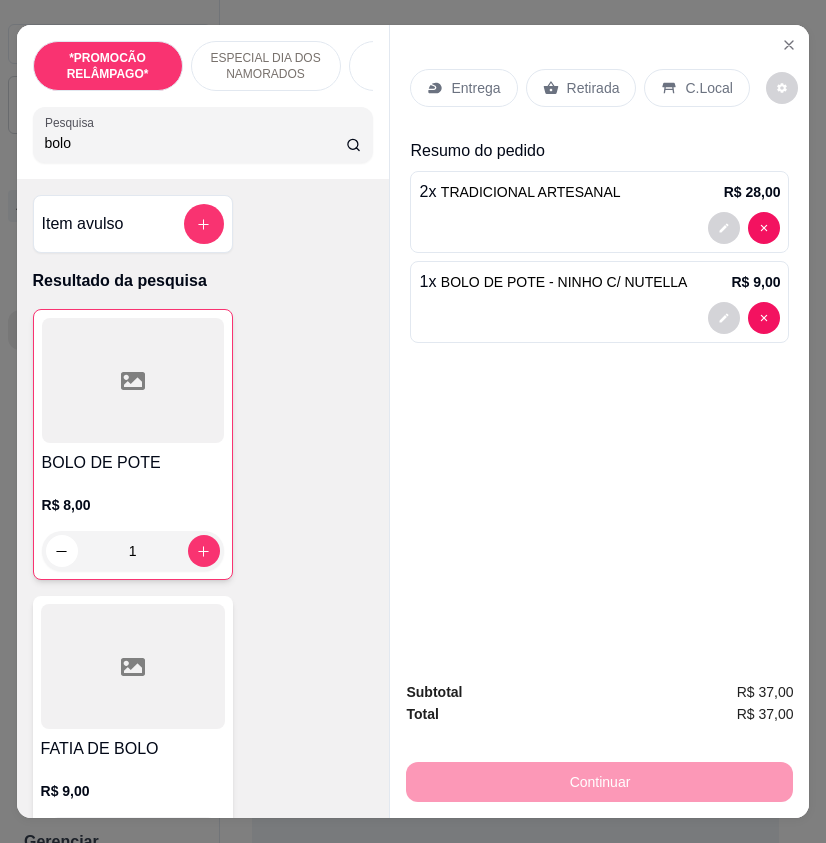 click on "bolo" at bounding box center (196, 143) 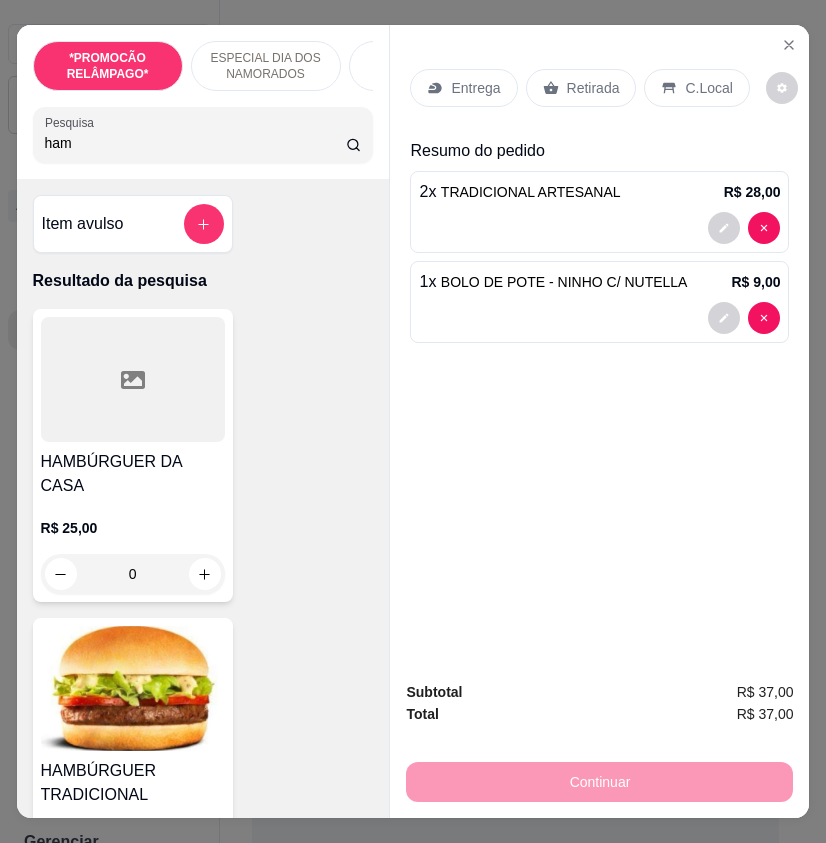 type on "ham" 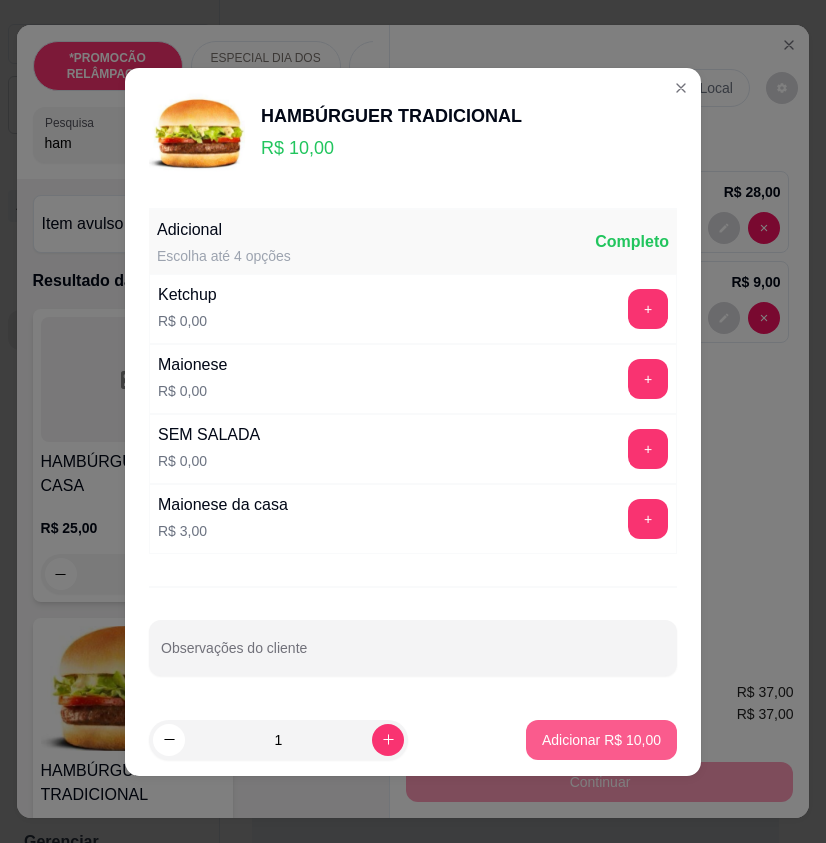 click on "Adicionar   R$ 10,00" at bounding box center [601, 740] 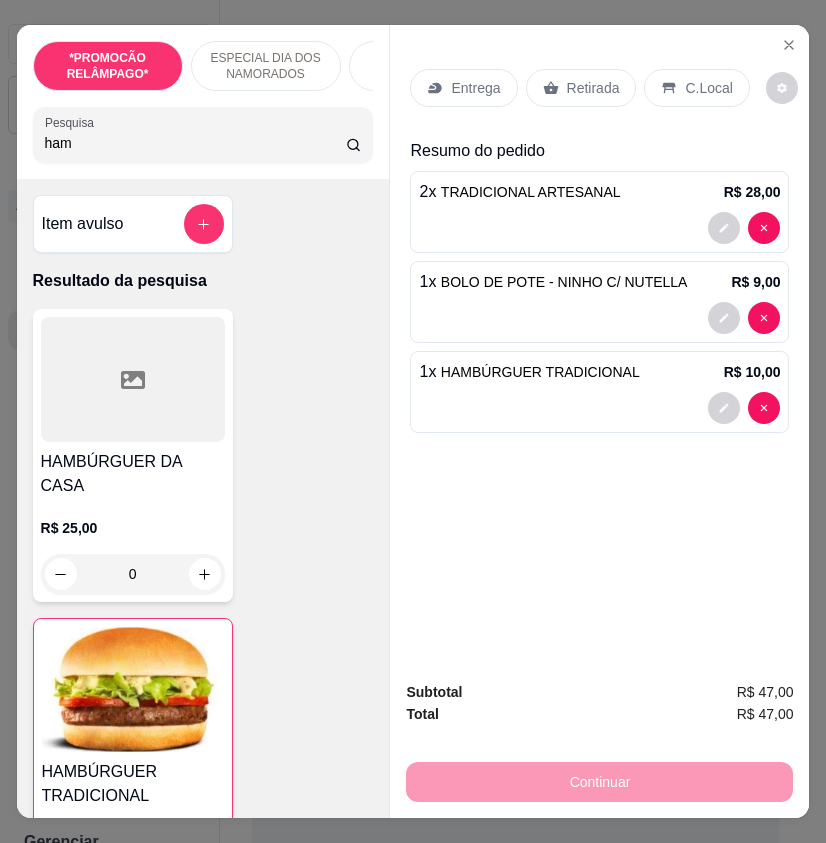 drag, startPoint x: 414, startPoint y: 188, endPoint x: 644, endPoint y: 379, distance: 298.96655 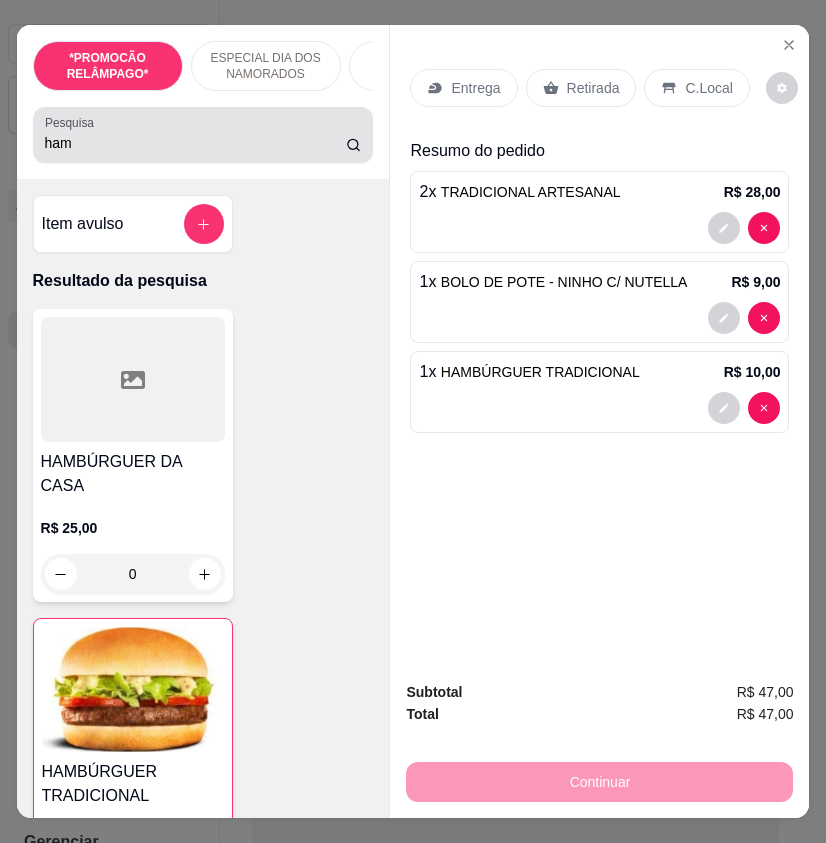 drag, startPoint x: 92, startPoint y: 156, endPoint x: 73, endPoint y: 149, distance: 20.248457 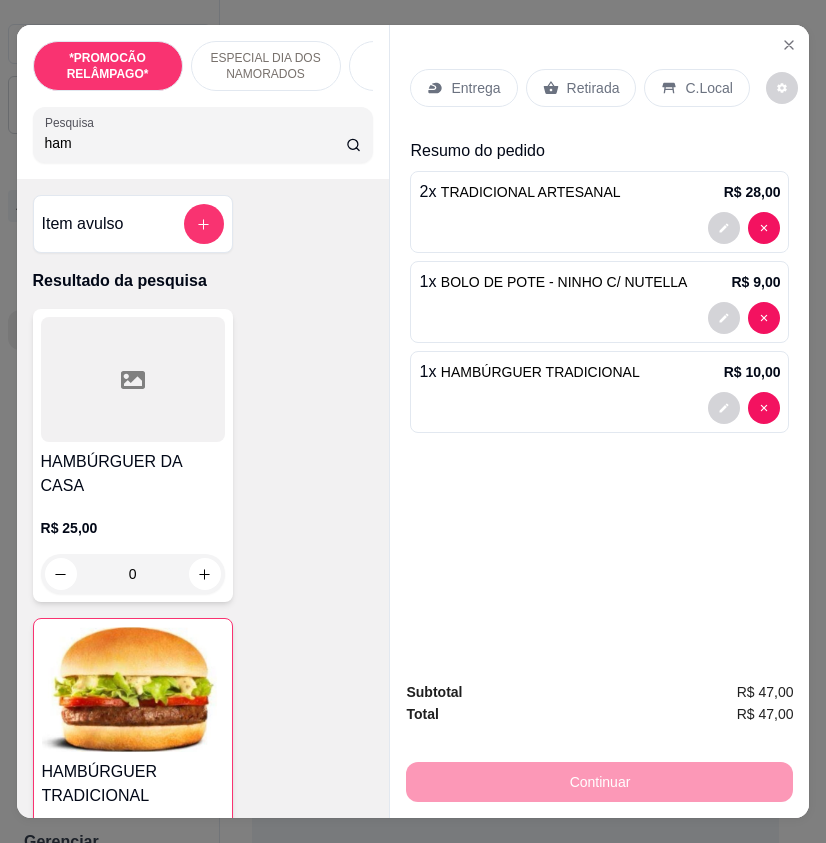 click on "ham" at bounding box center [196, 143] 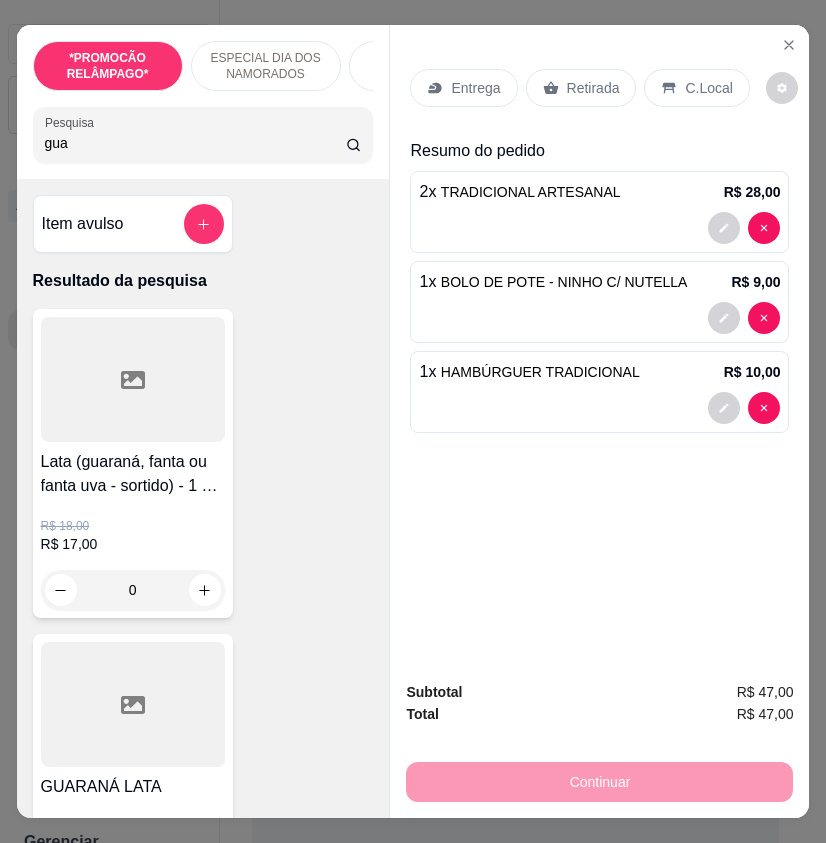 type on "gua" 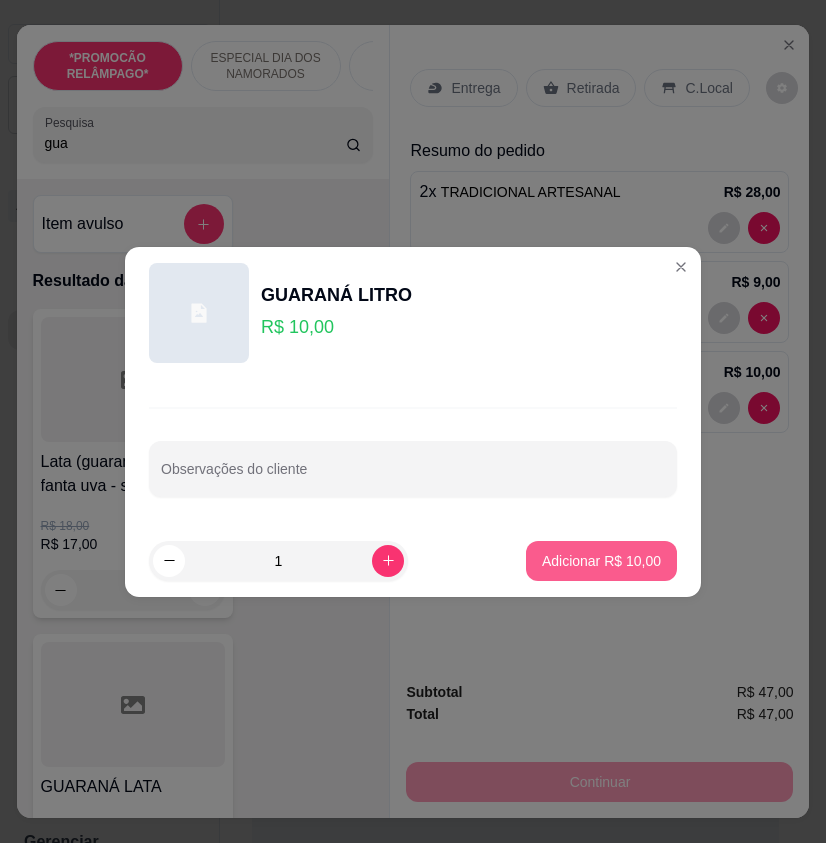 click on "Adicionar   R$ 10,00" at bounding box center [601, 561] 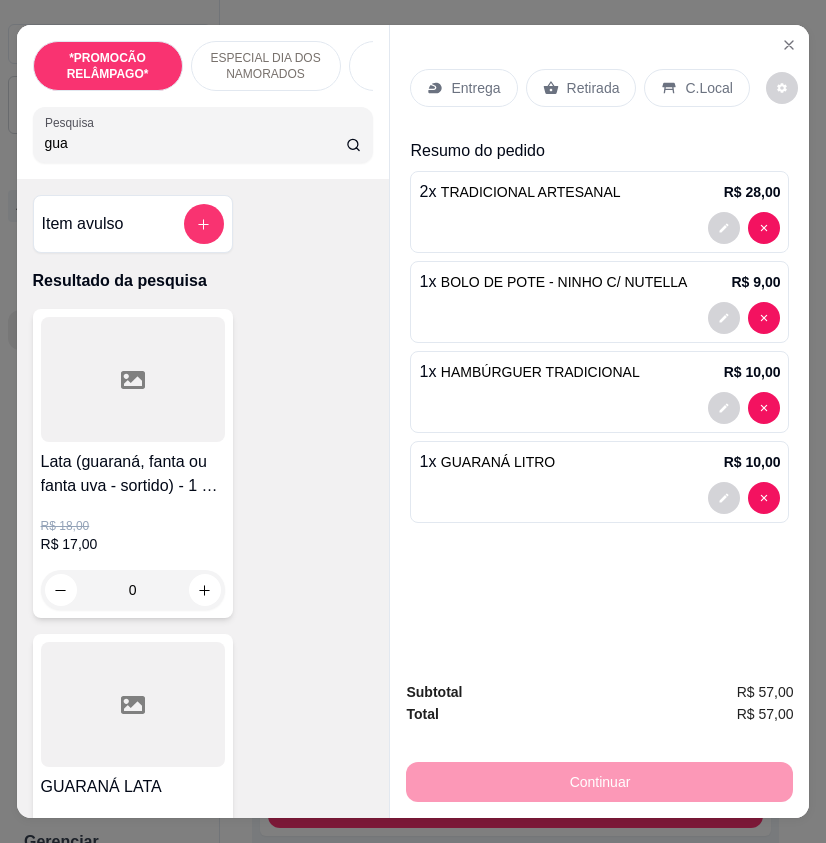 click on "Entrega" at bounding box center [475, 88] 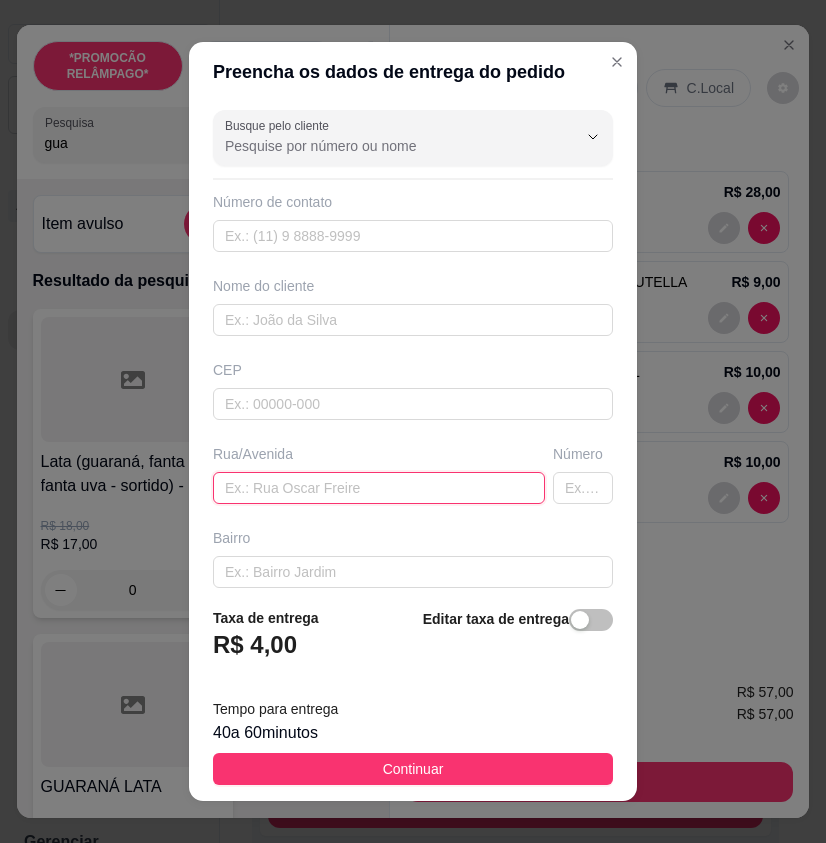 paste on "Rua [STREET] Bairro [NEIGHBORHOOD] Ponto de referência por trás do minas água" 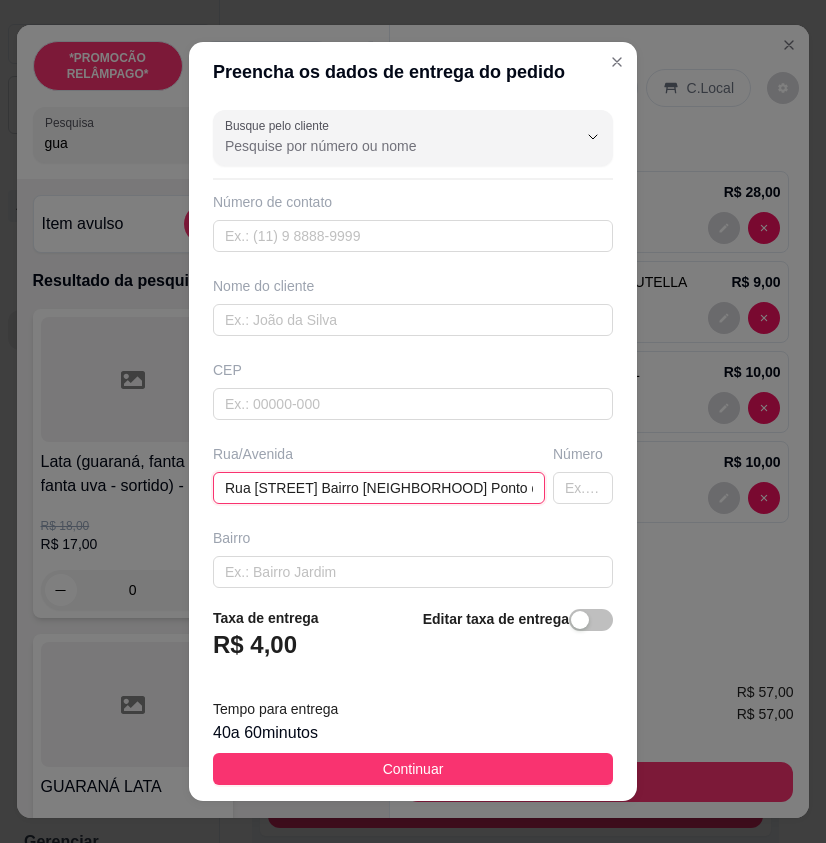 type on "Rua [STREET] Bairro [NEIGHBORHOOD] Ponto de referência por trás do minas água" 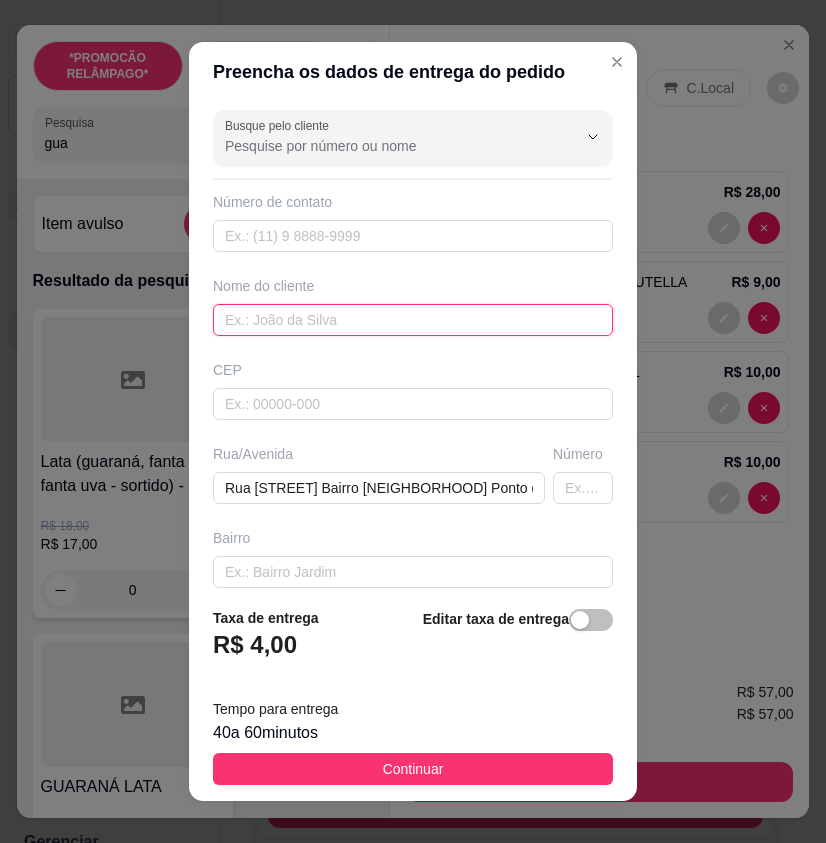 paste on "[FIRST]" 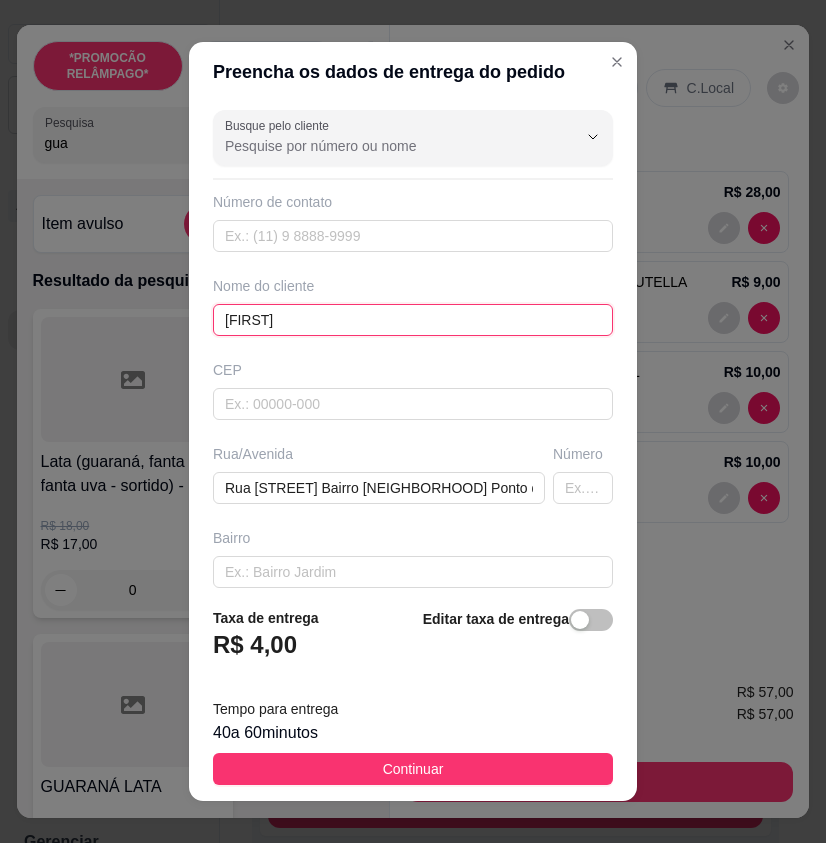 type on "[FIRST]" 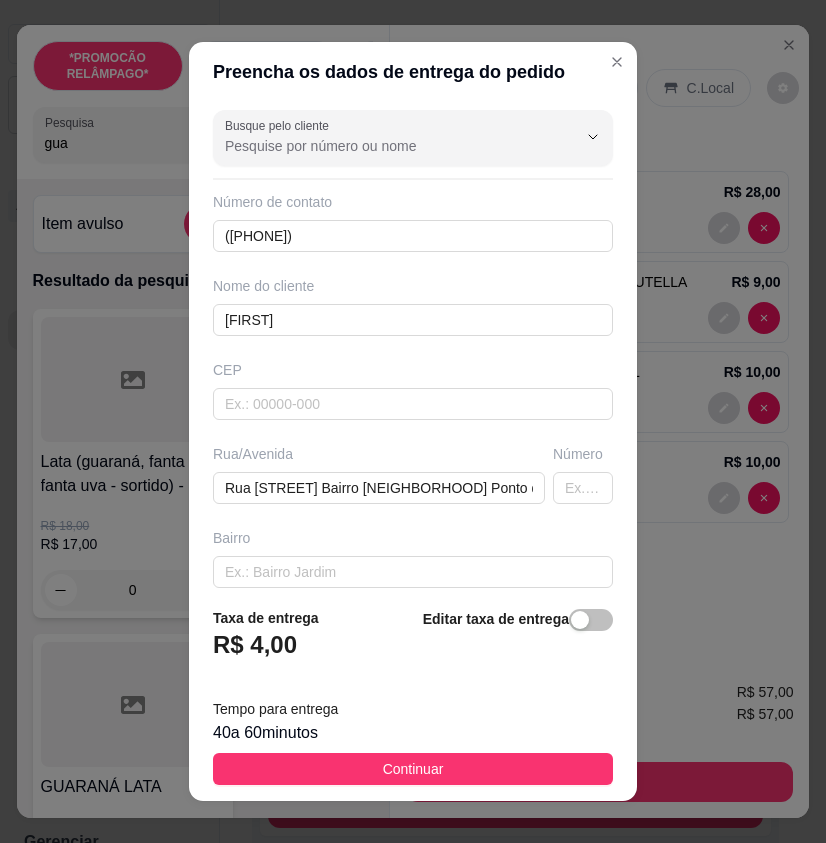drag, startPoint x: 544, startPoint y: 774, endPoint x: 759, endPoint y: 821, distance: 220.07726 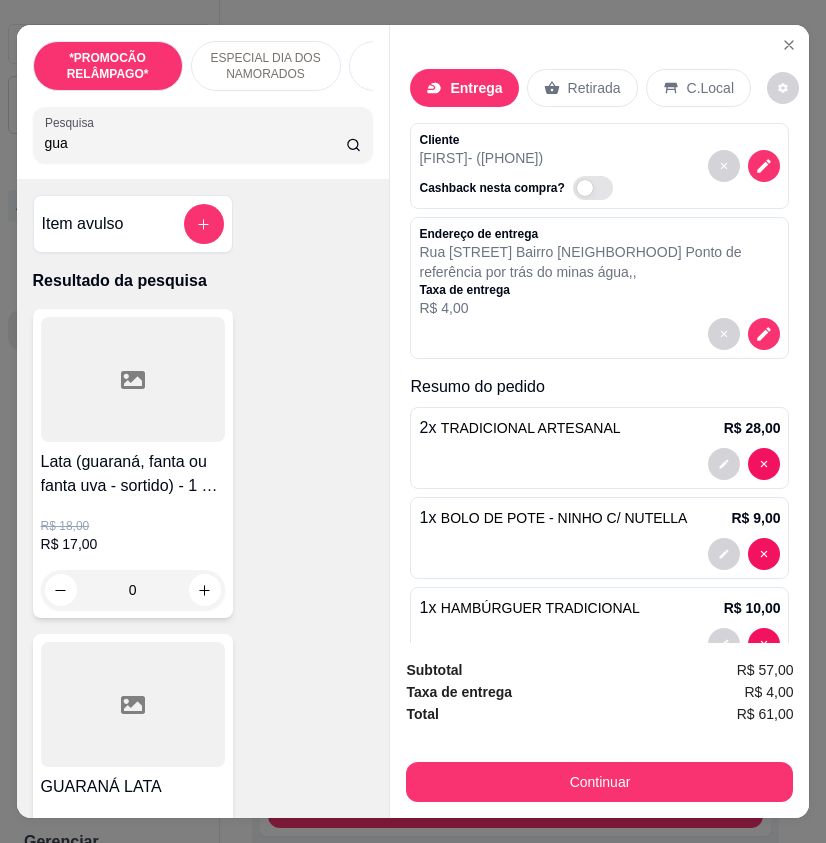 drag, startPoint x: 411, startPoint y: 273, endPoint x: 688, endPoint y: 576, distance: 410.5338 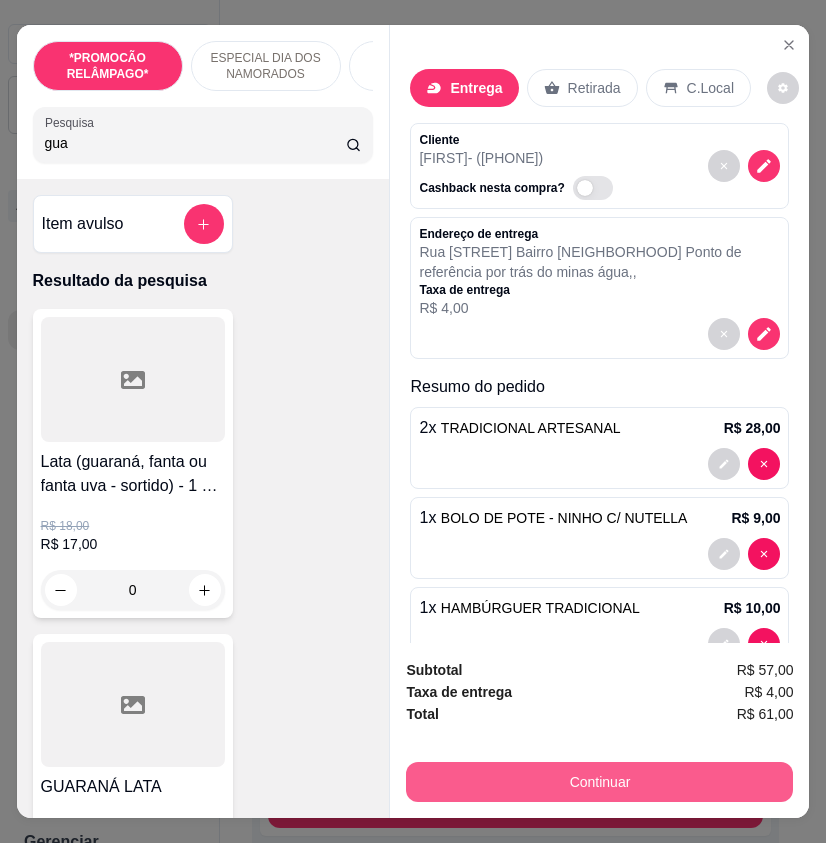 click on "Continuar" at bounding box center (599, 782) 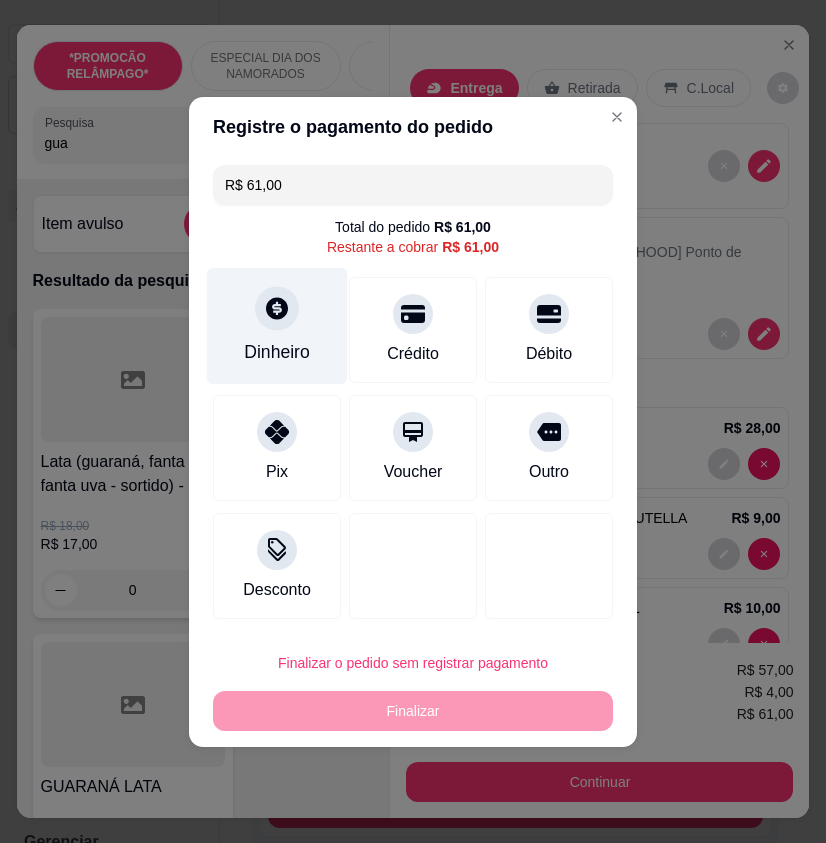 click on "Dinheiro" at bounding box center [277, 325] 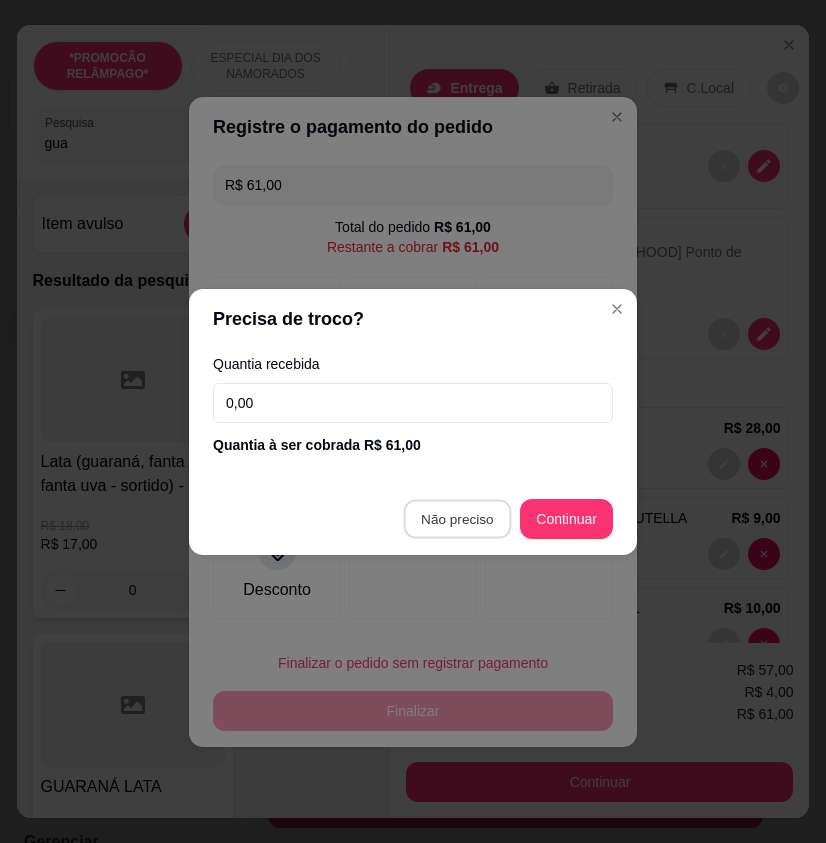 type on "R$ 0,00" 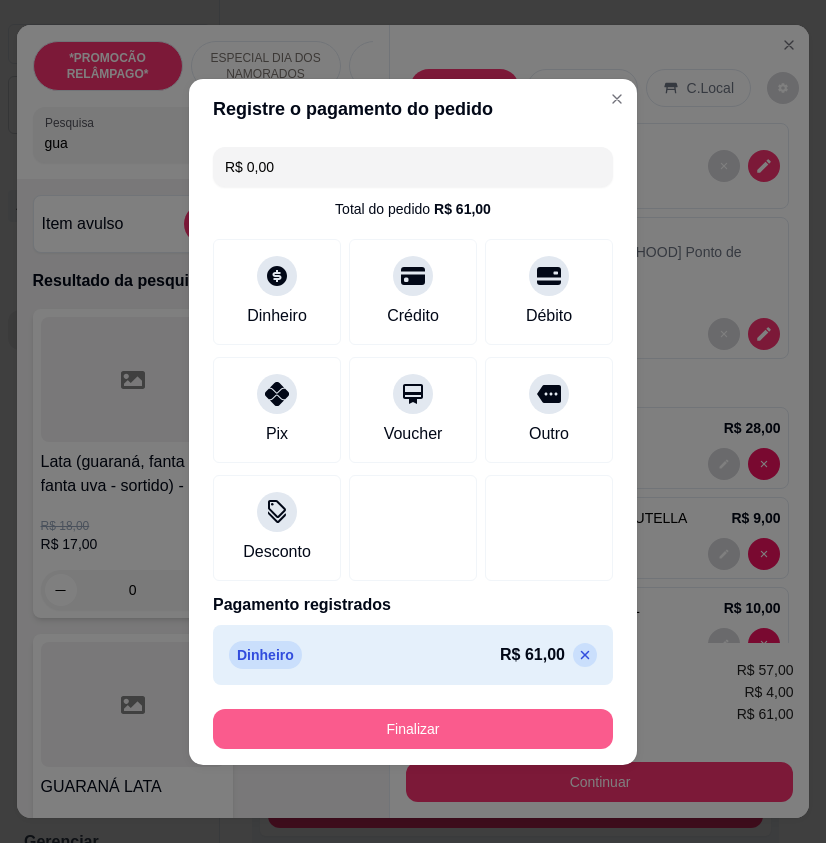click on "Finalizar" at bounding box center [413, 729] 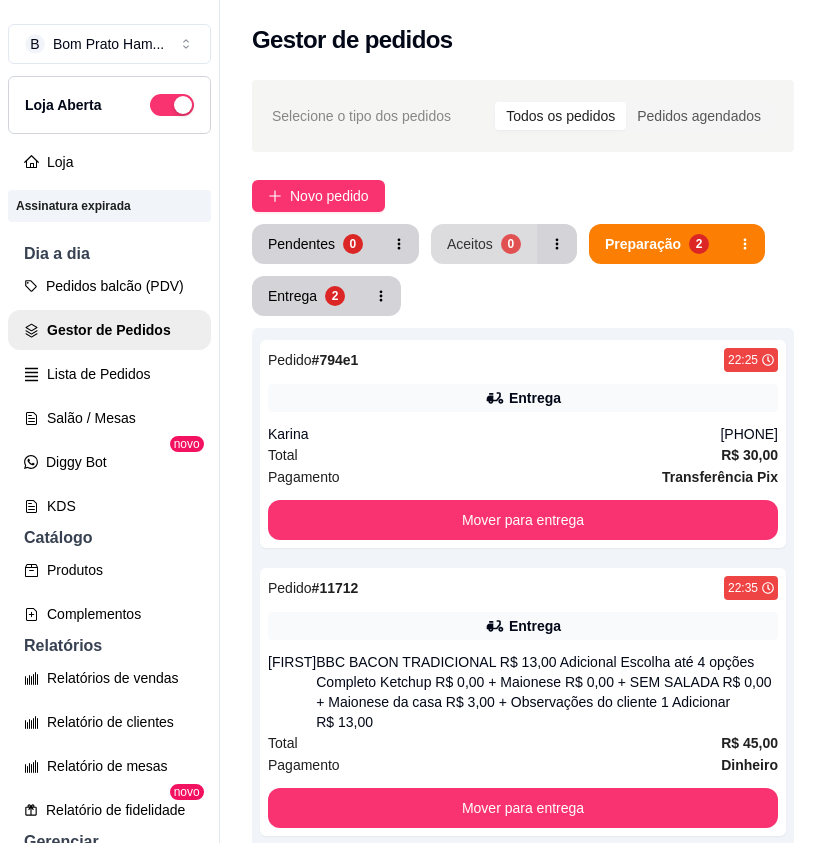 click on "Aceitos 0" at bounding box center (484, 244) 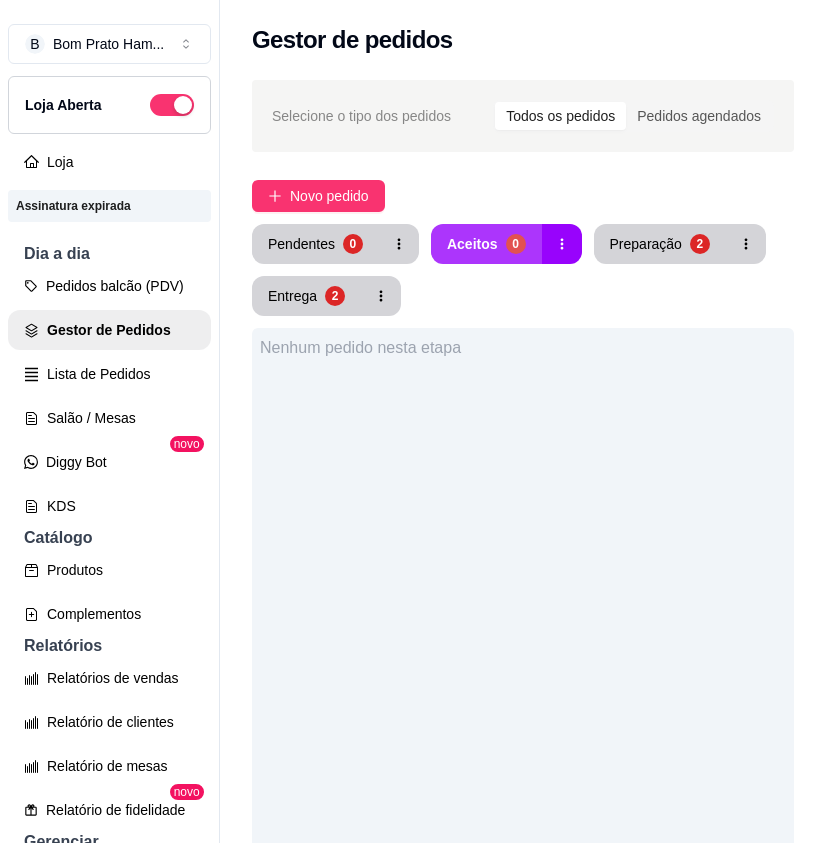 type 